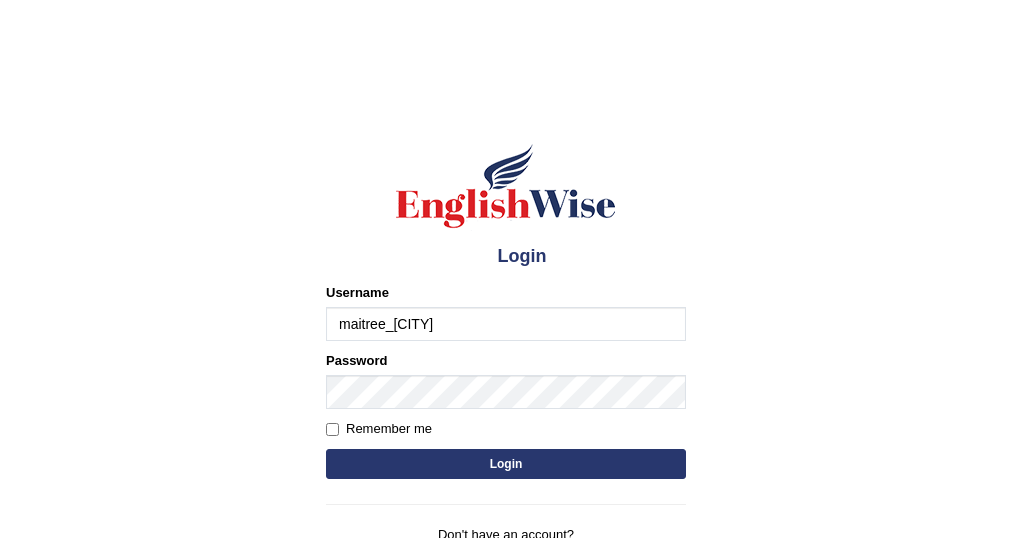 scroll, scrollTop: 0, scrollLeft: 0, axis: both 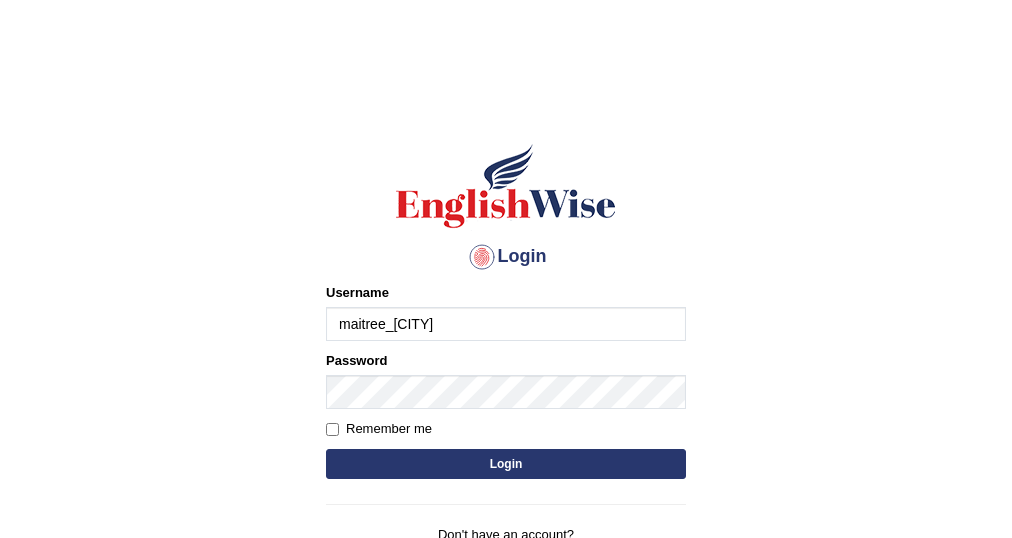 click on "Login" at bounding box center [506, 464] 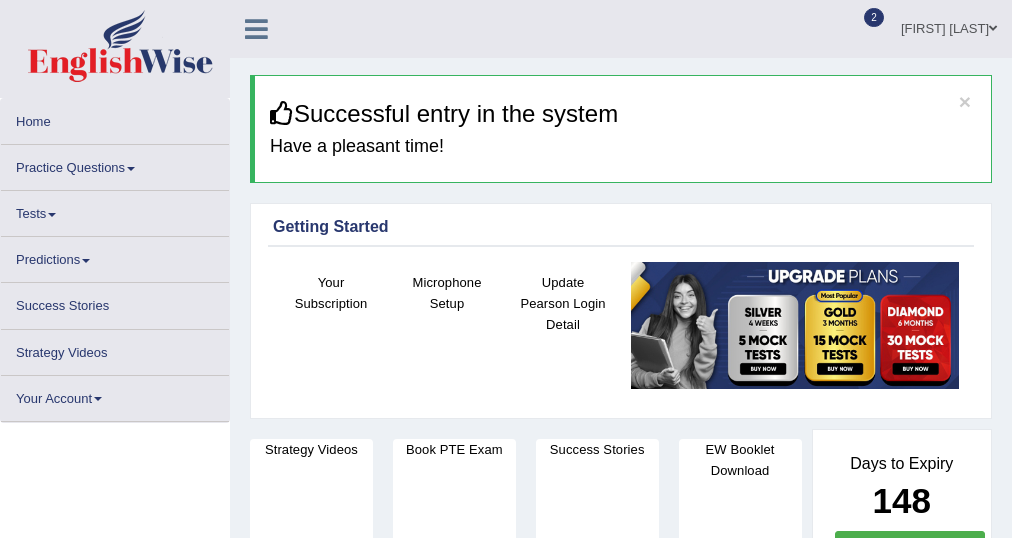 scroll, scrollTop: 0, scrollLeft: 0, axis: both 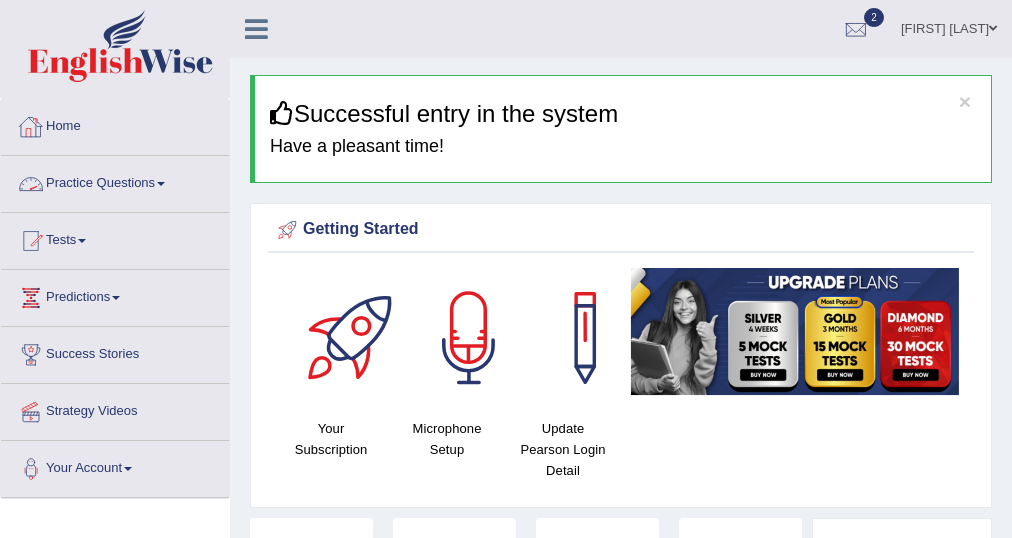 click on "Practice Questions" at bounding box center (115, 181) 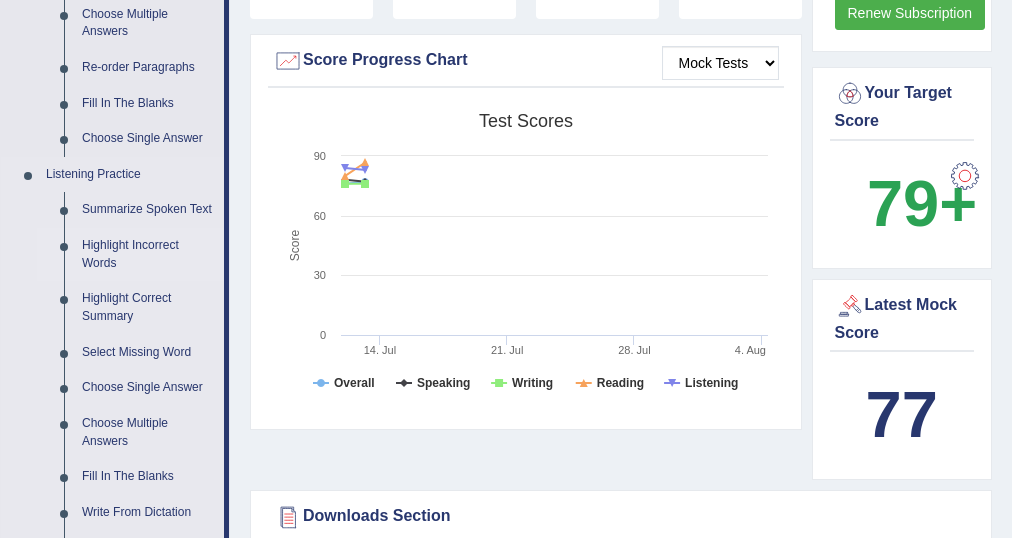 scroll, scrollTop: 800, scrollLeft: 0, axis: vertical 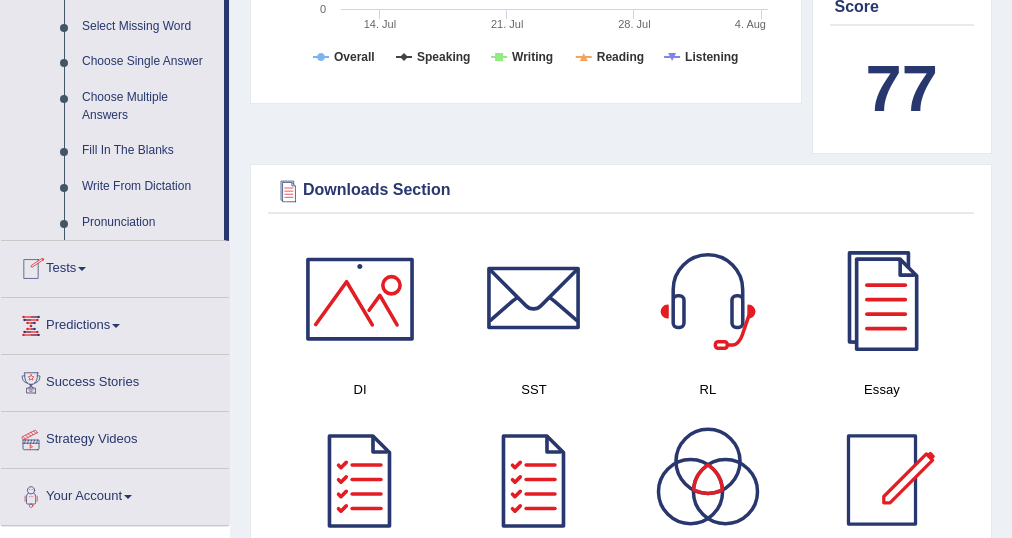 click on "Tests" at bounding box center [115, 266] 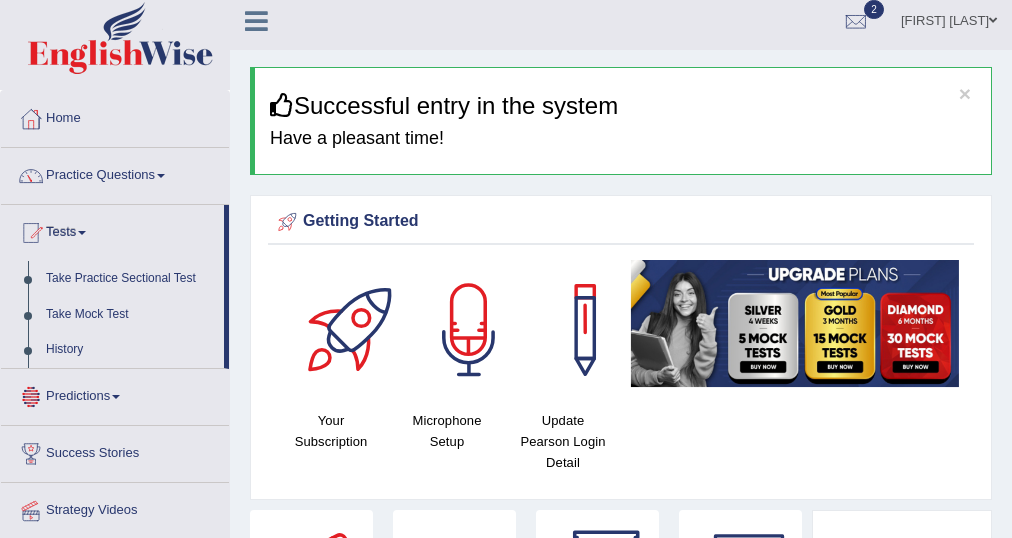 scroll, scrollTop: 0, scrollLeft: 0, axis: both 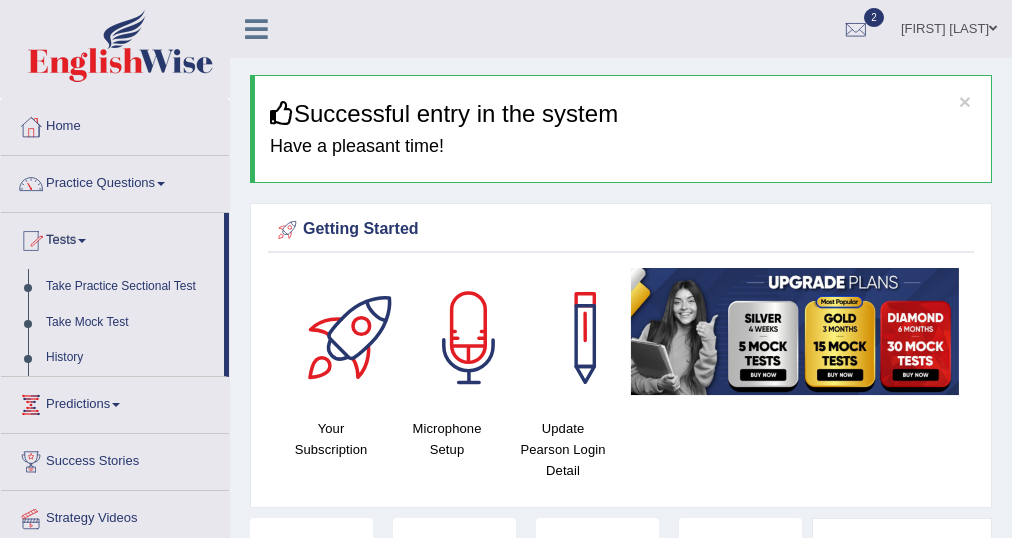 click at bounding box center [161, 184] 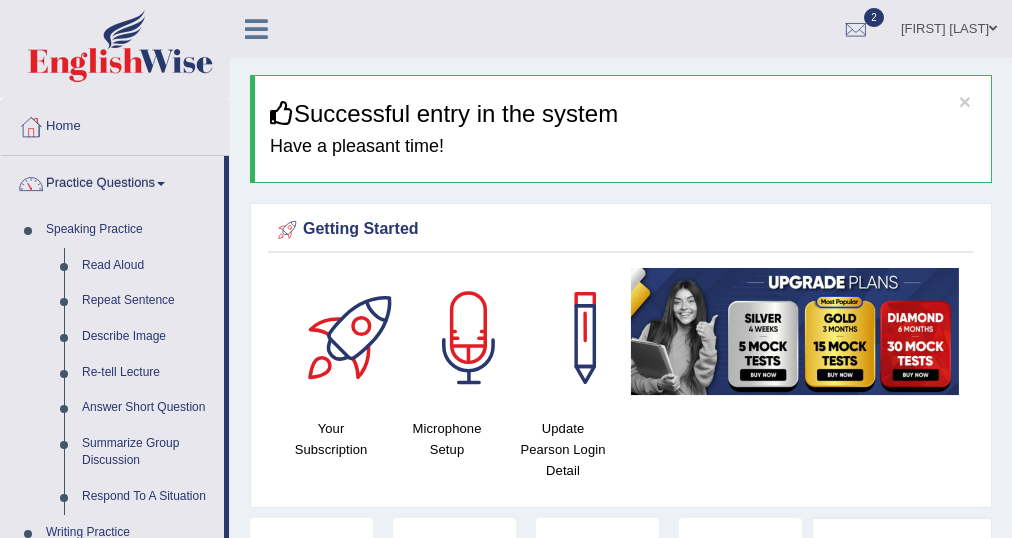 click on "Practice Questions" at bounding box center (112, 181) 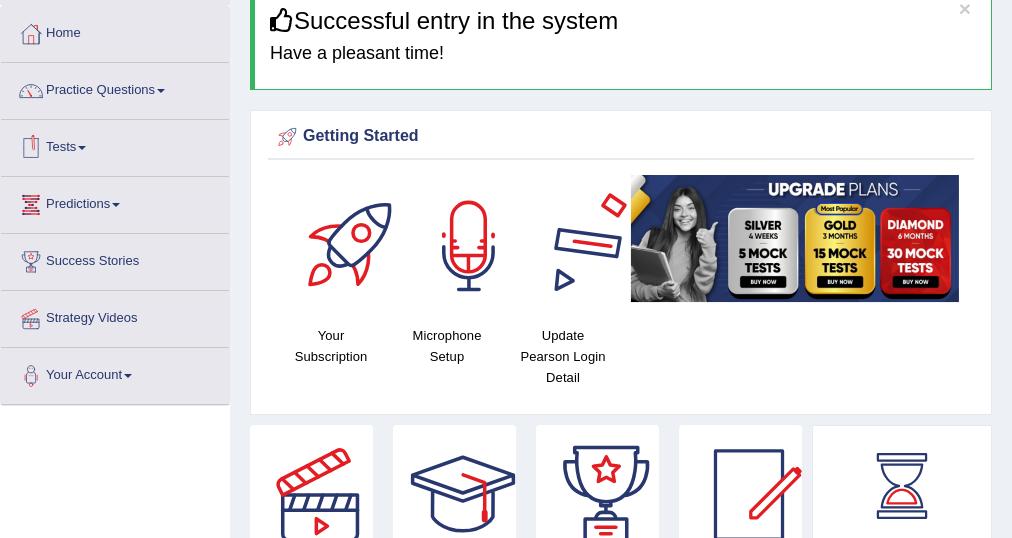 scroll, scrollTop: 240, scrollLeft: 0, axis: vertical 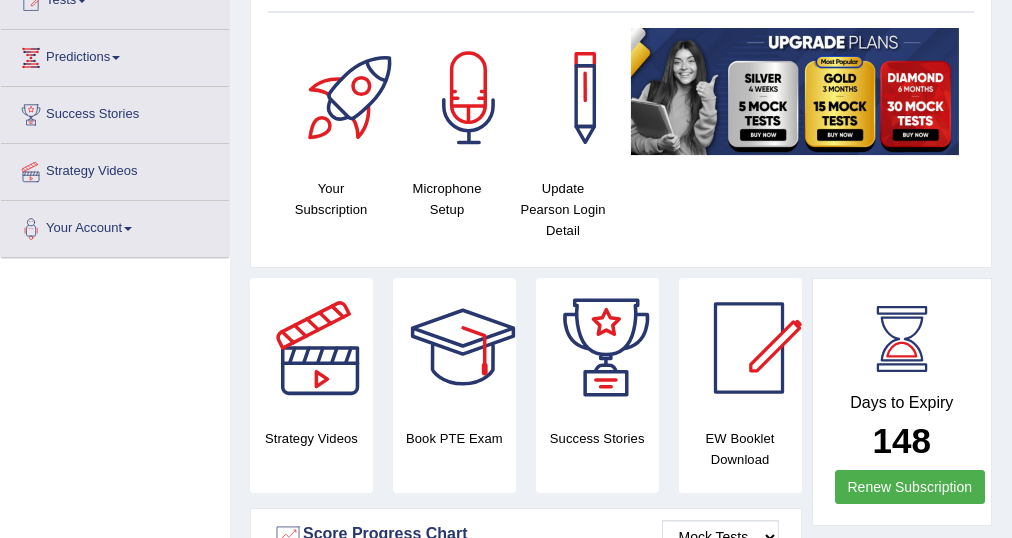 click at bounding box center [469, 98] 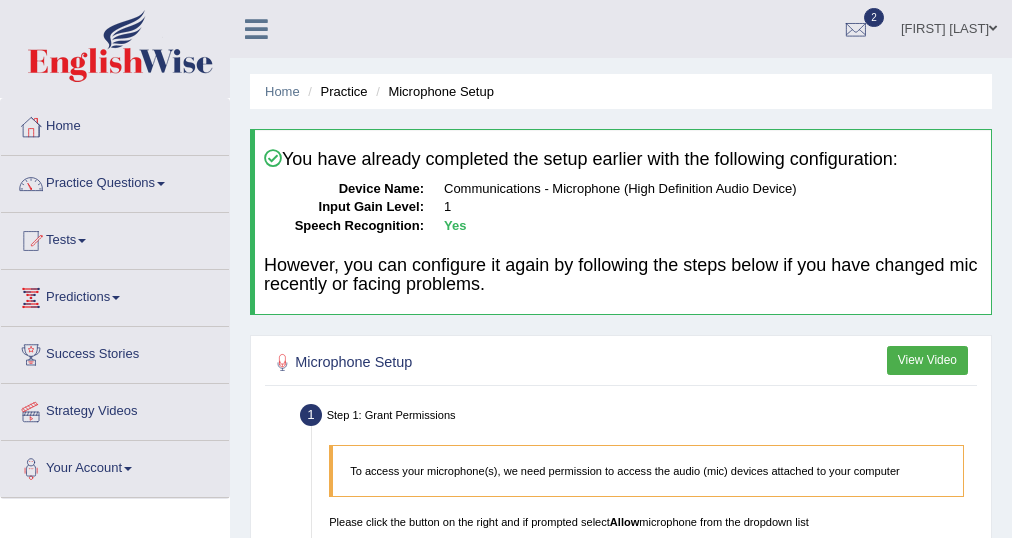 scroll, scrollTop: 0, scrollLeft: 0, axis: both 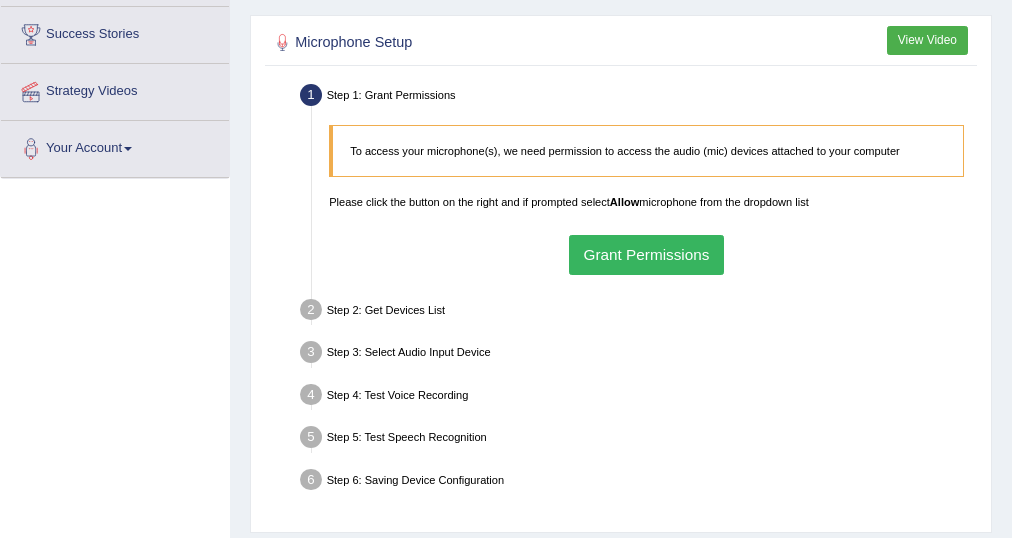 click on "Grant Permissions" at bounding box center (646, 254) 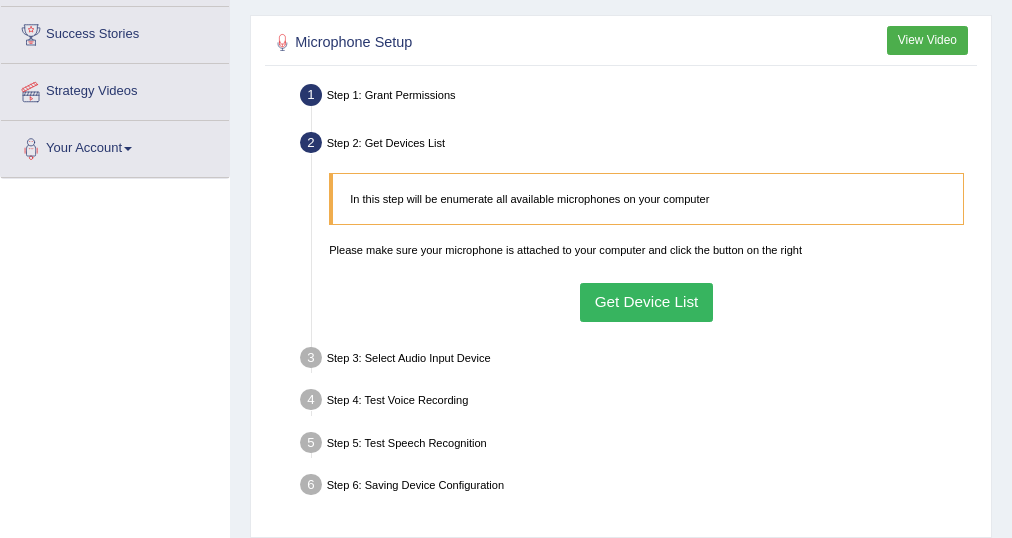 click on "Get Device List" at bounding box center (646, 302) 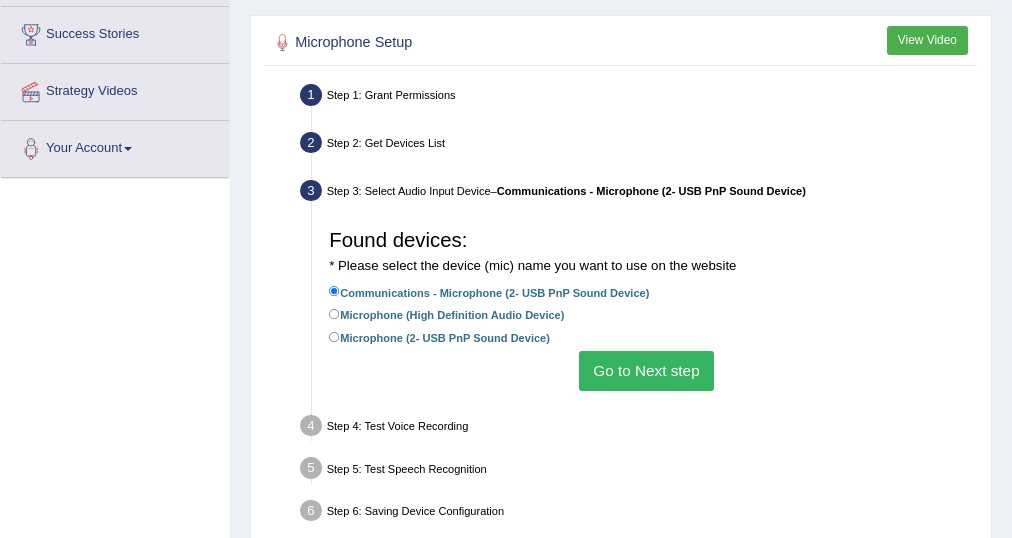 click on "Go to Next step" at bounding box center (646, 370) 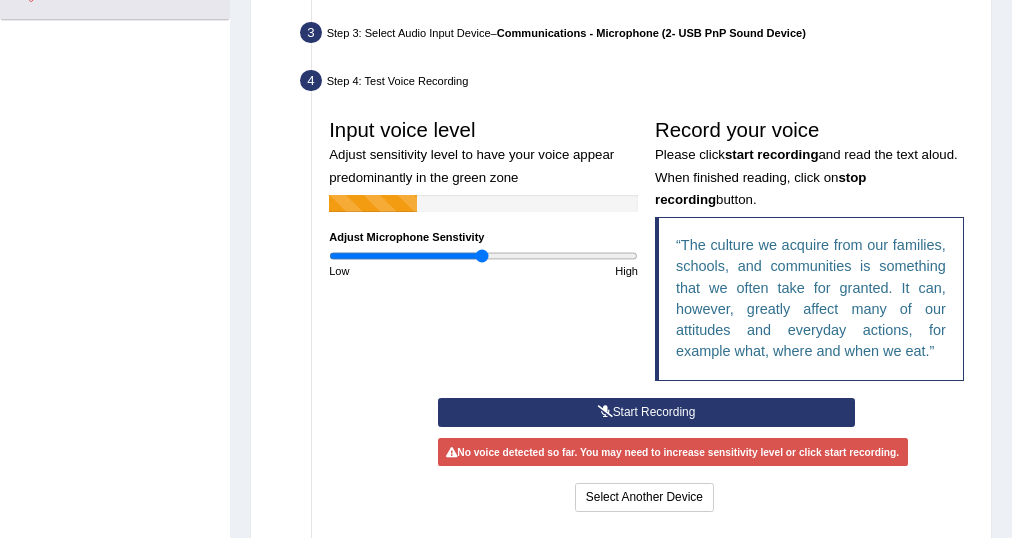 scroll, scrollTop: 480, scrollLeft: 0, axis: vertical 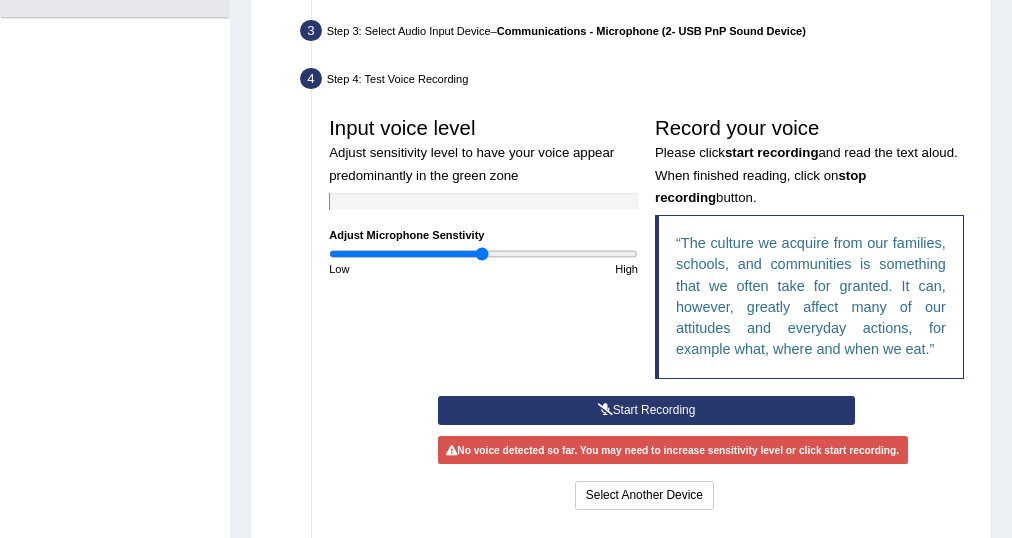 click on "Start Recording" at bounding box center (646, 410) 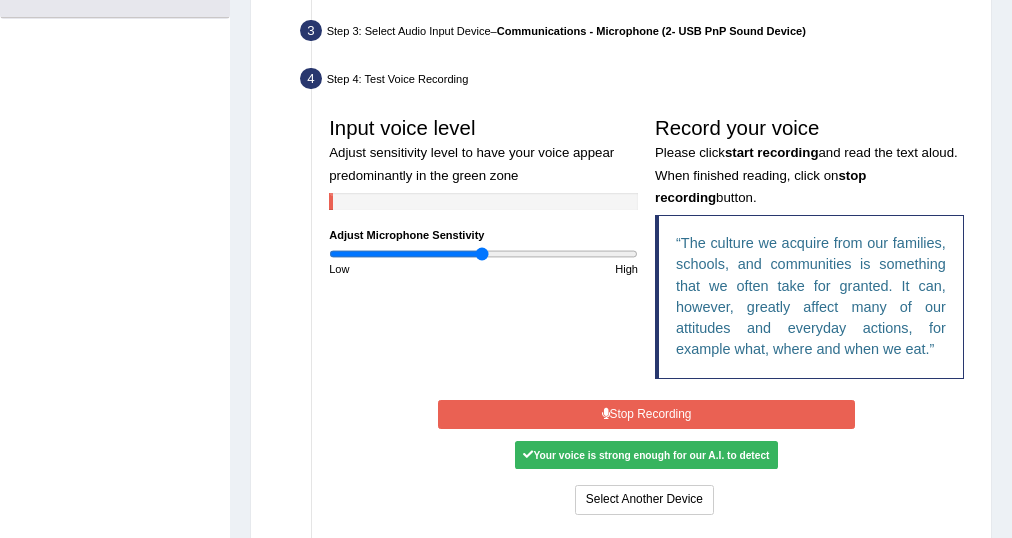 click on "Stop Recording" at bounding box center [646, 414] 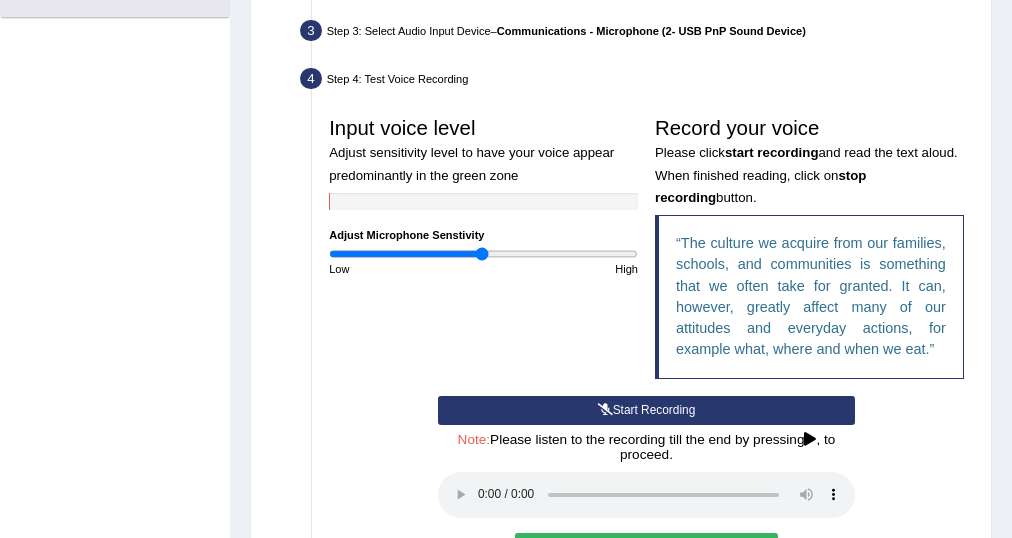 scroll, scrollTop: 640, scrollLeft: 0, axis: vertical 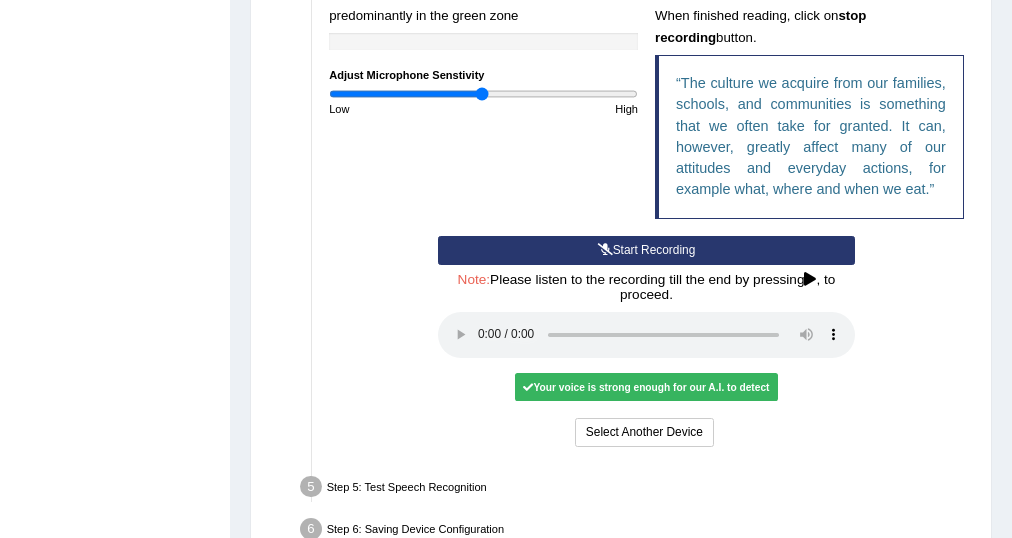 type 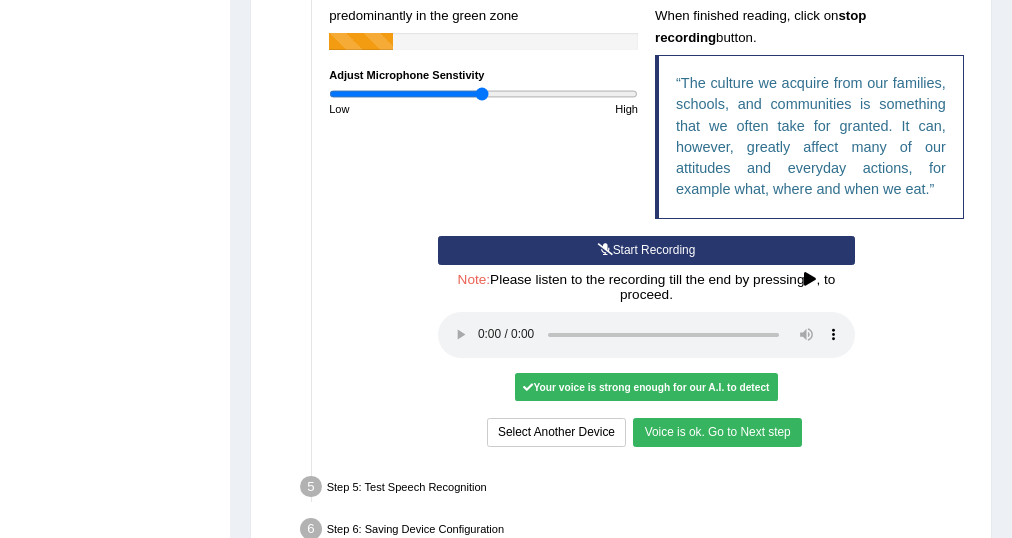 click on "Voice is ok. Go to Next step" at bounding box center [717, 432] 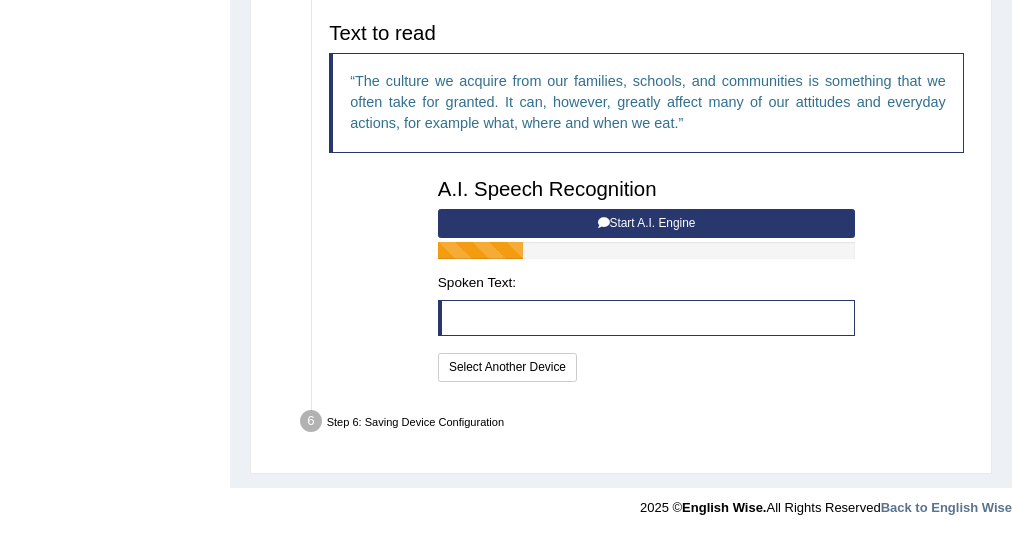 scroll, scrollTop: 620, scrollLeft: 0, axis: vertical 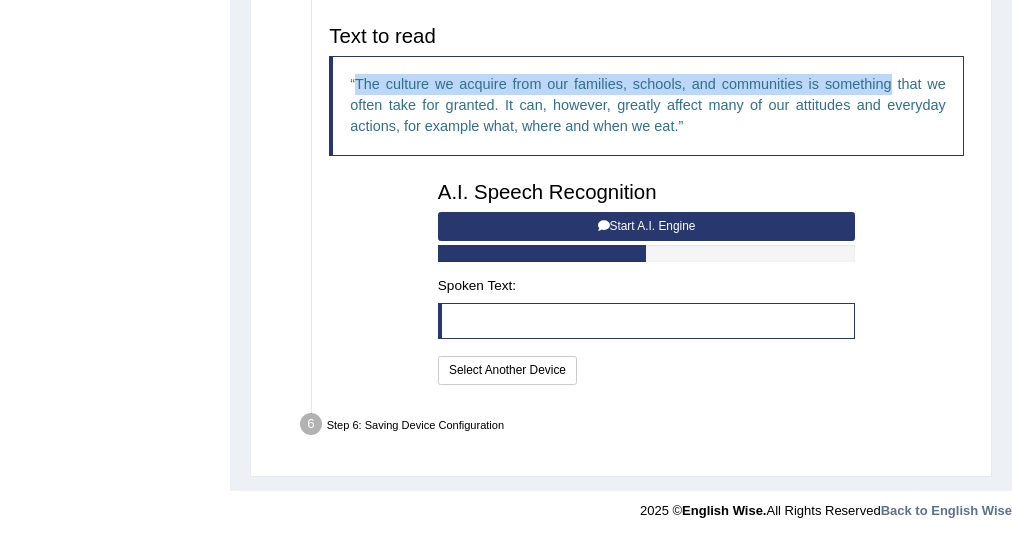drag, startPoint x: 355, startPoint y: 81, endPoint x: 890, endPoint y: 85, distance: 535.01495 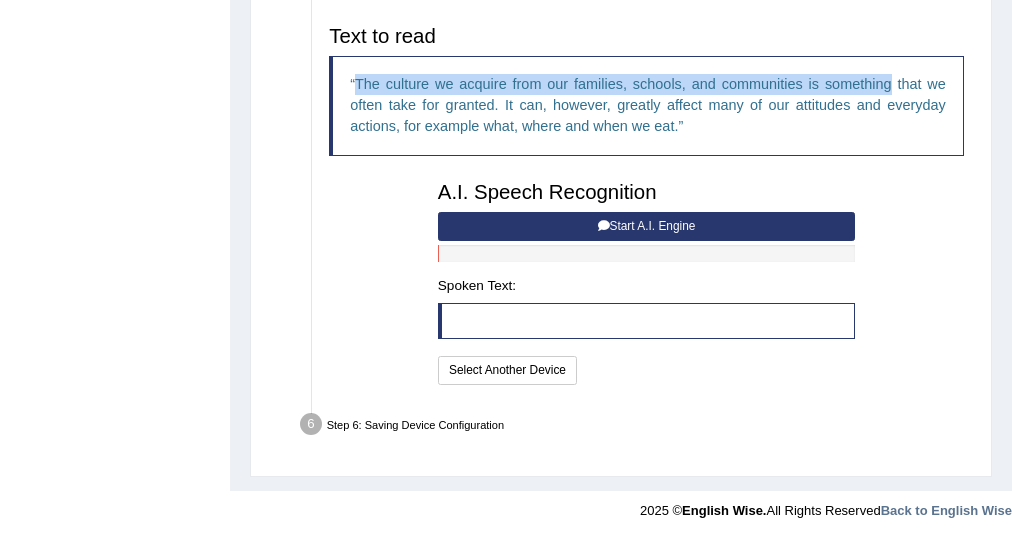 click on "Start A.I. Engine" at bounding box center (646, 226) 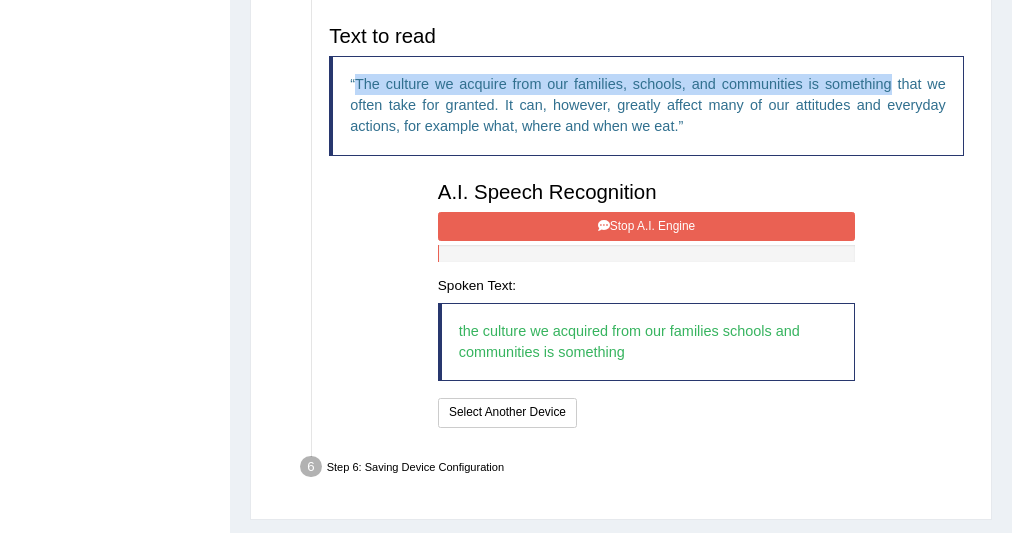 click on "Stop A.I. Engine" at bounding box center [646, 226] 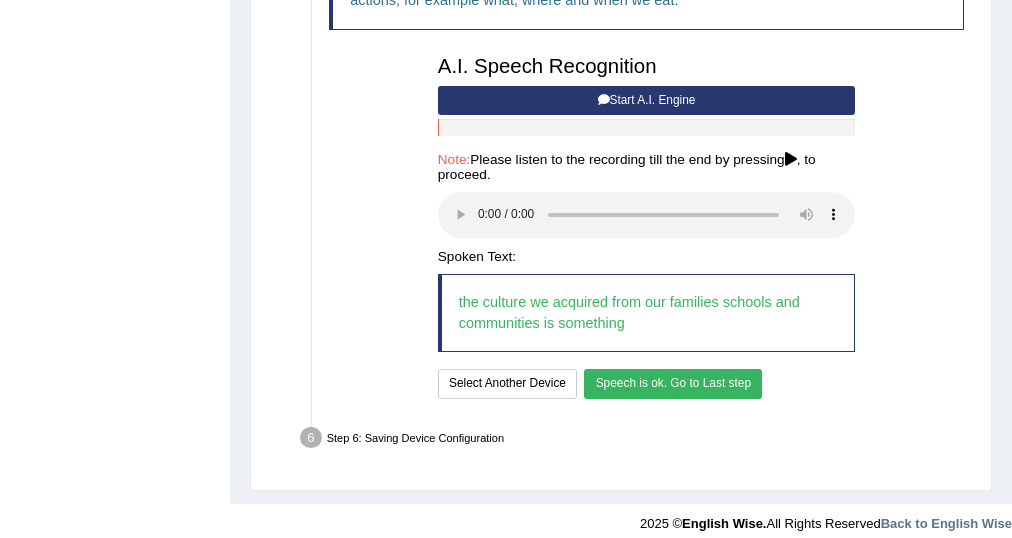 scroll, scrollTop: 760, scrollLeft: 0, axis: vertical 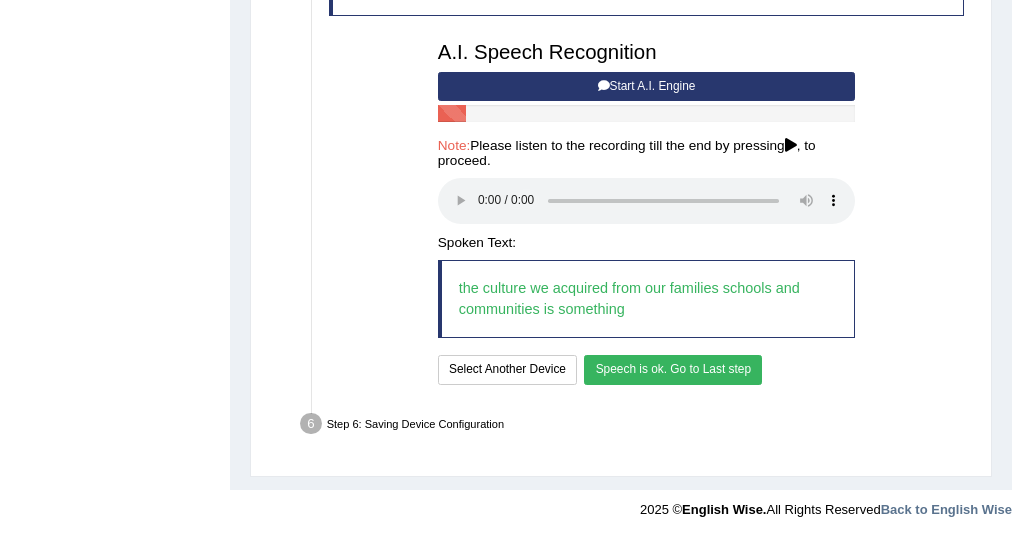 click on "Speech is ok. Go to Last step" at bounding box center (673, 369) 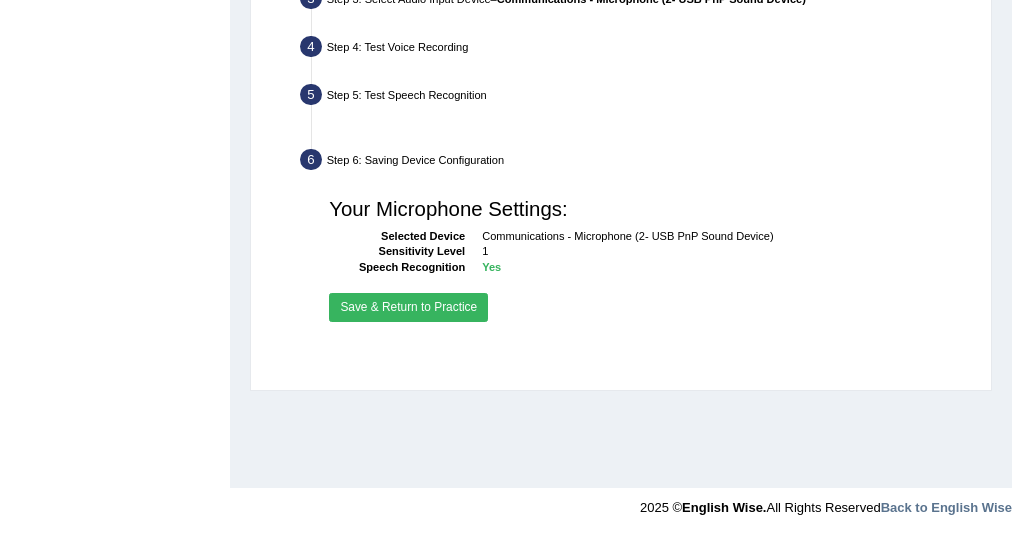 scroll, scrollTop: 512, scrollLeft: 0, axis: vertical 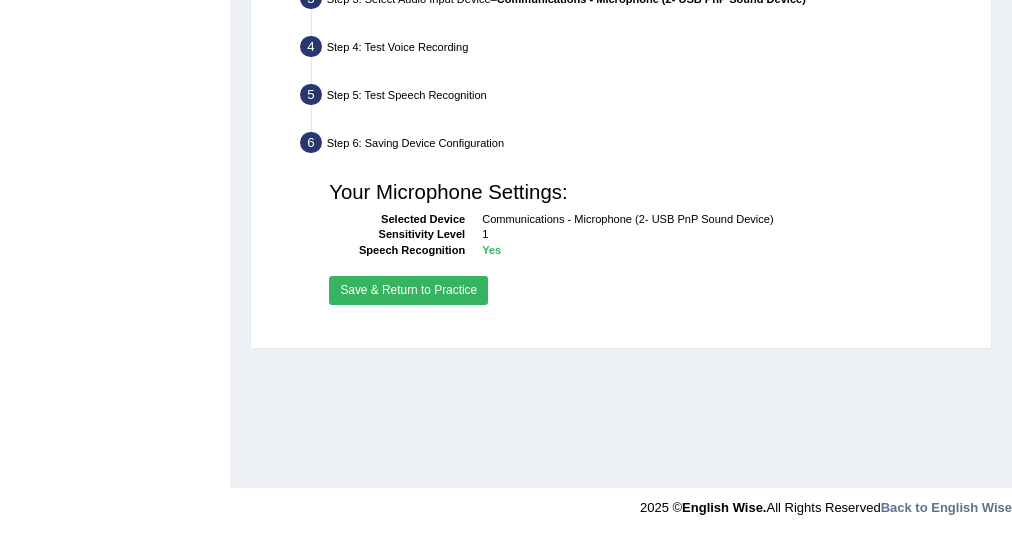 click on "Save & Return to Practice" at bounding box center (408, 290) 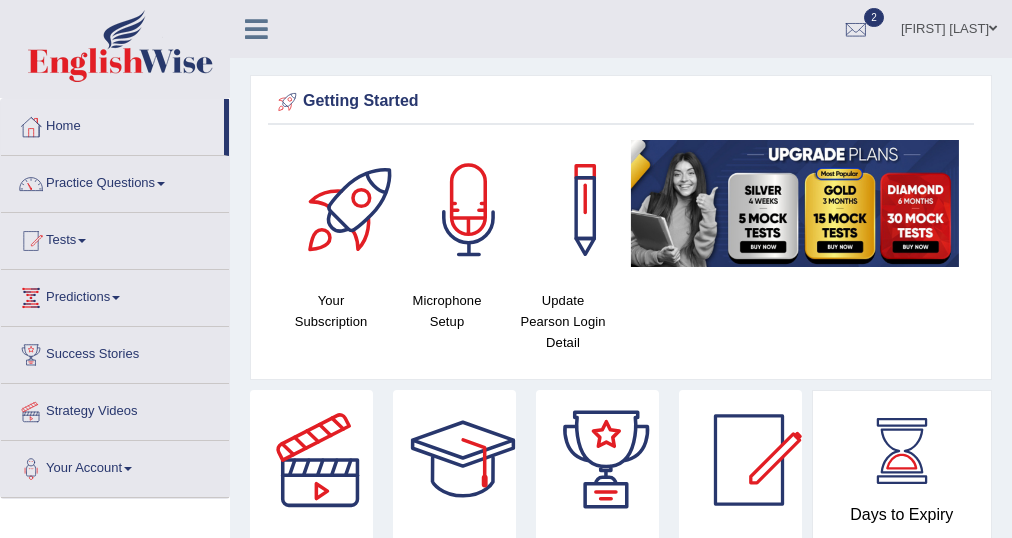scroll, scrollTop: 0, scrollLeft: 0, axis: both 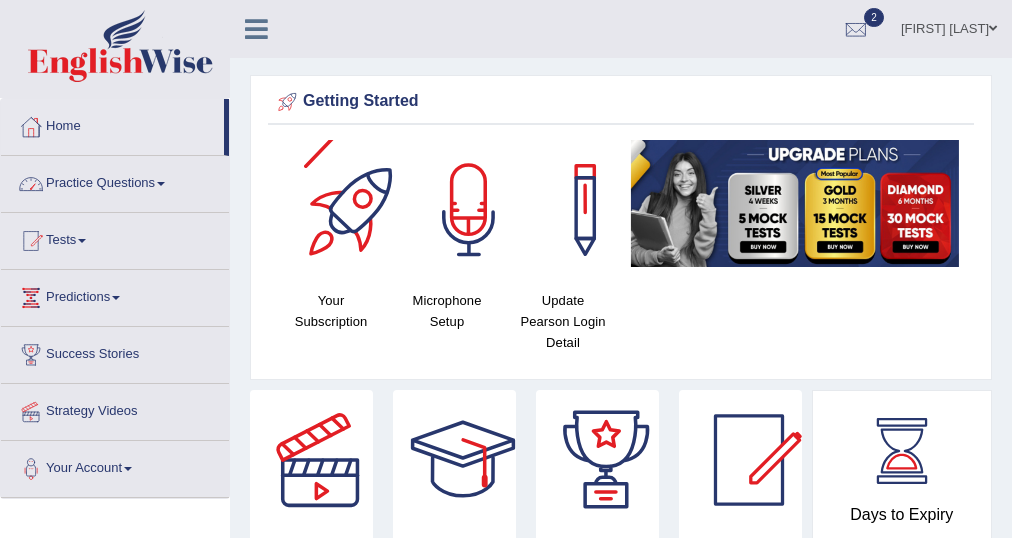 click on "Practice Questions" at bounding box center [115, 181] 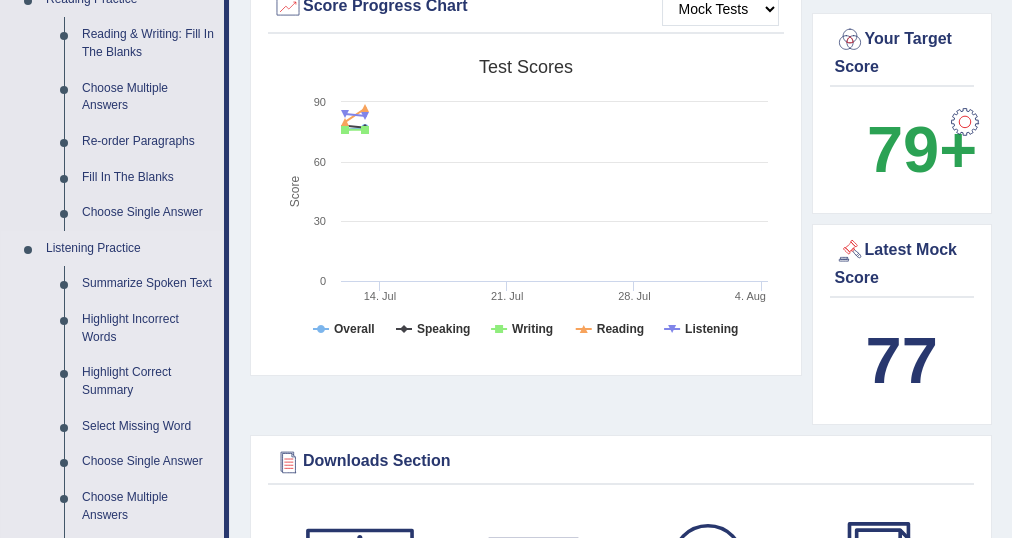 scroll, scrollTop: 880, scrollLeft: 0, axis: vertical 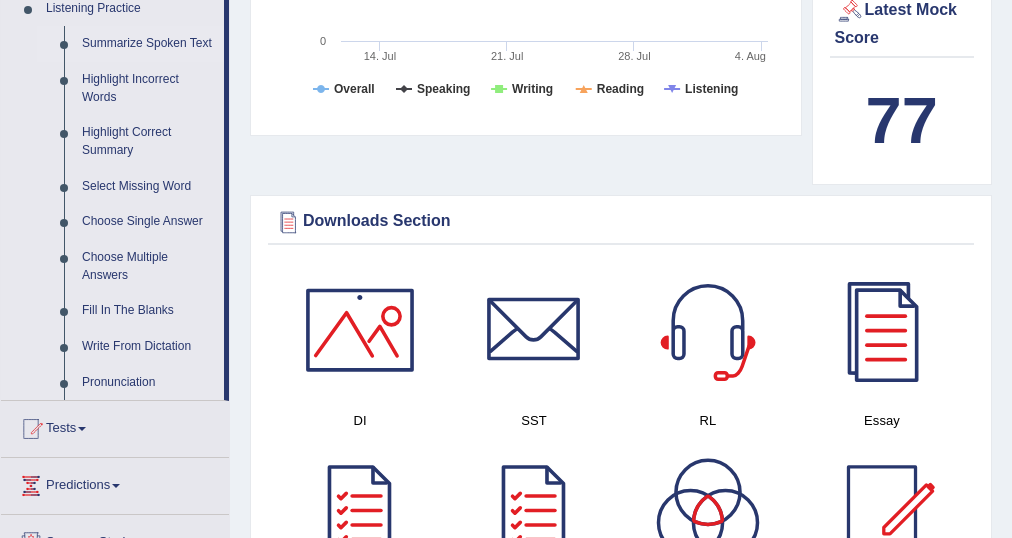 click on "Summarize Spoken Text" at bounding box center [148, 44] 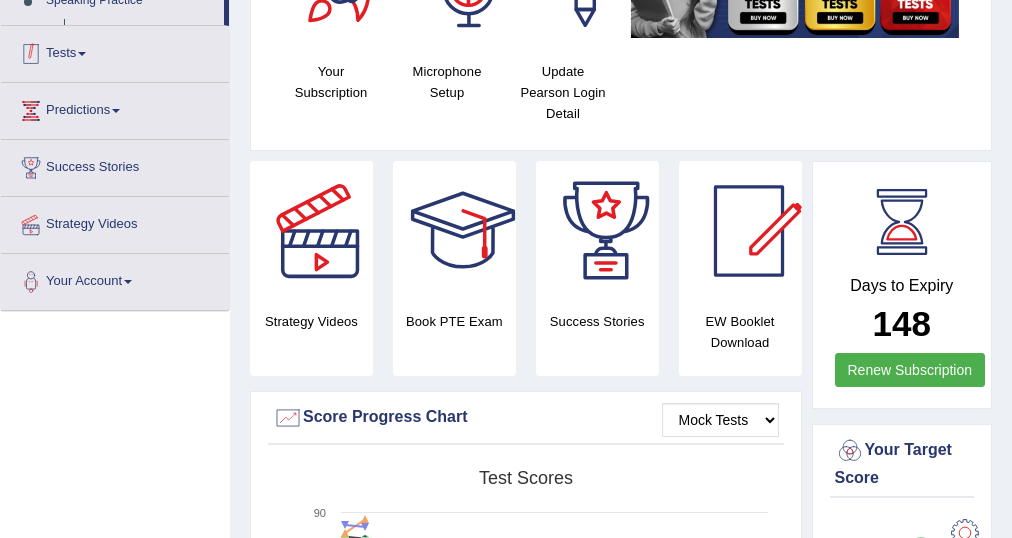 scroll, scrollTop: 304, scrollLeft: 0, axis: vertical 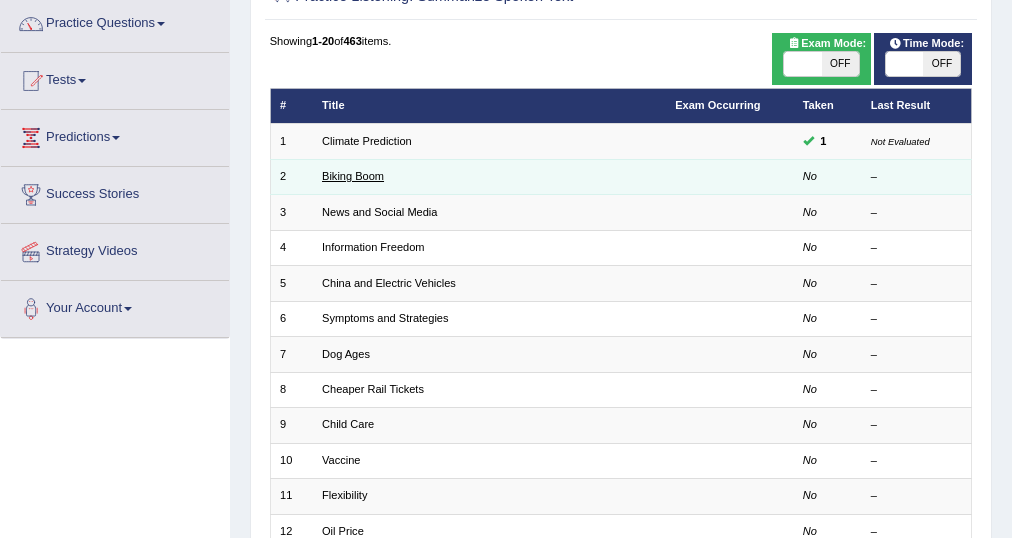 click on "Biking Boom" at bounding box center (353, 176) 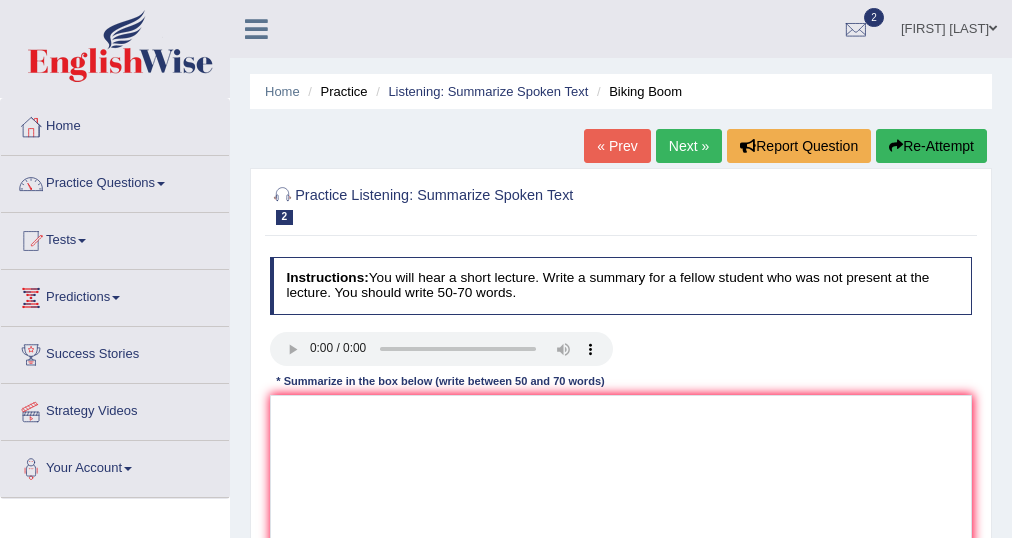 scroll, scrollTop: 0, scrollLeft: 0, axis: both 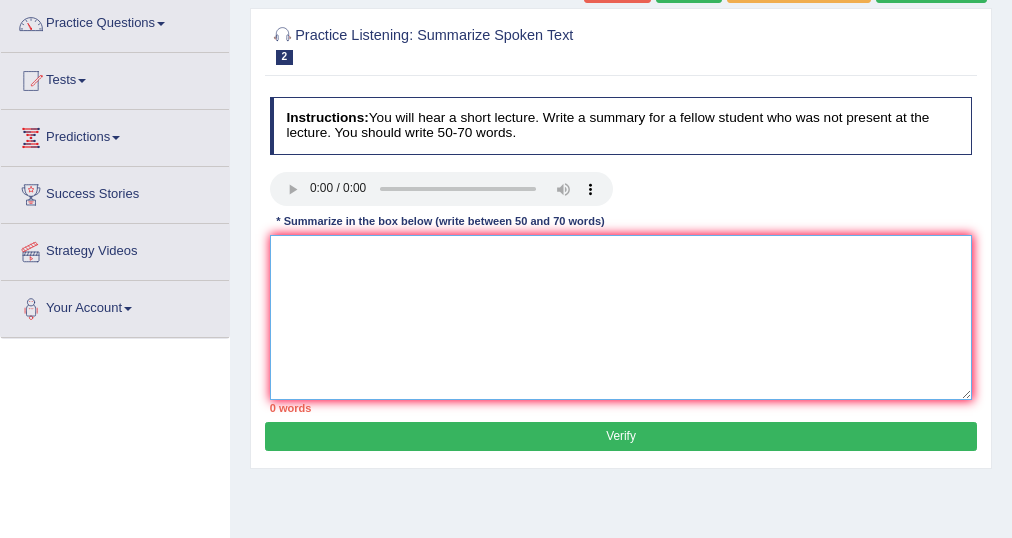 click at bounding box center (621, 317) 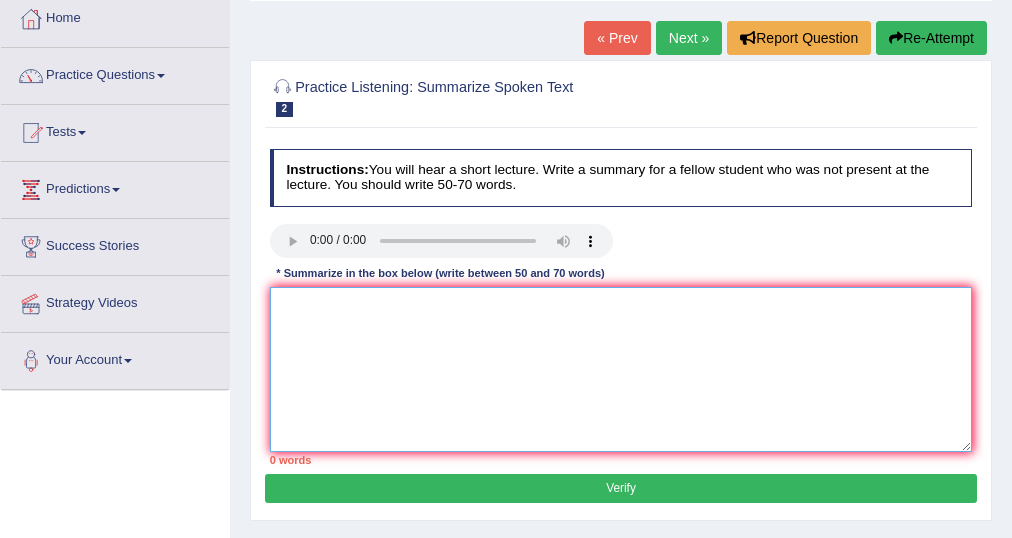 scroll, scrollTop: 80, scrollLeft: 0, axis: vertical 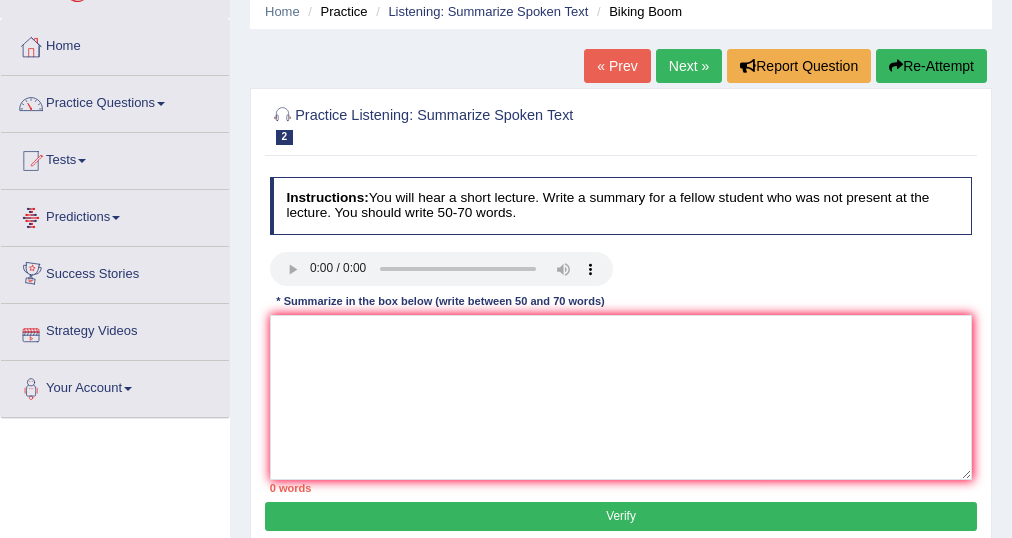 click on "Practice Listening: Summarize Spoken Text
2
Biking Boom
Instructions:  You will hear a short lecture. Write a summary for a fellow student who was not present at the lecture. You should write 50-70 words.
Transcript: Recorded Answer: * Summarize in the box below (write between 50 and 70 words) 0 words Written Keywords: A.I. Engine Result: Processing... 90-Points (9-Bands) Sample Answer: . Verify" at bounding box center [621, 318] 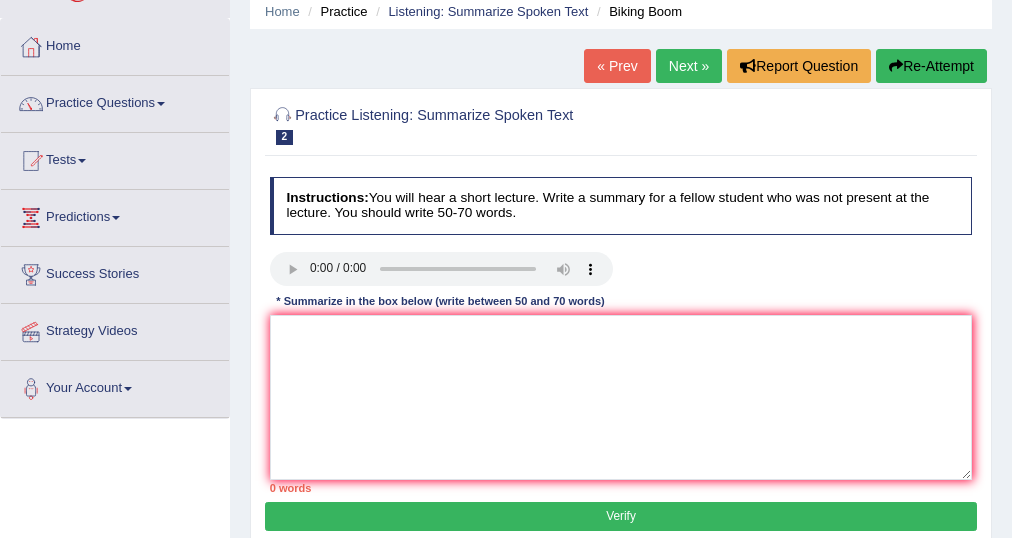 click on "Next »" at bounding box center (689, 66) 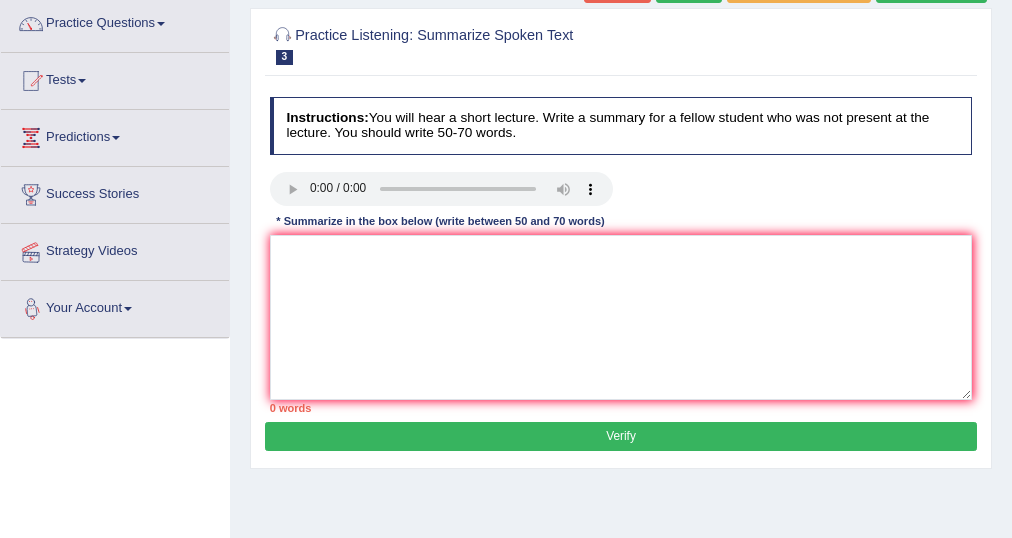 scroll, scrollTop: 0, scrollLeft: 0, axis: both 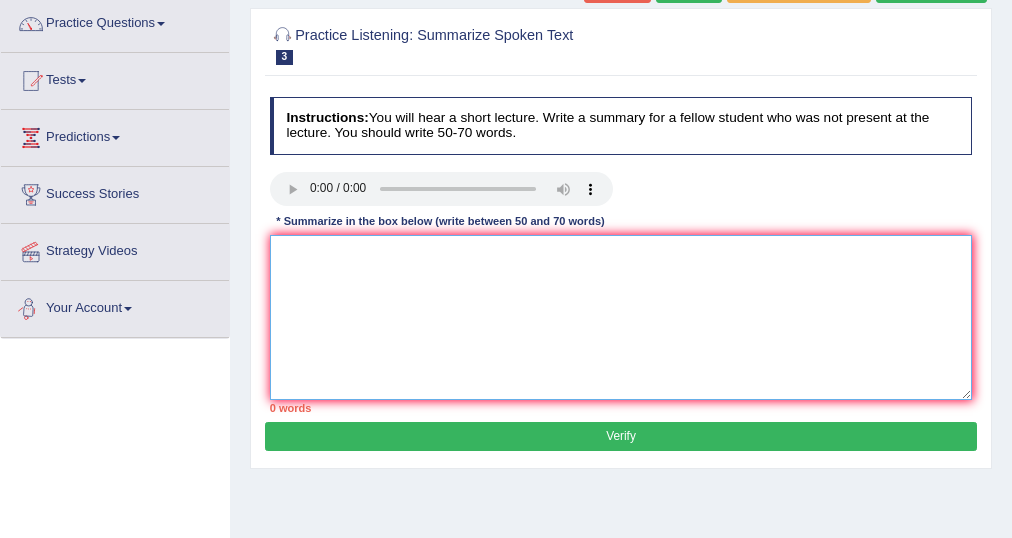 click at bounding box center (621, 317) 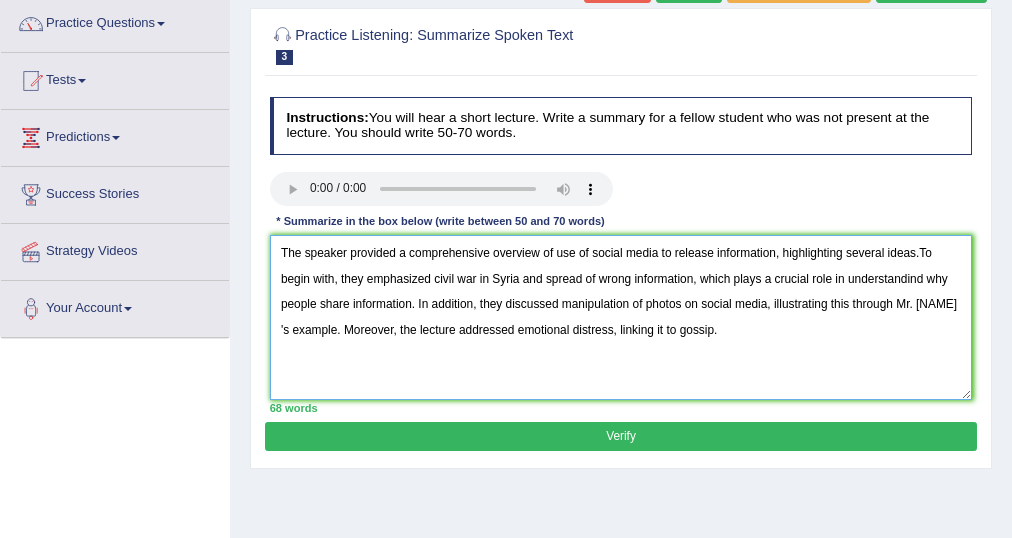drag, startPoint x: 330, startPoint y: 328, endPoint x: 740, endPoint y: 380, distance: 413.2844 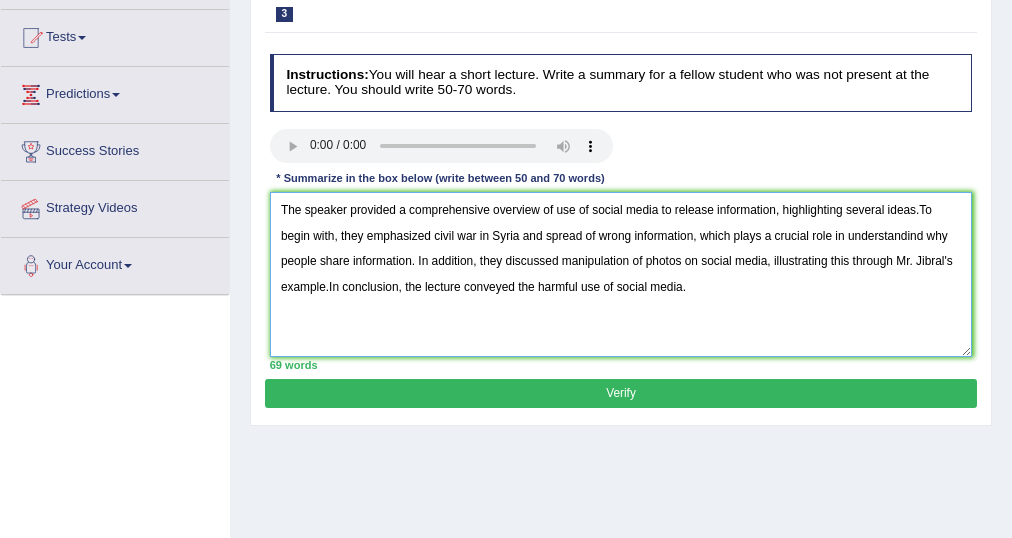 scroll, scrollTop: 240, scrollLeft: 0, axis: vertical 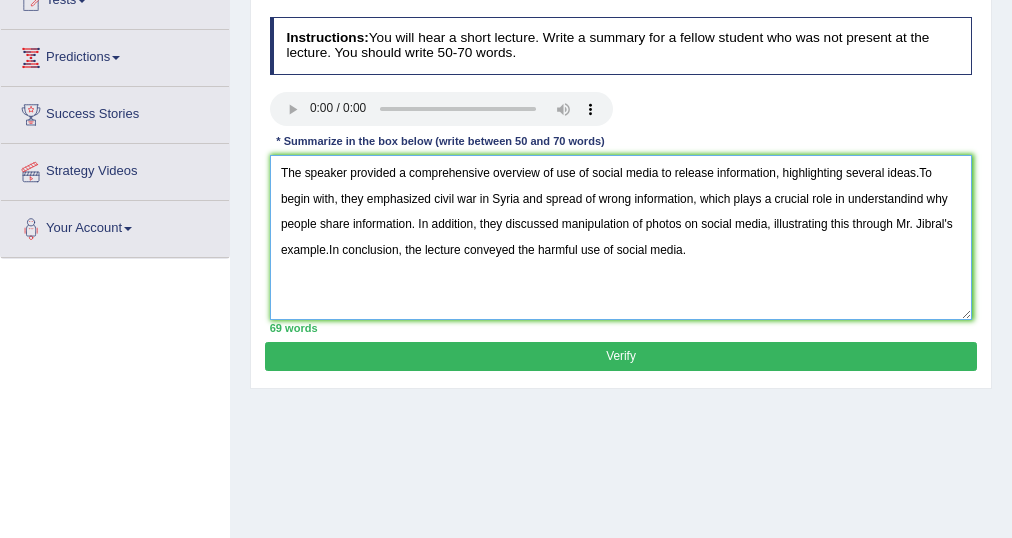 type on "The speaker provided a comprehensive overview of use of social media to release information, highlighting several ideas.To begin with, they emphasized civil war in Syria and spread of wrong information, which plays a crucial role in understandind why people share information. In addition, they discussed manipulation of photos on social media, illustrating this through Mr. Jibral's example.In conclusion, the lecture conveyed the harmful use of social media." 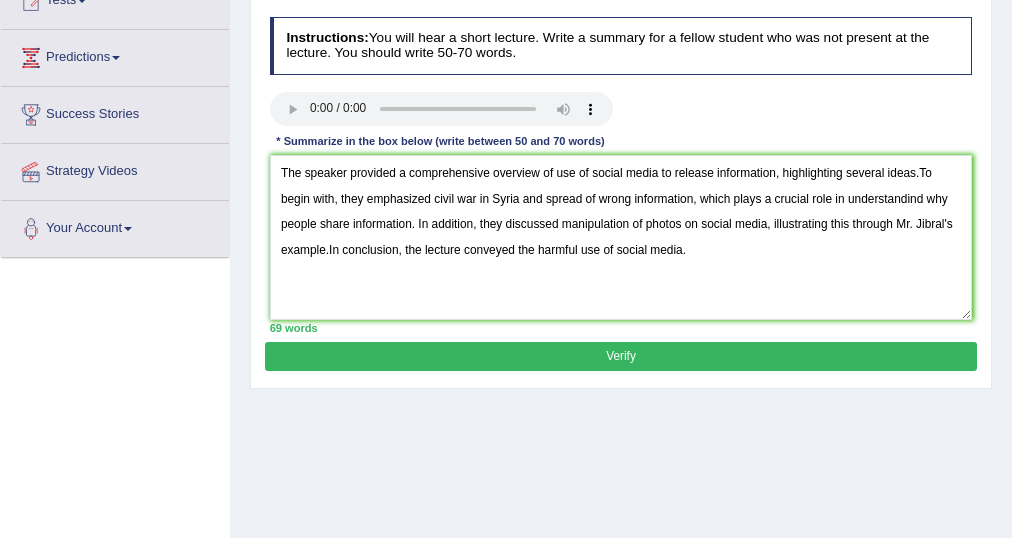 click on "Verify" at bounding box center [620, 356] 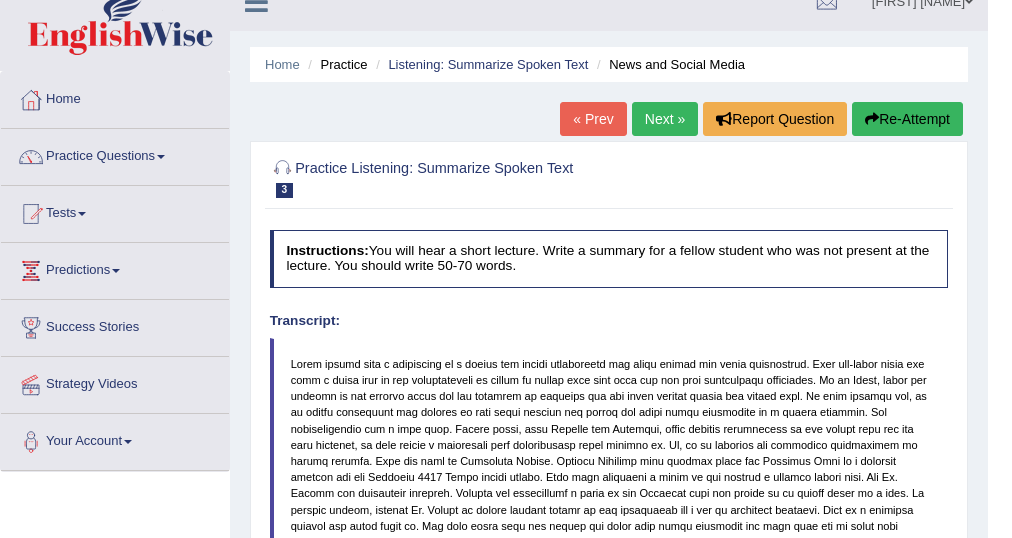 scroll, scrollTop: 0, scrollLeft: 0, axis: both 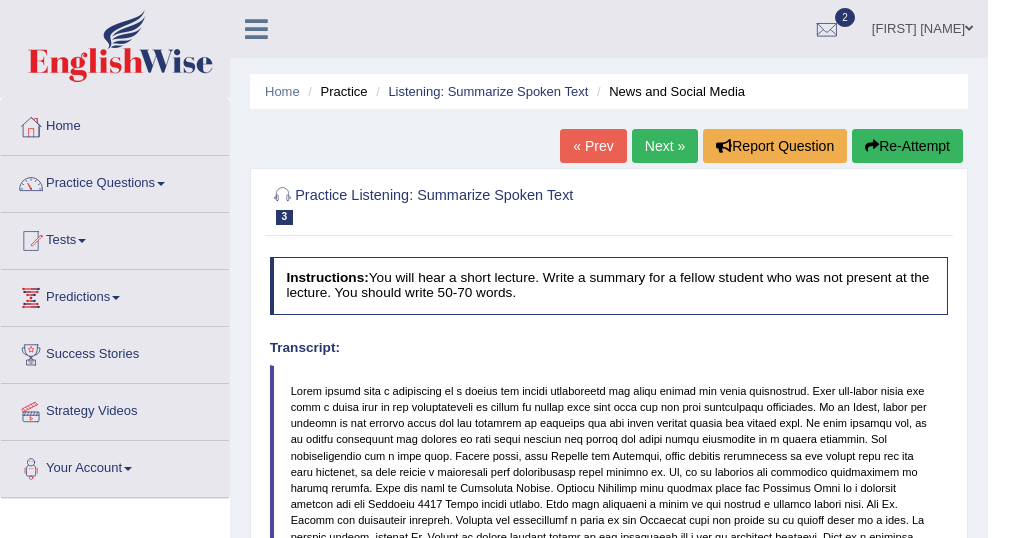 click on "Next »" at bounding box center [665, 146] 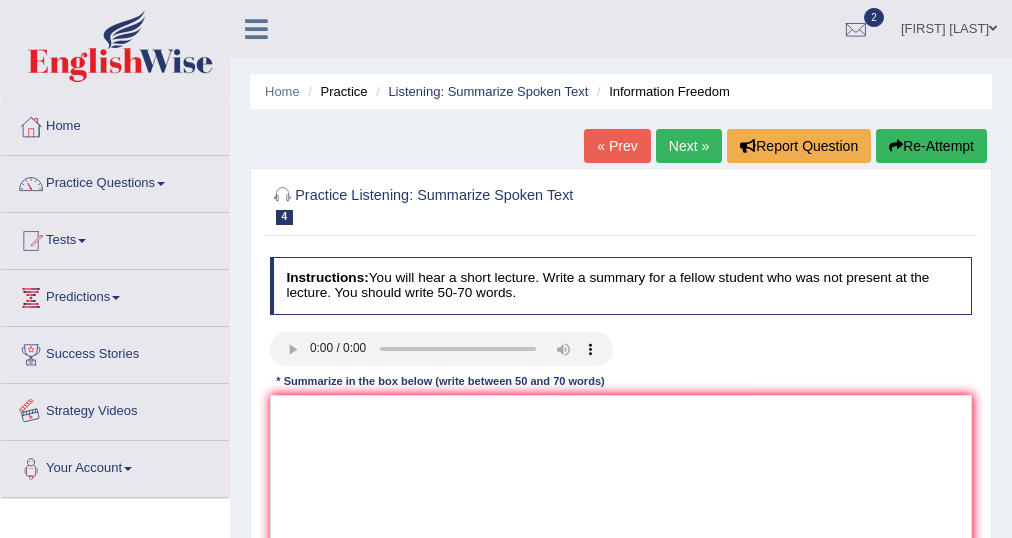 scroll, scrollTop: 240, scrollLeft: 0, axis: vertical 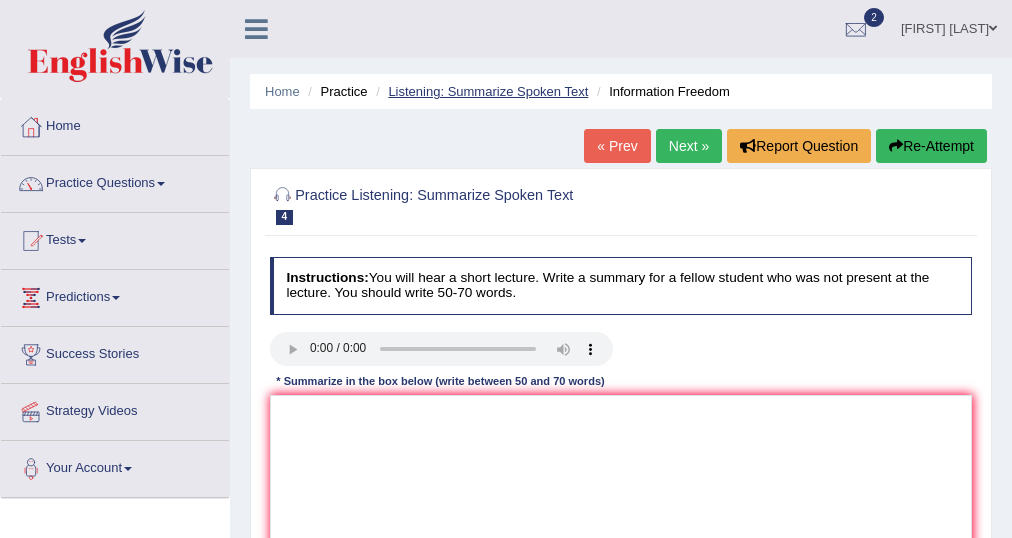 click on "Listening: Summarize Spoken Text" at bounding box center (488, 91) 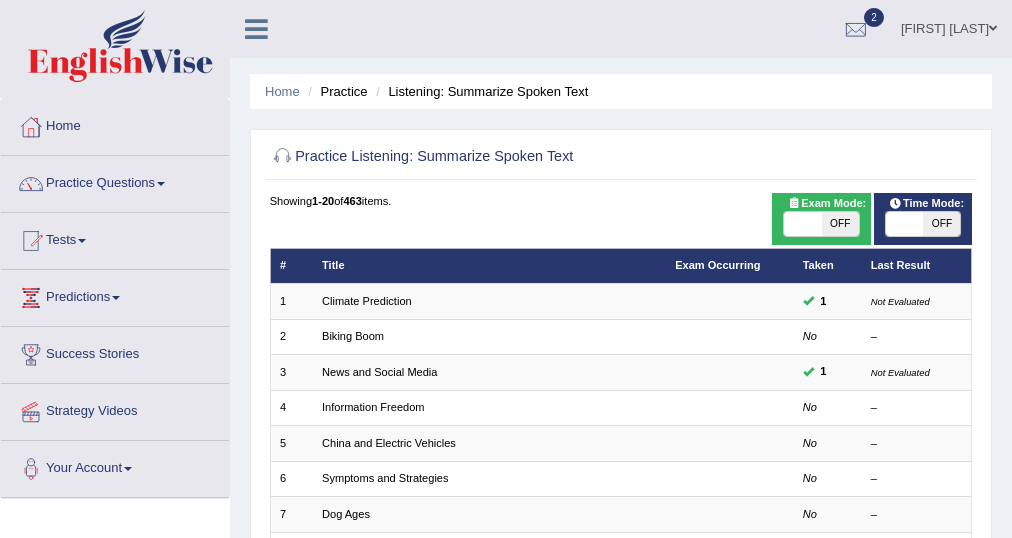 scroll, scrollTop: 560, scrollLeft: 0, axis: vertical 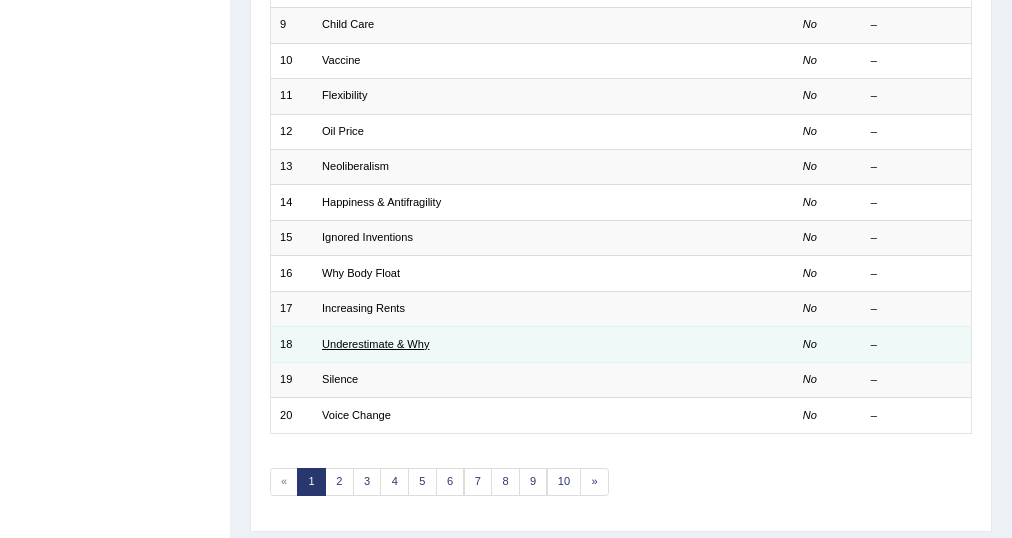 click on "Underestimate & Why" at bounding box center (375, 344) 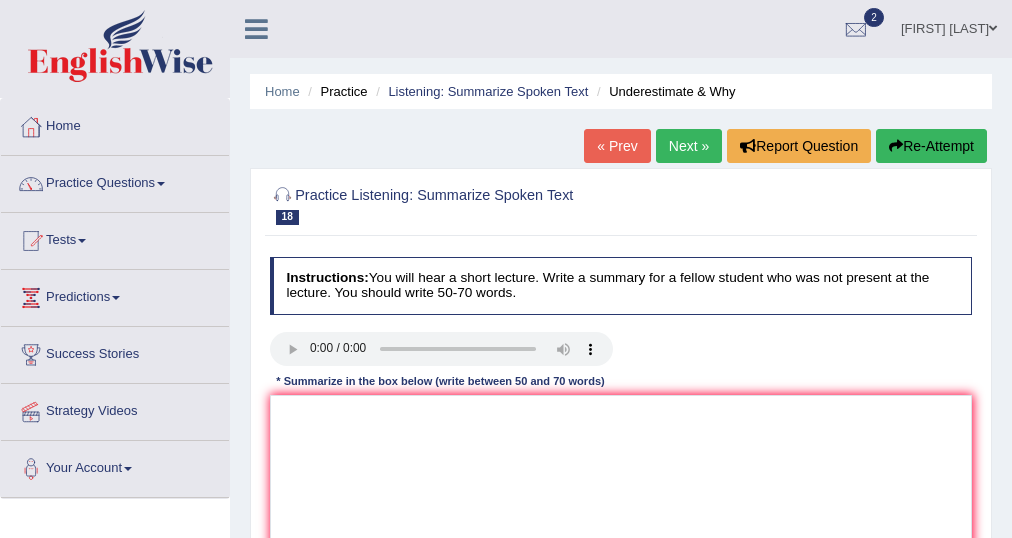 scroll, scrollTop: 0, scrollLeft: 0, axis: both 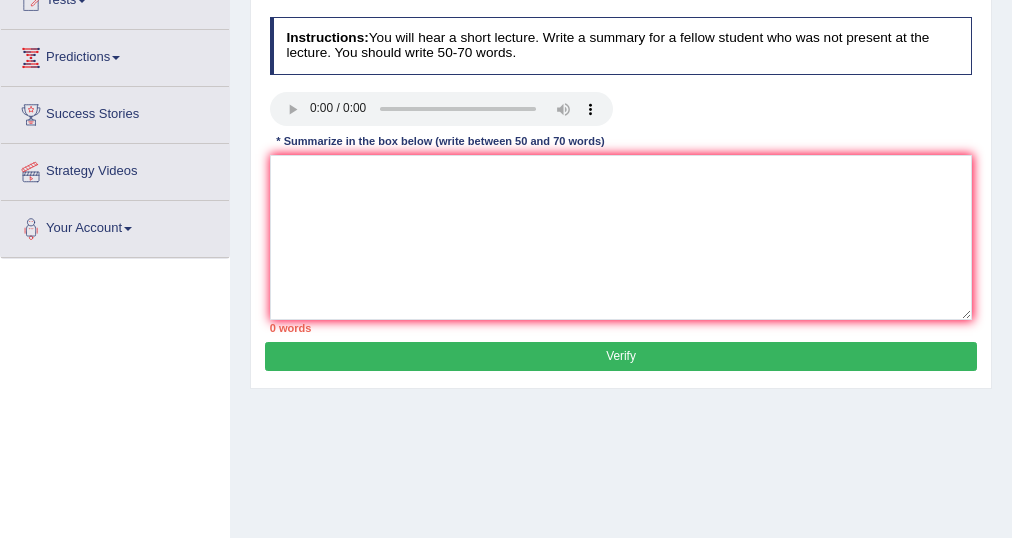 type 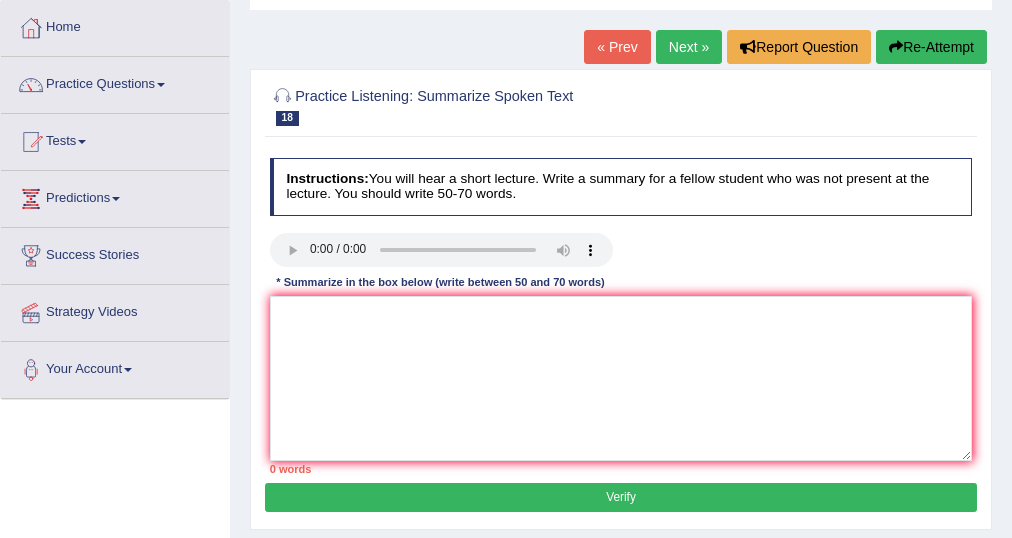 scroll, scrollTop: 0, scrollLeft: 0, axis: both 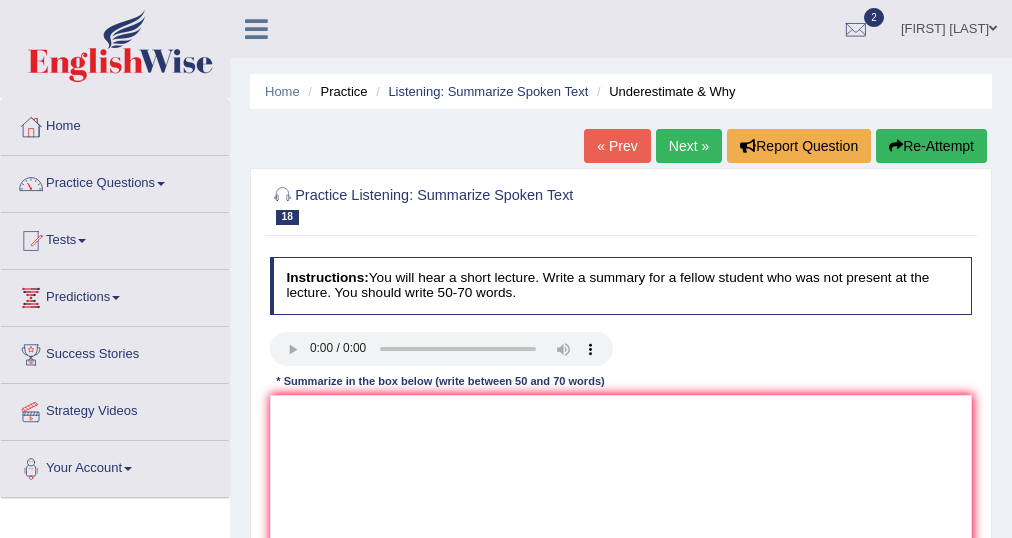 click on "Next »" at bounding box center (689, 146) 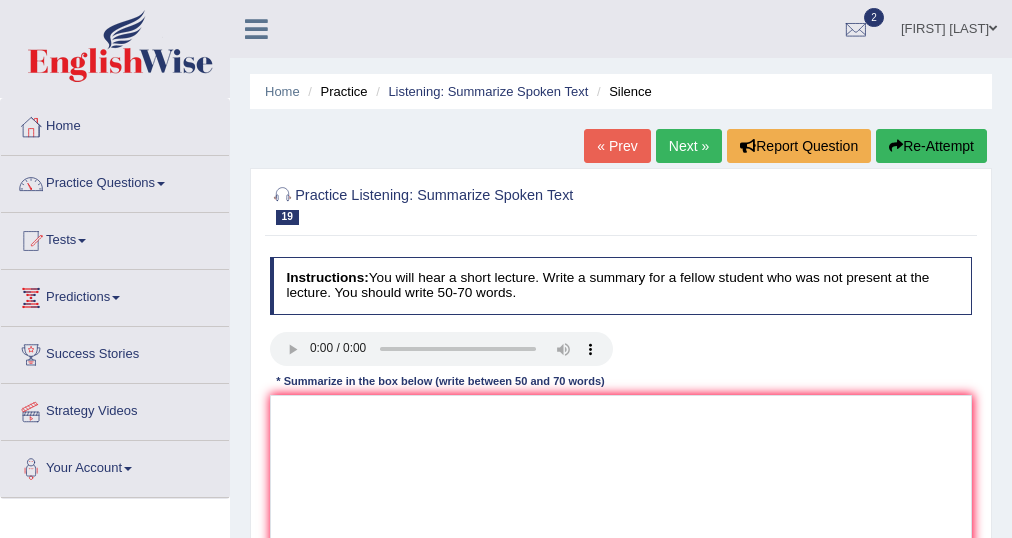 scroll, scrollTop: 240, scrollLeft: 0, axis: vertical 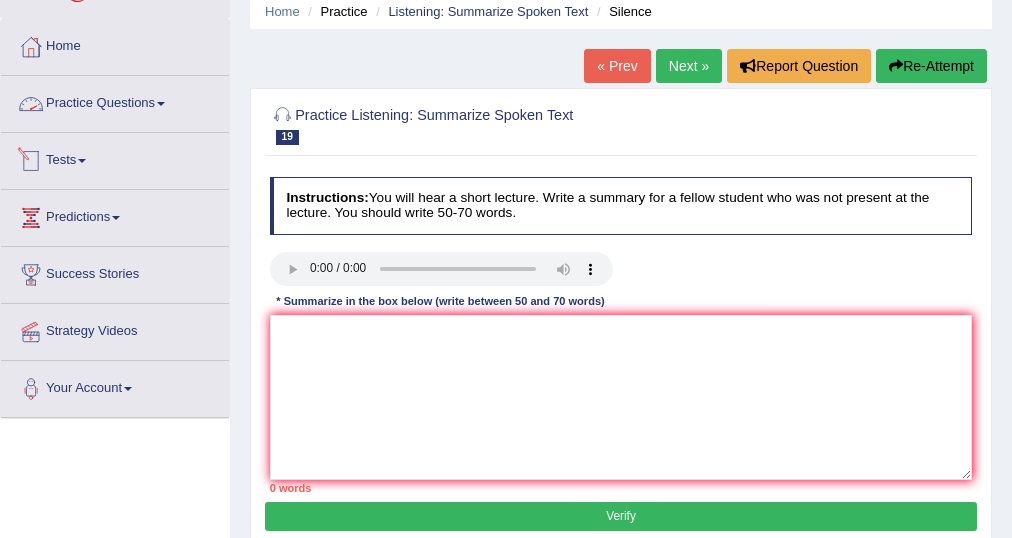 click on "Practice Questions" at bounding box center (115, 101) 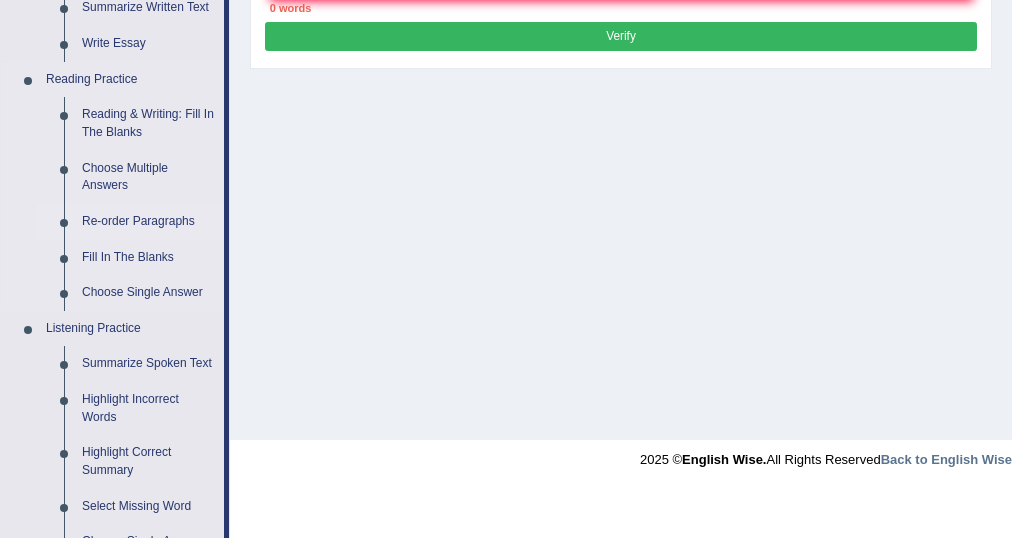 scroll, scrollTop: 720, scrollLeft: 0, axis: vertical 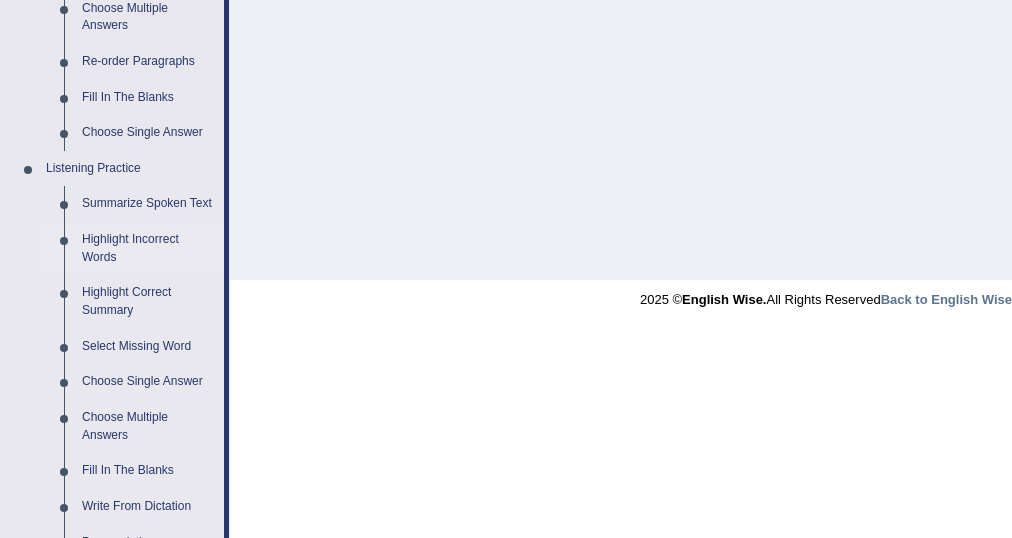click on "Highlight Incorrect Words" at bounding box center (148, 248) 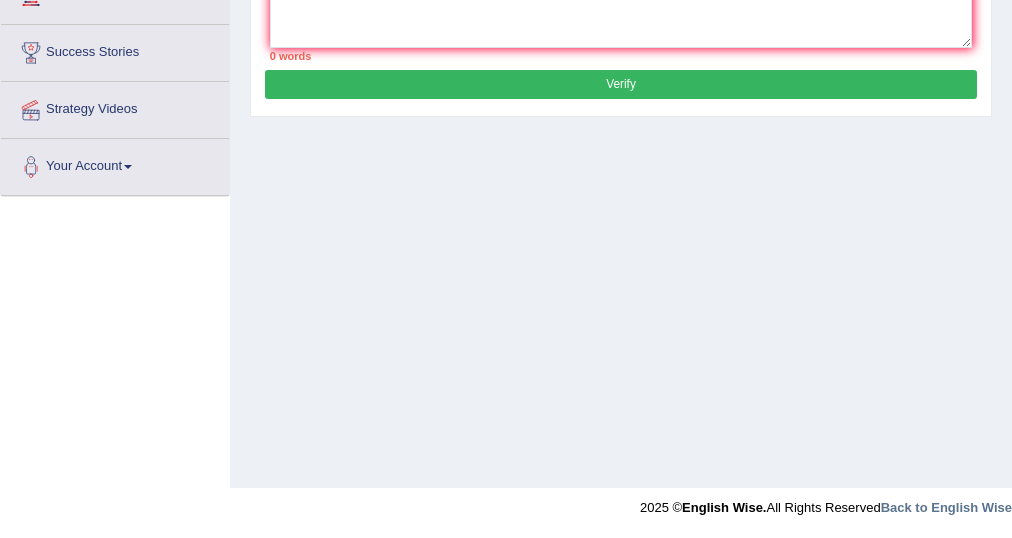 scroll, scrollTop: 242, scrollLeft: 0, axis: vertical 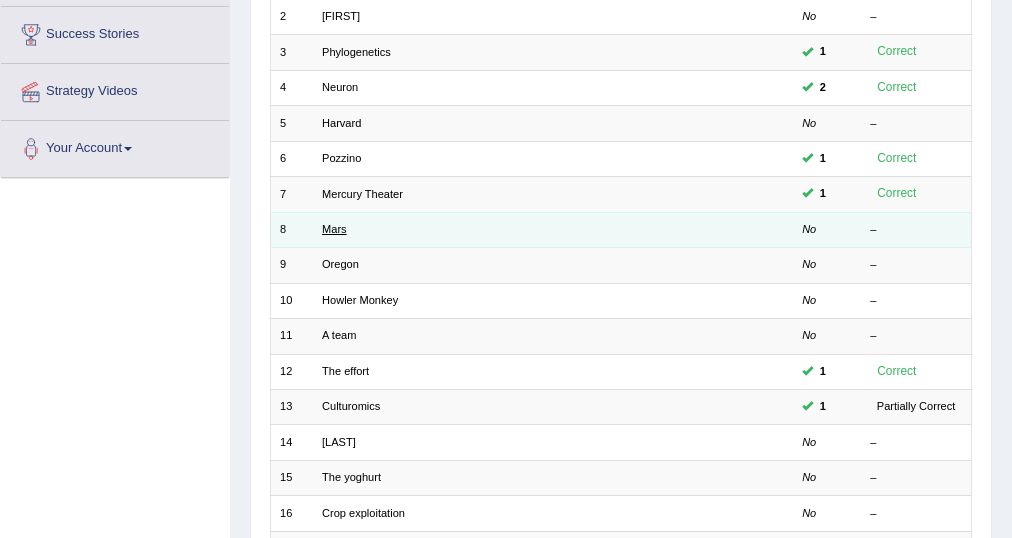 click on "Mars" at bounding box center [334, 229] 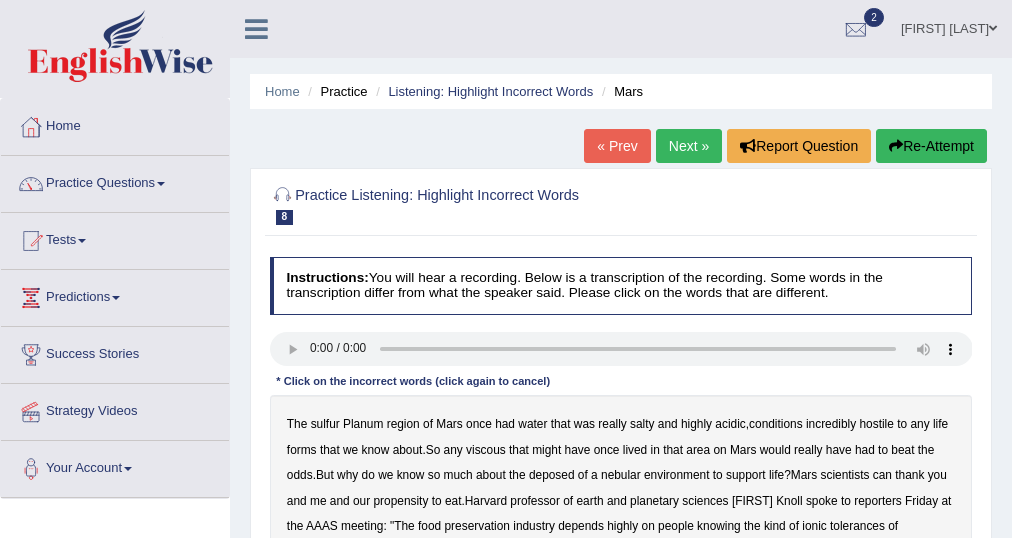 scroll, scrollTop: 0, scrollLeft: 0, axis: both 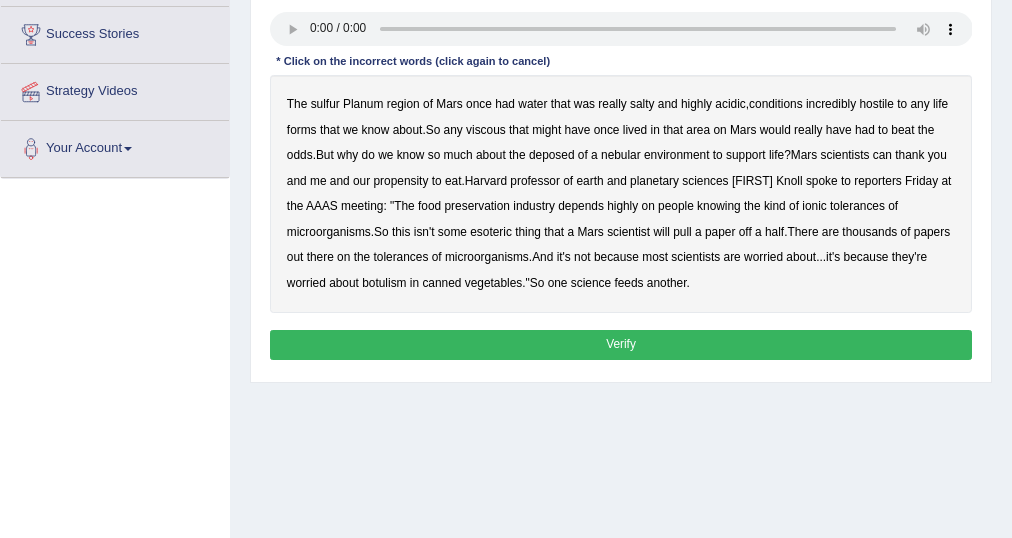 click on "was" at bounding box center [584, 104] 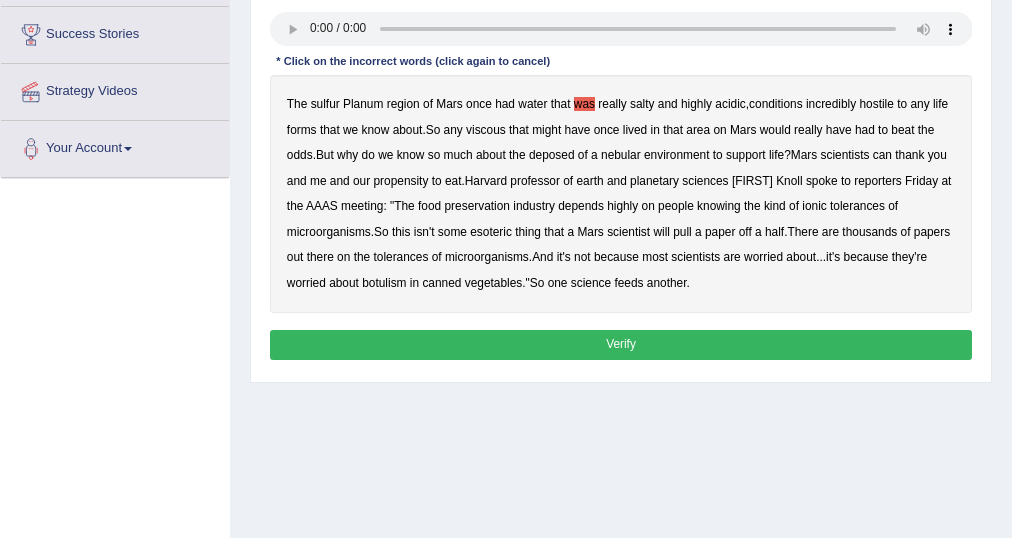 click on "was" at bounding box center (584, 104) 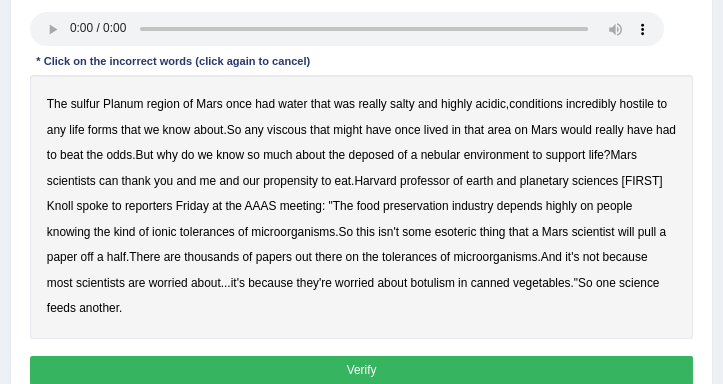 drag, startPoint x: 1023, startPoint y: 0, endPoint x: 112, endPoint y: 44, distance: 912.06195 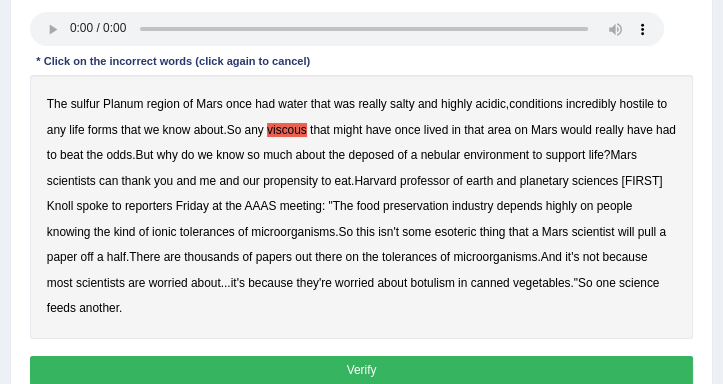 click on "deposed" at bounding box center [371, 155] 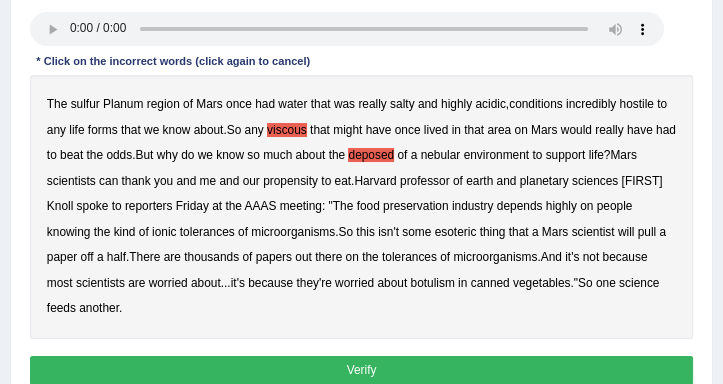 click on "nebular" at bounding box center (441, 155) 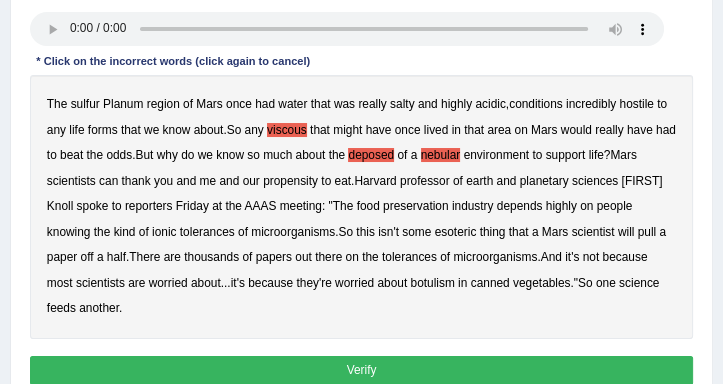 click on "half" at bounding box center (116, 257) 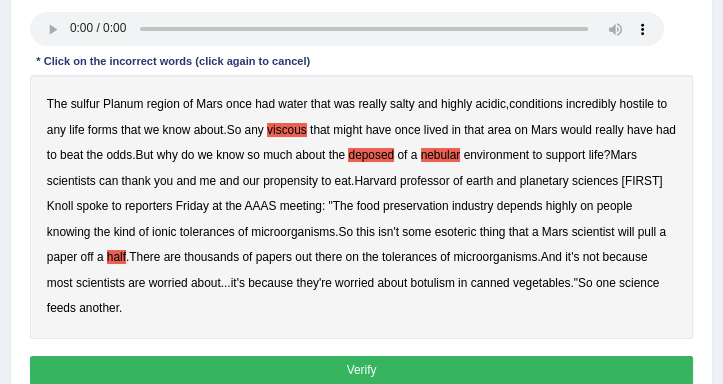 click on "Planum" at bounding box center [123, 104] 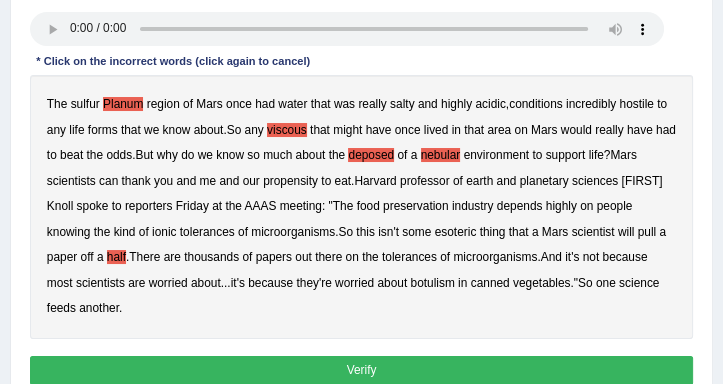 click on "Verify" at bounding box center [362, 370] 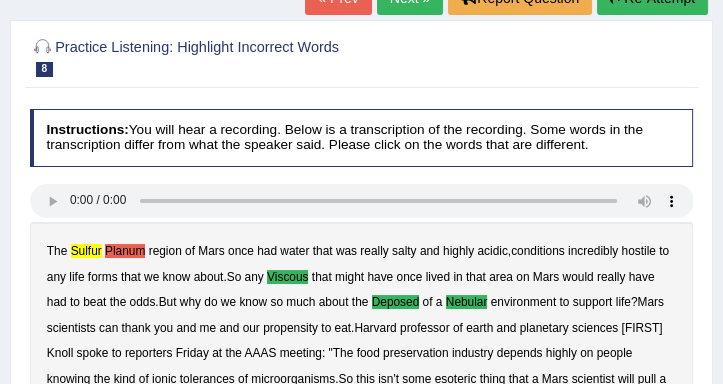 scroll, scrollTop: 91, scrollLeft: 0, axis: vertical 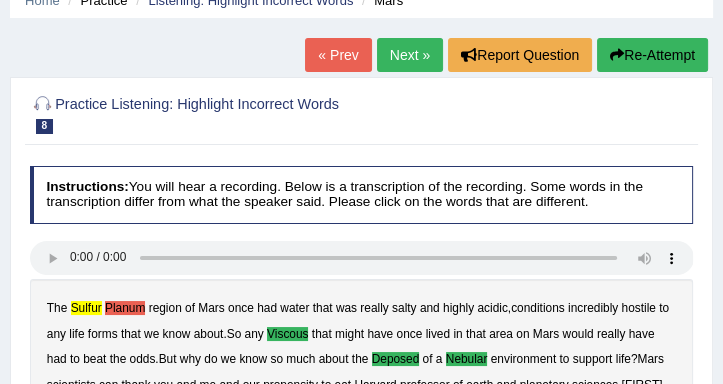 click on "Next »" at bounding box center (410, 55) 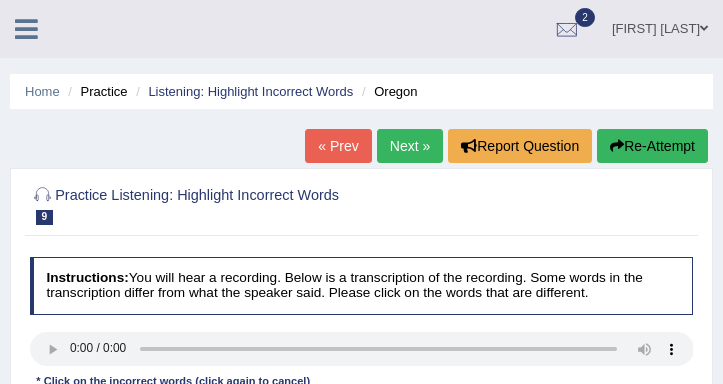 scroll, scrollTop: 57, scrollLeft: 0, axis: vertical 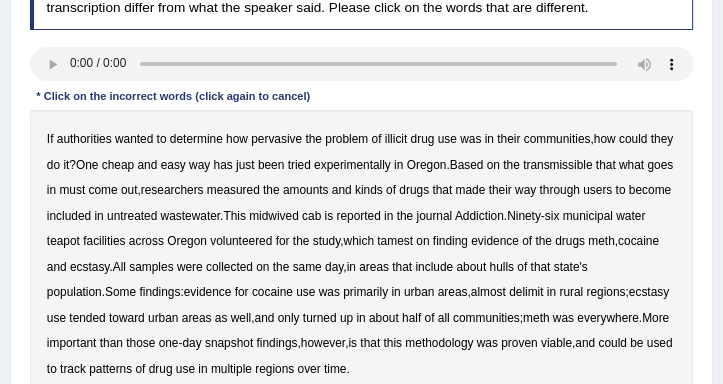 click on "transmissible" at bounding box center (557, 165) 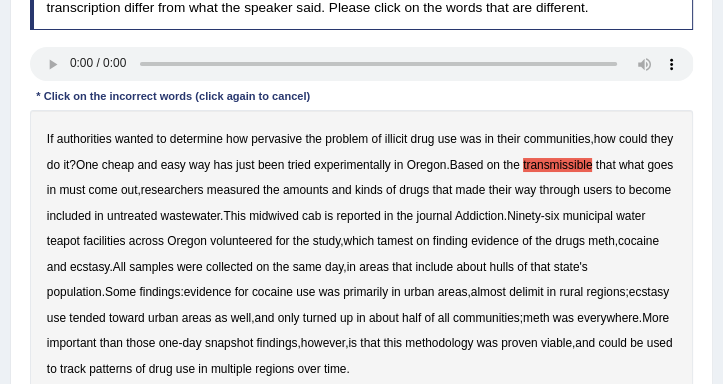 scroll, scrollTop: 342, scrollLeft: 0, axis: vertical 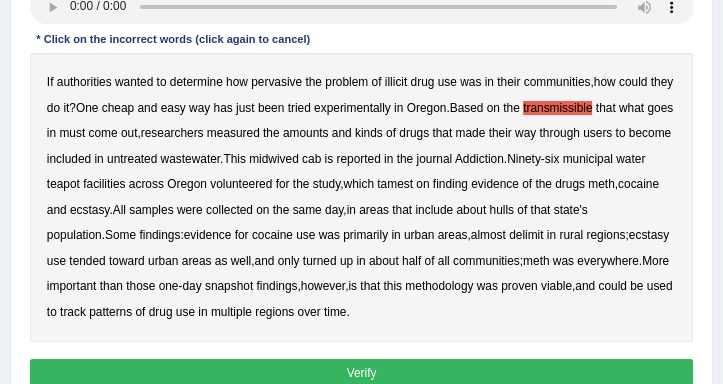 click on "midwived" at bounding box center [274, 159] 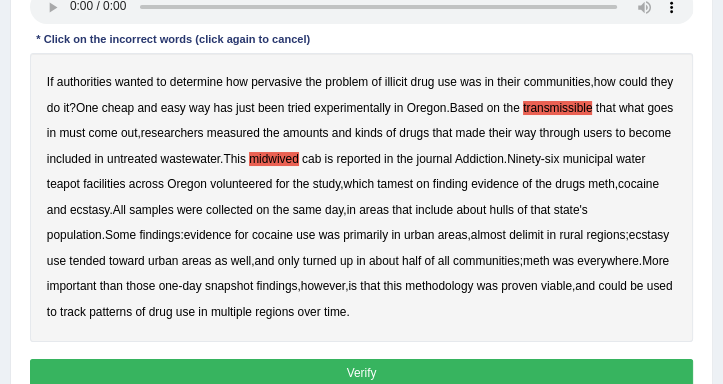 click on "cab" at bounding box center (311, 159) 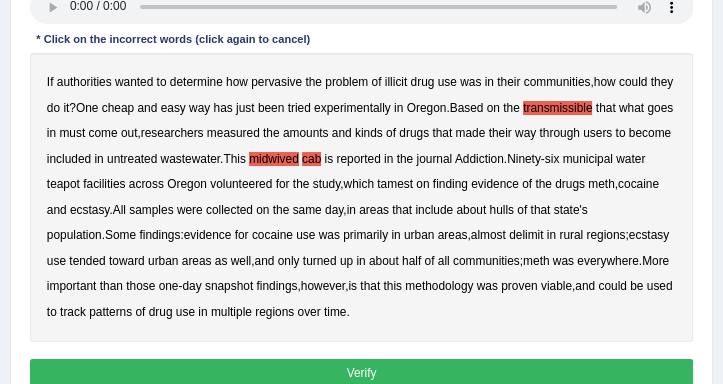 click on "tamest" at bounding box center (395, 184) 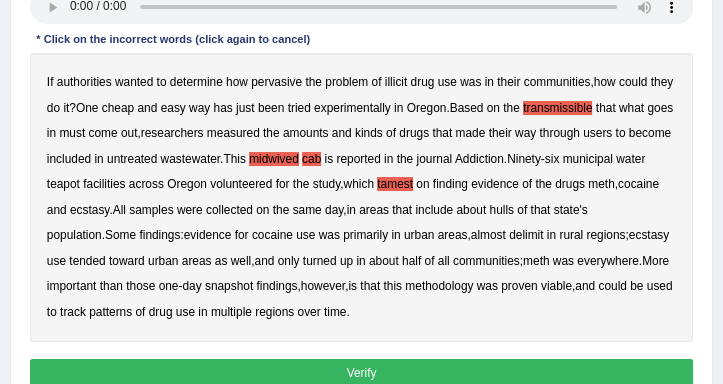 click on "hulls" at bounding box center (501, 210) 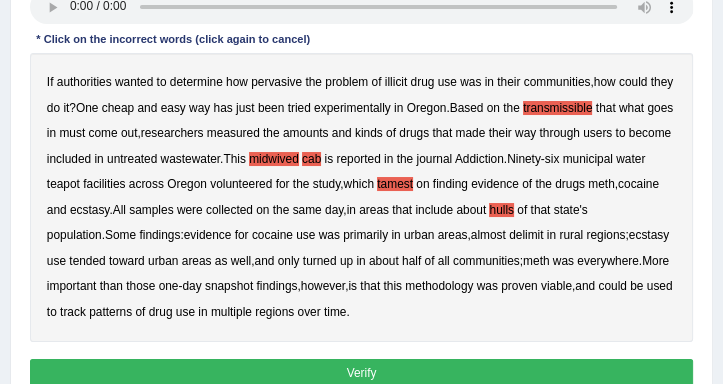 click on "delimit" at bounding box center (526, 235) 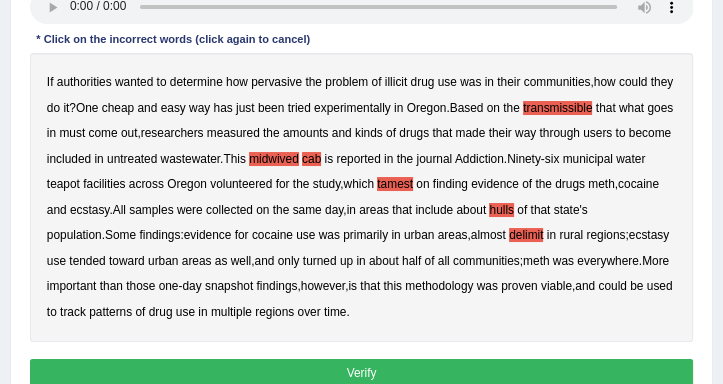 click on "reported" at bounding box center [358, 159] 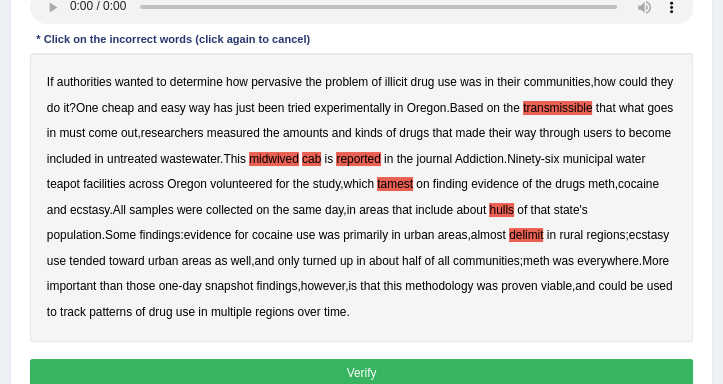 click on "journal" at bounding box center [434, 159] 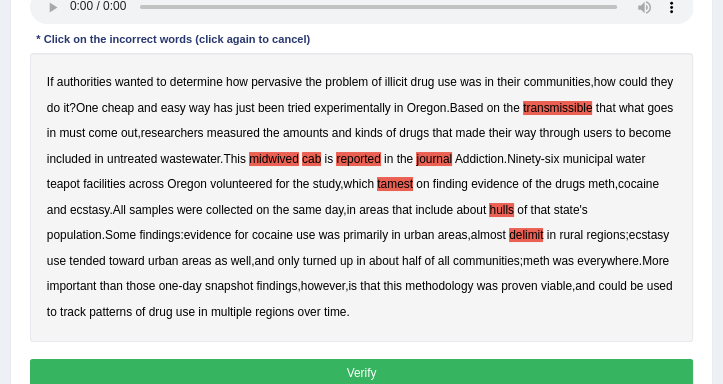 click on "as" at bounding box center (221, 261) 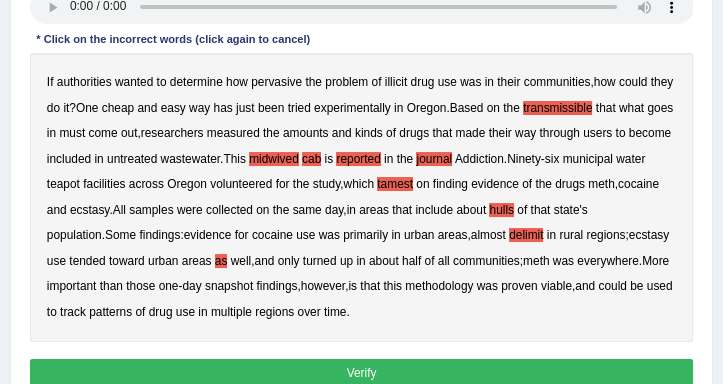 click on "only" at bounding box center (289, 261) 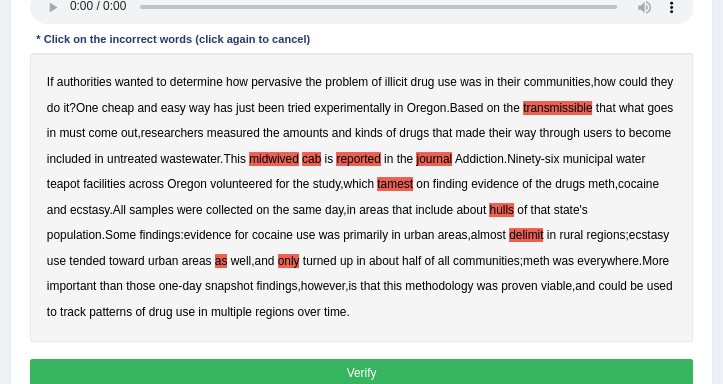 click on "If   authorities   wanted   to   determine   how   pervasive   the   problem   of   illicit   drug   use   was   in   their   communities ,  how   could   they   do   it ?  One   cheap   and   easy   way   has   just   been   tried   experimentally   in   Oregon .  Based   on   the   transmissible   that   what   goes   in   must   come   out ,  researchers   measured   the   amounts   and   kinds   of   drugs   that   made   their   way   through   users   to   become   included   in   untreated   wastewater .  This   midwived   cab   is   reported   in   the   journal   Addiction .  Ninety - six   municipal   water   teapot   facilities   across   Oregon   volunteered   for   the   study ,  which   tamest   on   finding   evidence   of   the   drugs   meth ,  cocaine   and   ecstasy .  All   samples   were   collected   on   the   same   day ,  in   areas   that   include   about   hulls   of   that   state's   population .  Some   findings :  evidence   for   cocaine   use   was   primarily   in   urban" at bounding box center [362, 197] 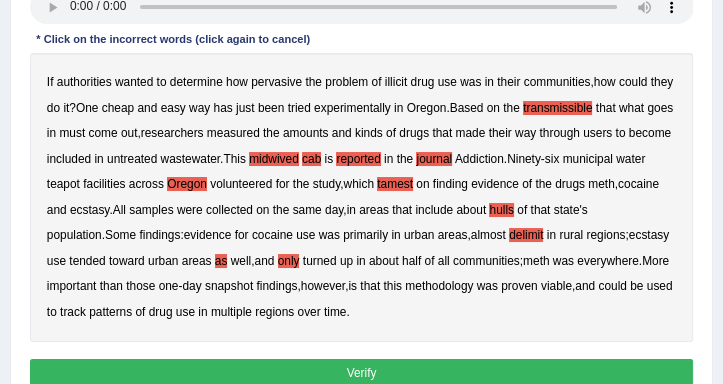 click on "wastewater" at bounding box center (190, 159) 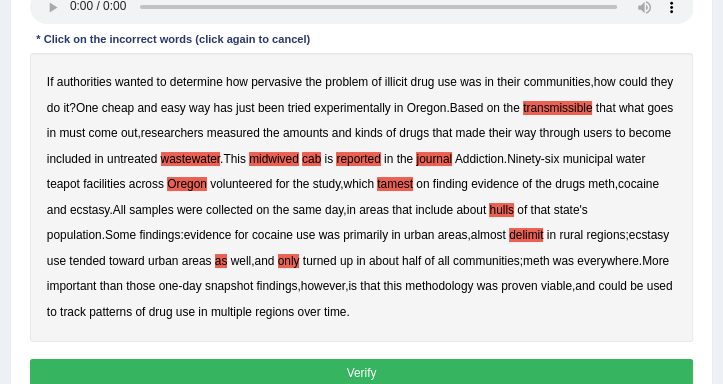 click on "If   authorities   wanted   to   determine   how   pervasive   the   problem   of   illicit   drug   use   was   in   their   communities ,  how   could   they   do   it ?  One   cheap   and   easy   way   has   just   been   tried   experimentally   in   Oregon .  Based   on   the   transmissible   that   what   goes   in   must   come   out ,  researchers   measured   the   amounts   and   kinds   of   drugs   that   made   their   way   through   users   to   become   included   in   untreated   wastewater .  This   midwived   cab   is   reported   in   the   journal   Addiction .  Ninety - six   municipal   water   teapot   facilities   across   Oregon   volunteered   for   the   study ,  which   tamest   on   finding   evidence   of   the   drugs   meth ,  cocaine   and   ecstasy .  All   samples   were   collected   on   the   same   day ,  in   areas   that   include   about   hulls   of   that   state's   population .  Some   findings :  evidence   for   cocaine   use   was   primarily   in   urban" at bounding box center (362, 197) 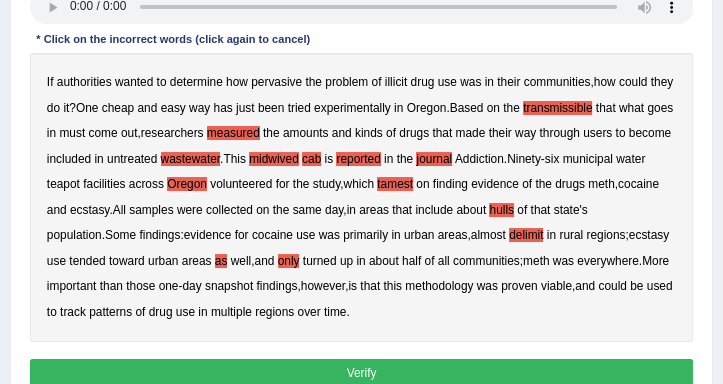 click on "Verify" at bounding box center (362, 373) 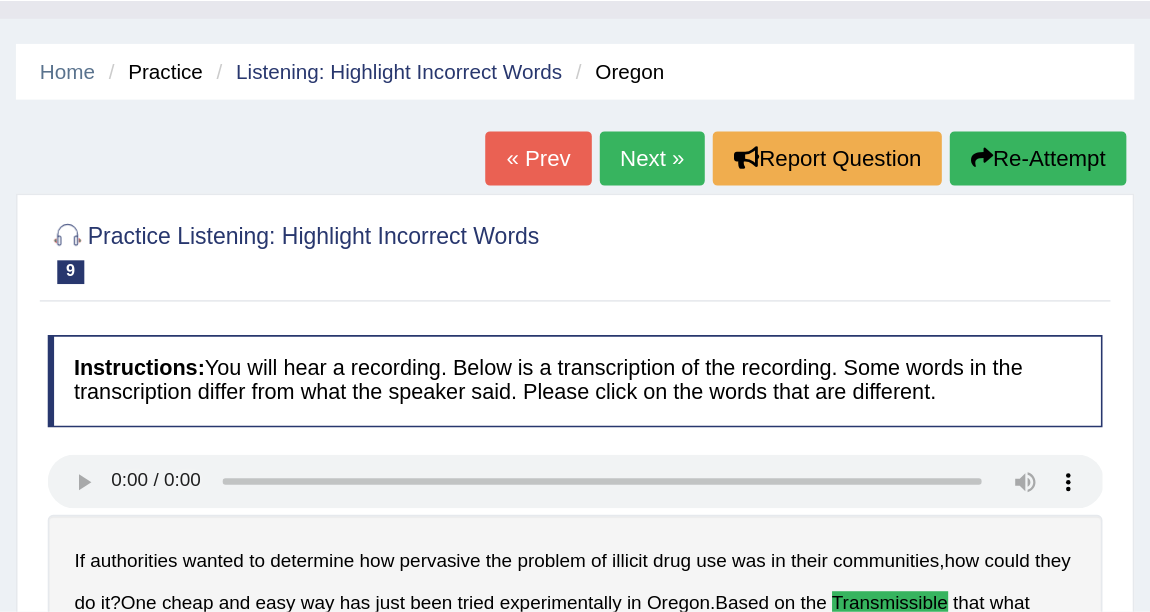 scroll, scrollTop: 0, scrollLeft: 0, axis: both 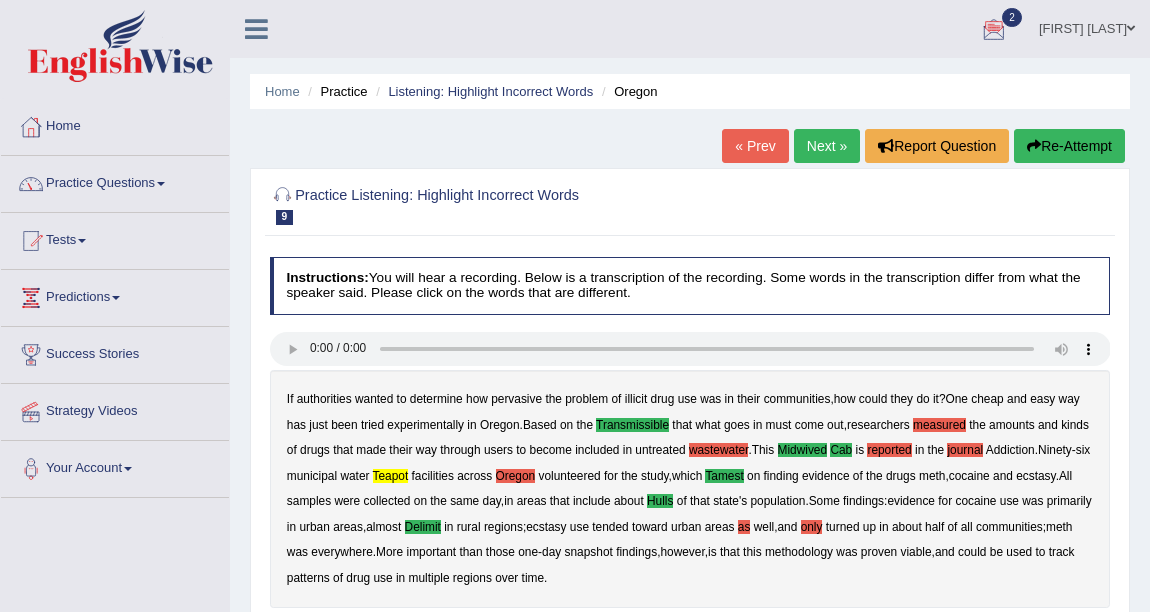 drag, startPoint x: 586, startPoint y: 1, endPoint x: 160, endPoint y: 178, distance: 461.30792 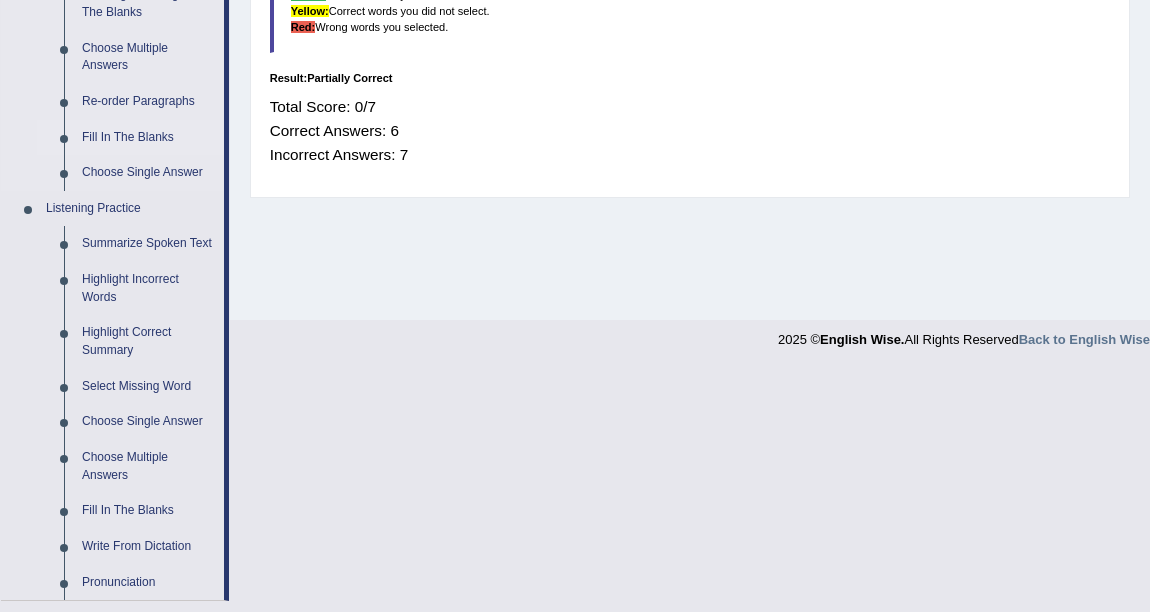 scroll, scrollTop: 818, scrollLeft: 0, axis: vertical 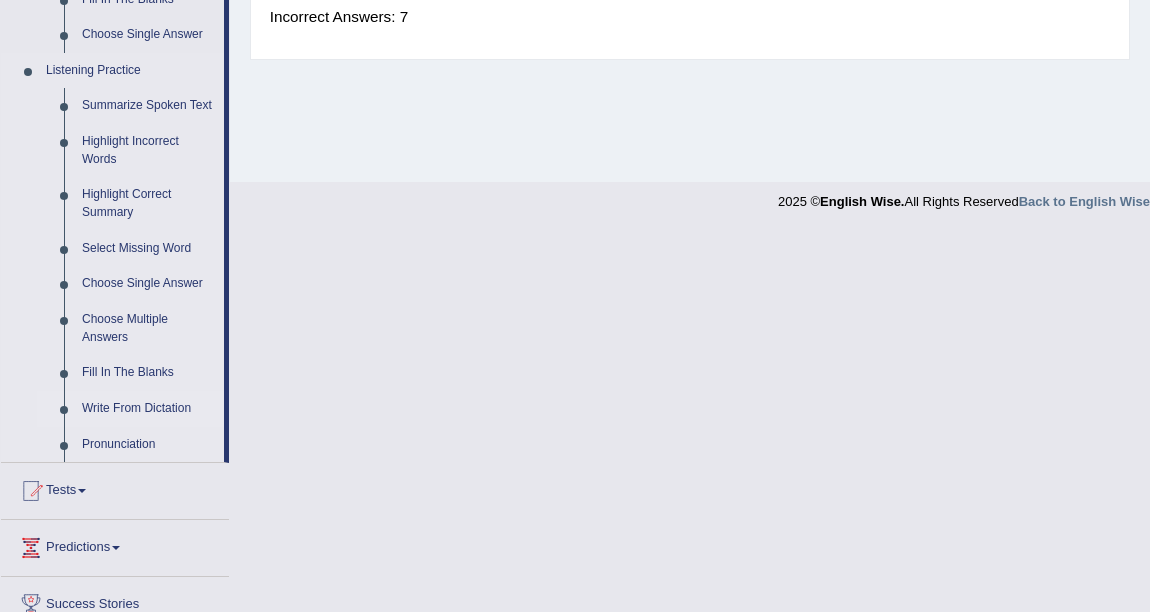 click on "Write From Dictation" at bounding box center (148, 409) 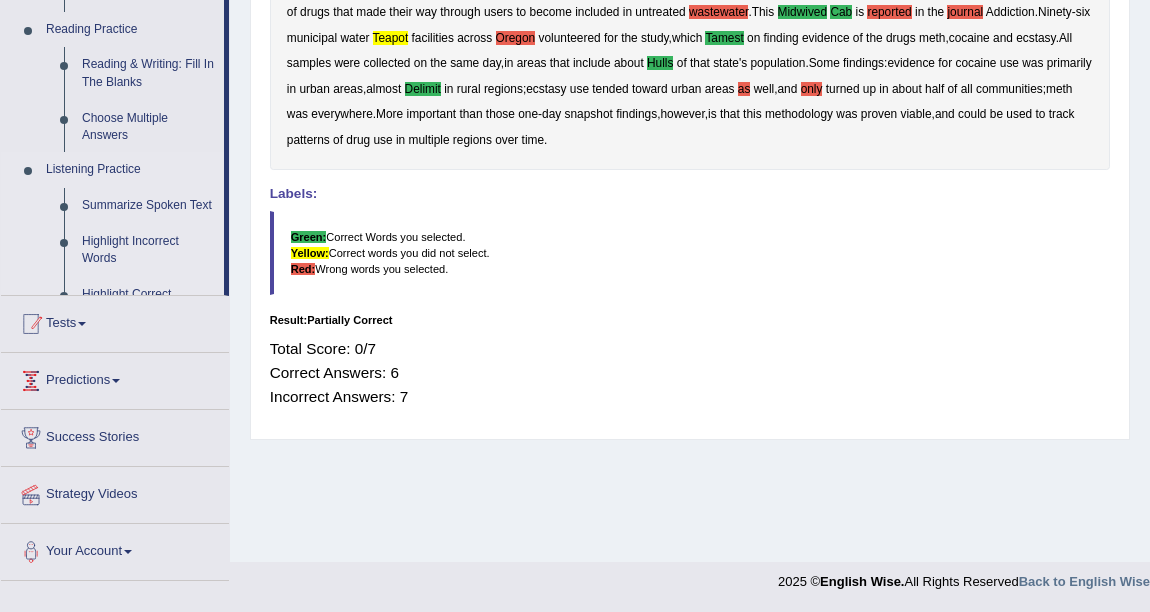scroll, scrollTop: 340, scrollLeft: 0, axis: vertical 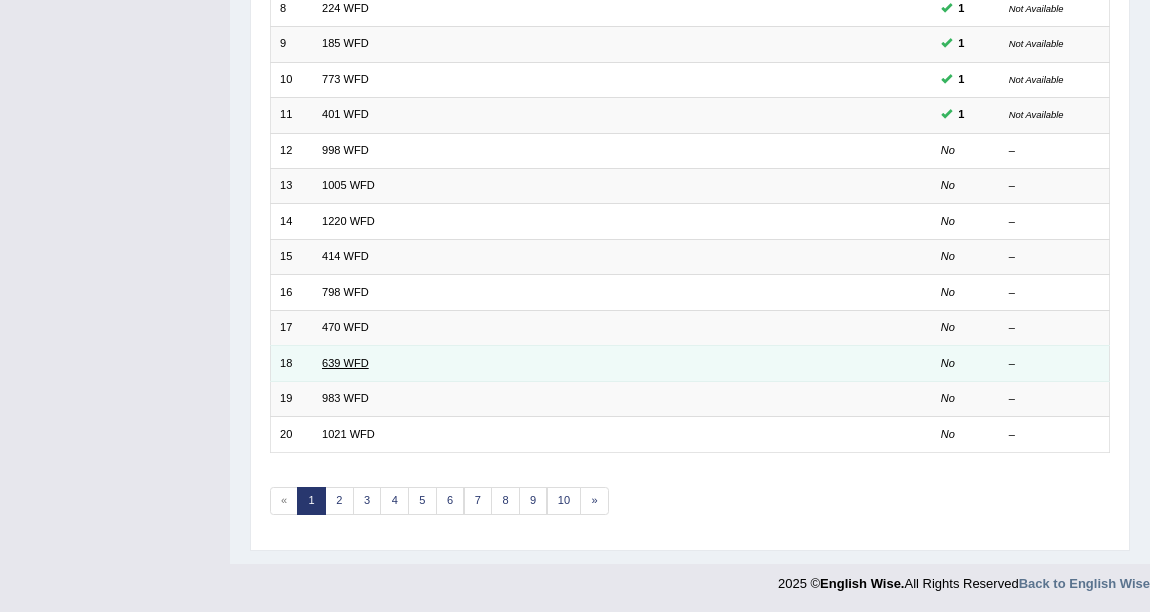 click on "639 WFD" at bounding box center [345, 363] 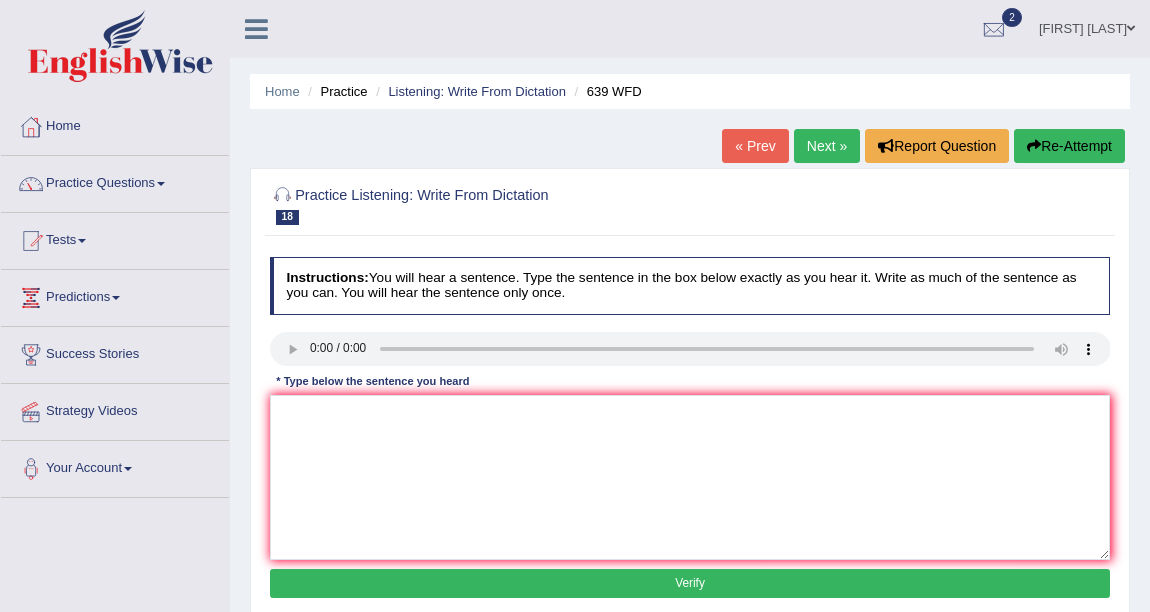 scroll, scrollTop: 0, scrollLeft: 0, axis: both 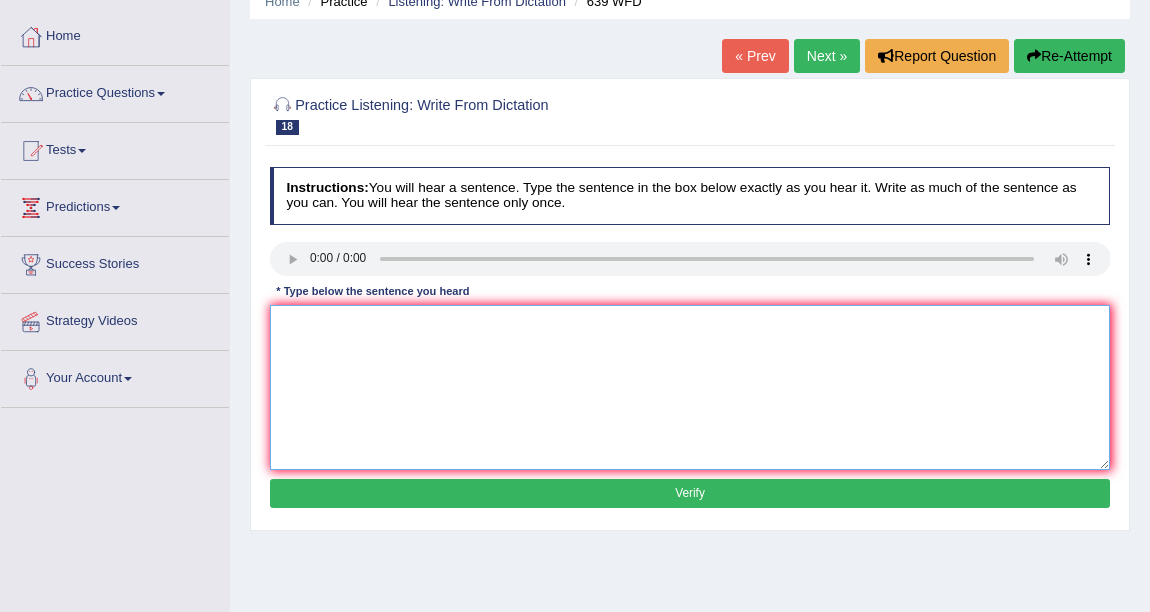 click at bounding box center (690, 387) 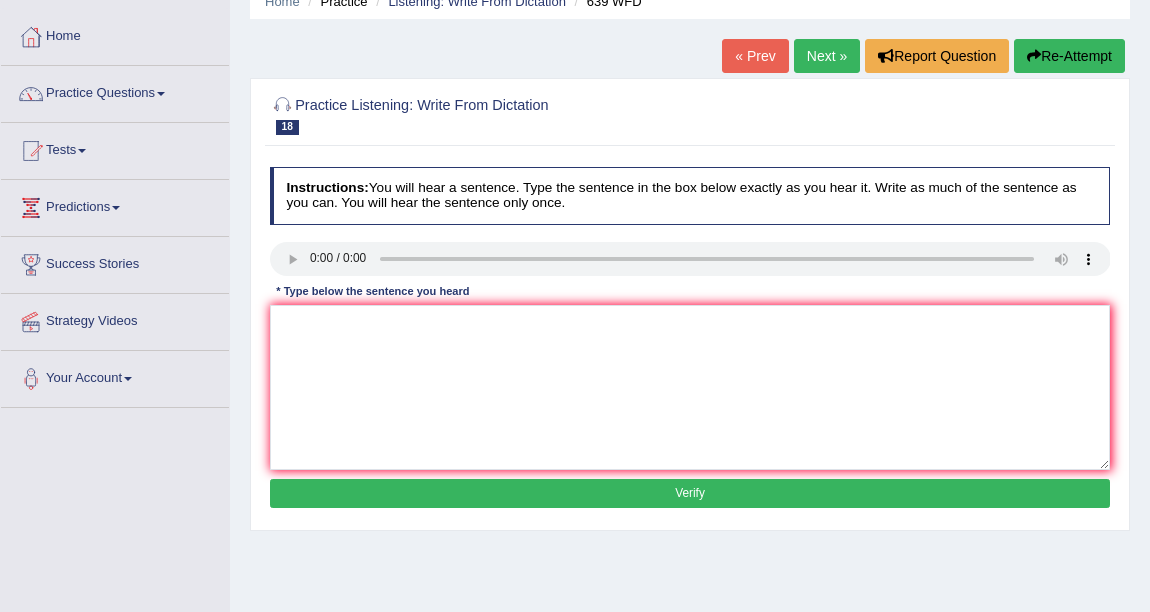 click on "Verify" at bounding box center [690, 493] 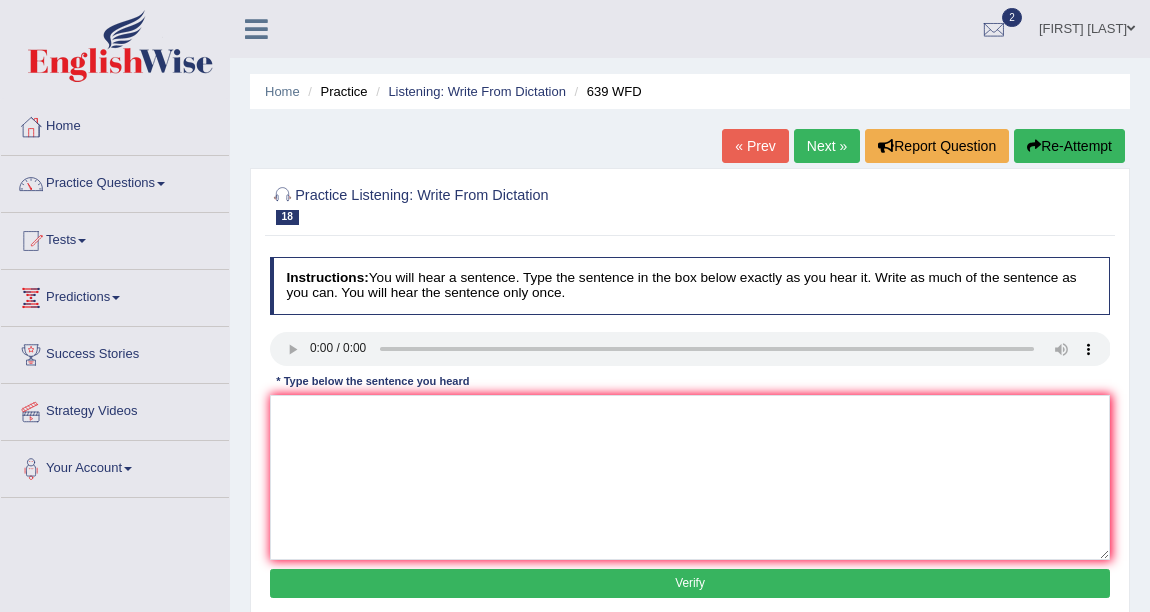 click on "Next »" at bounding box center (827, 146) 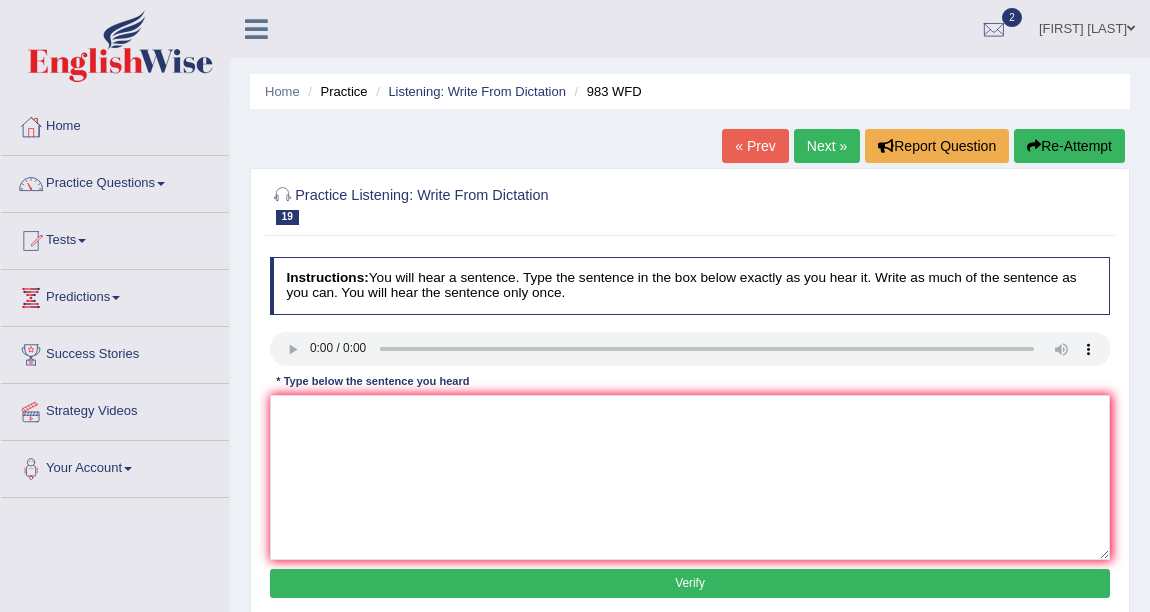 scroll, scrollTop: 0, scrollLeft: 0, axis: both 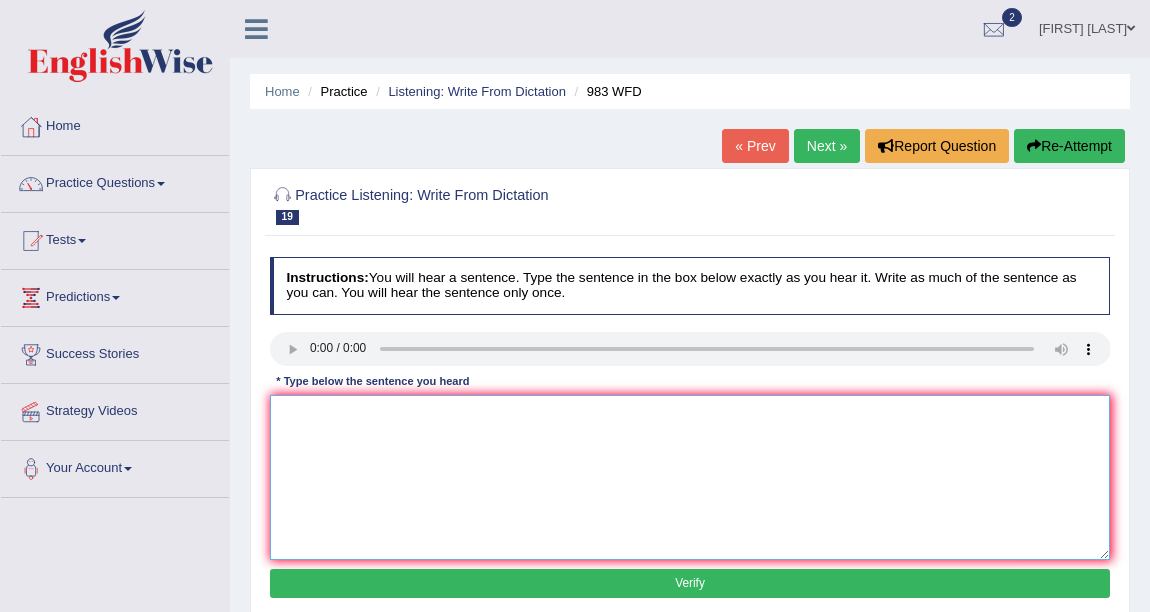 click at bounding box center (690, 477) 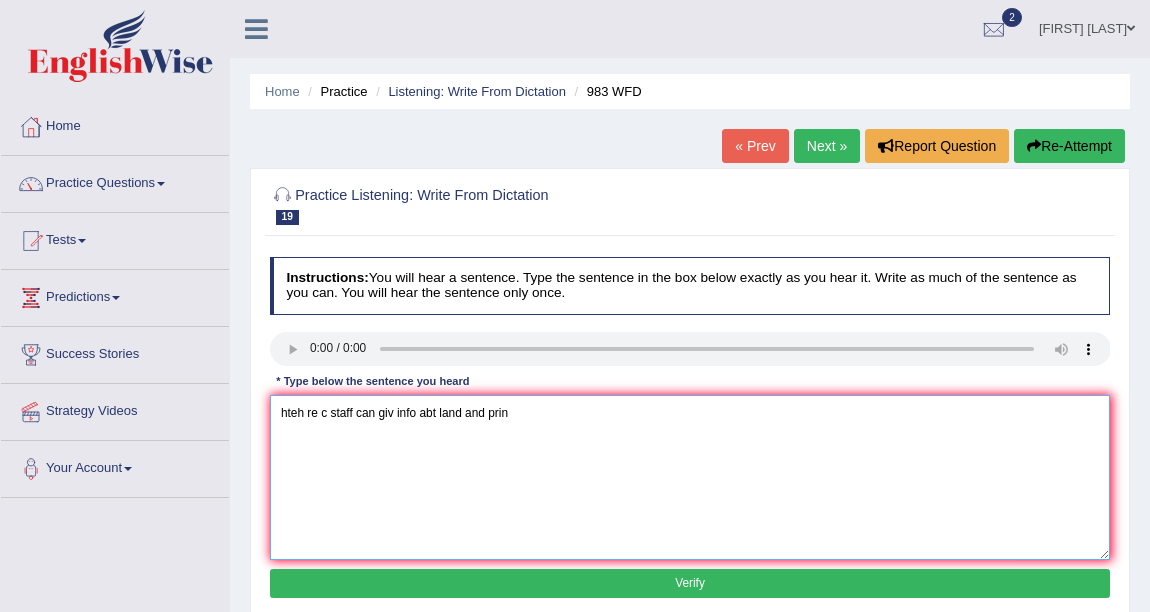 drag, startPoint x: 302, startPoint y: 411, endPoint x: 277, endPoint y: 411, distance: 25 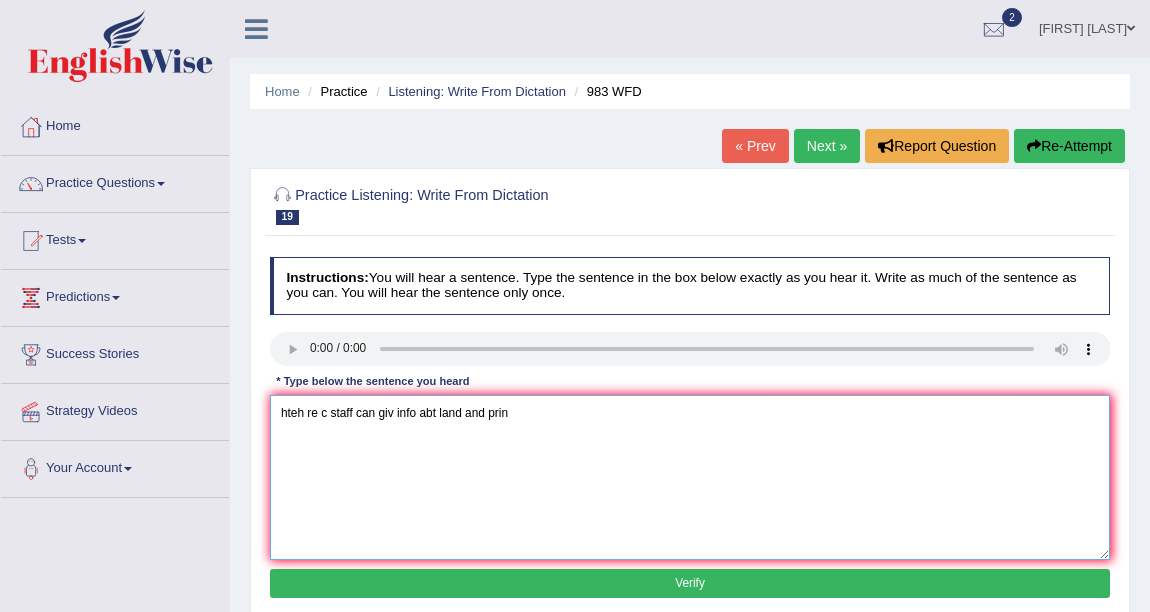 click on "hteh re c staff can giv info abt land and prin" at bounding box center [690, 477] 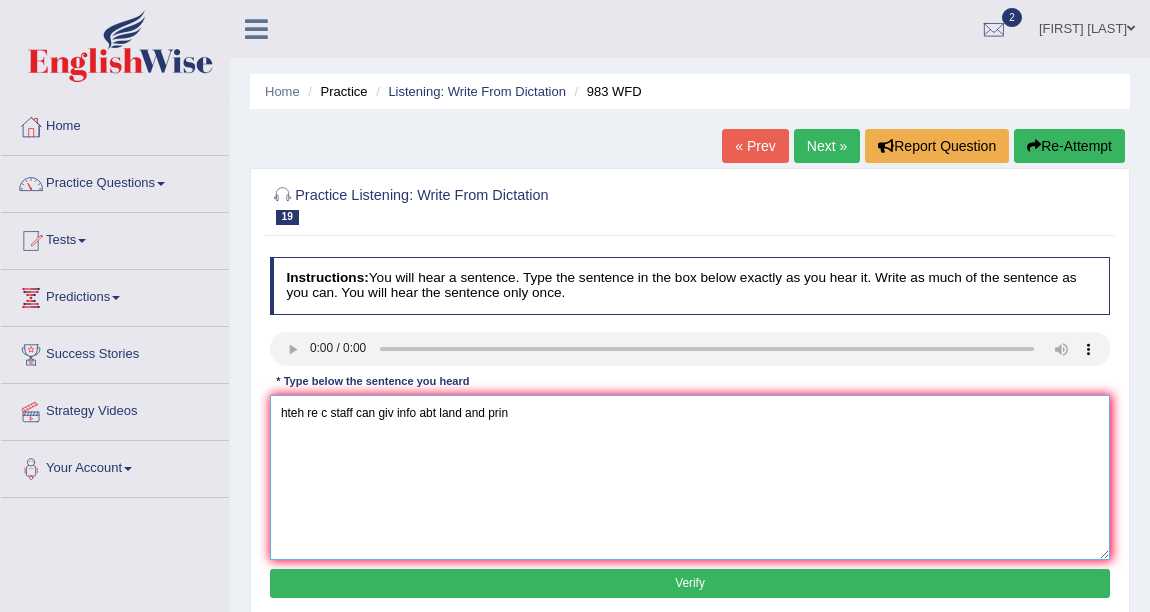 click on "hteh re c staff can giv info abt land and prin" at bounding box center (690, 477) 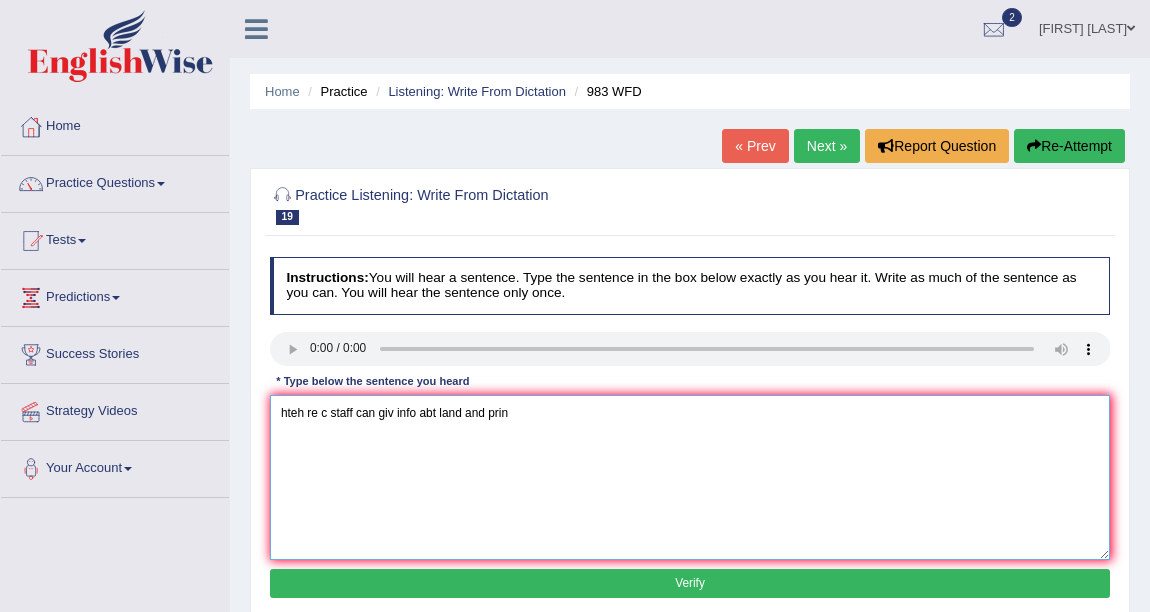 drag, startPoint x: 274, startPoint y: 413, endPoint x: 587, endPoint y: 426, distance: 313.26987 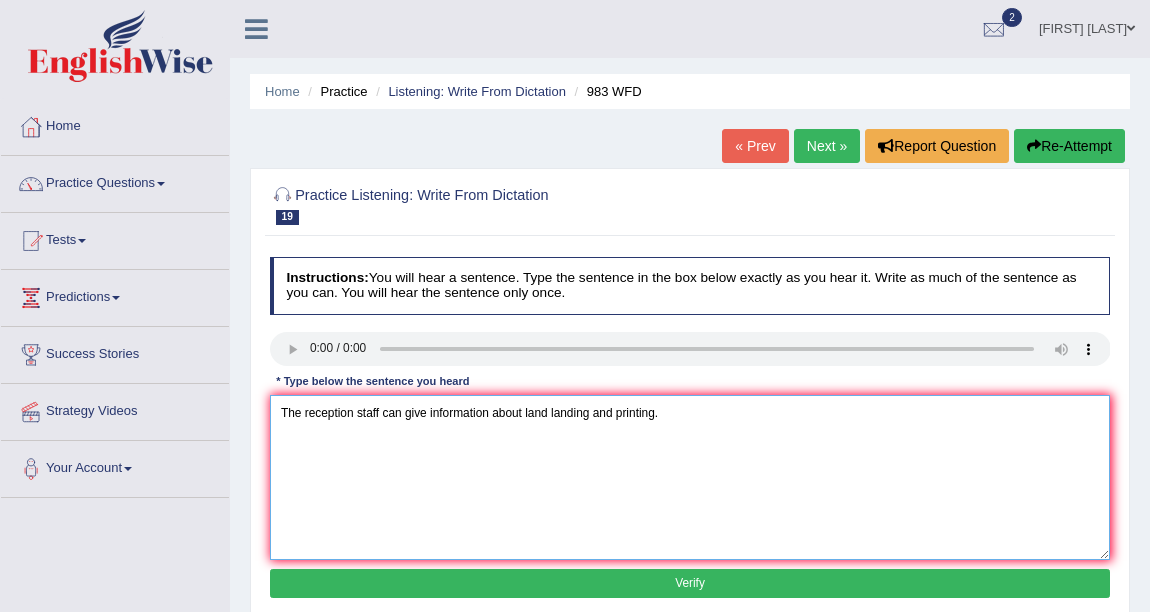 click on "The reception staff can give information about land landing and printing." at bounding box center (690, 477) 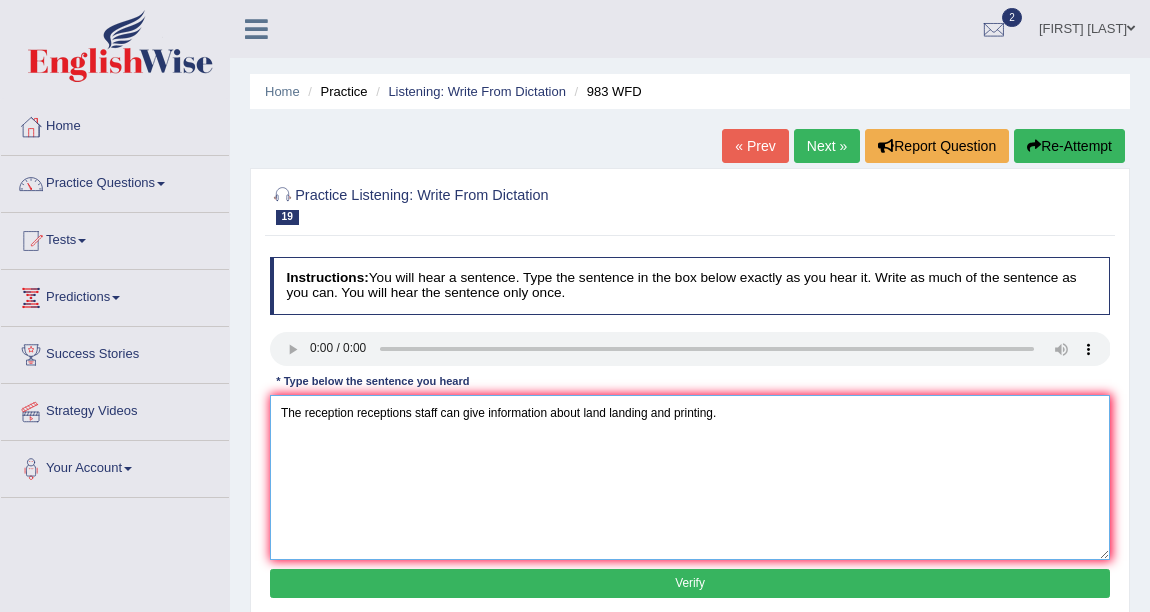 click on "The reception receptions staff can give information about land landing and printing." at bounding box center (690, 477) 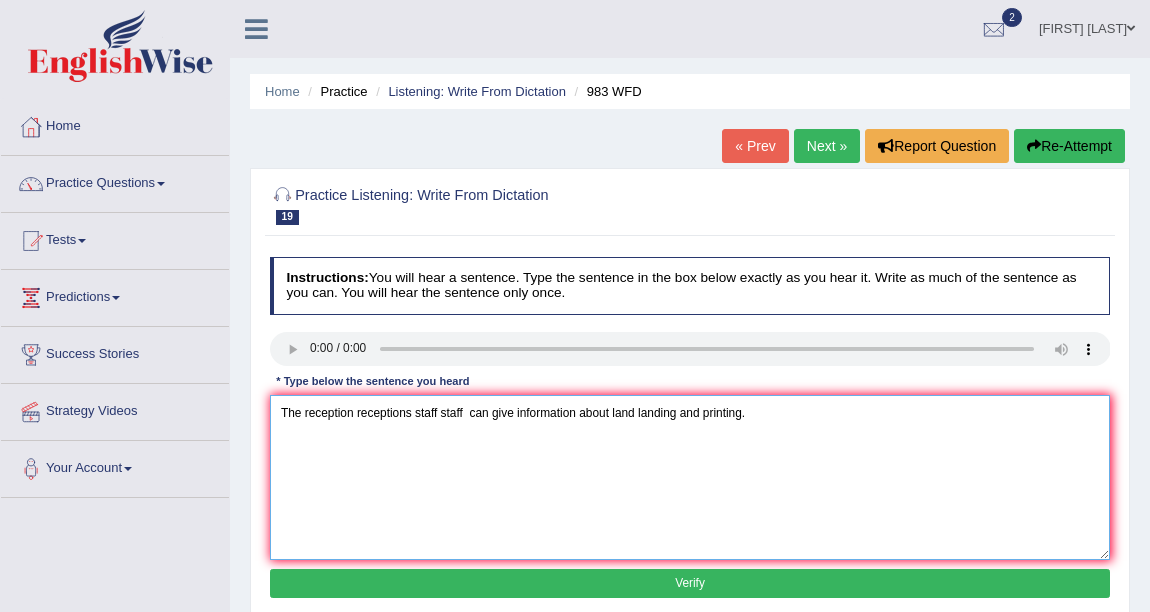 click on "The reception receptions staff staff  can give information about land landing and printing." at bounding box center [690, 477] 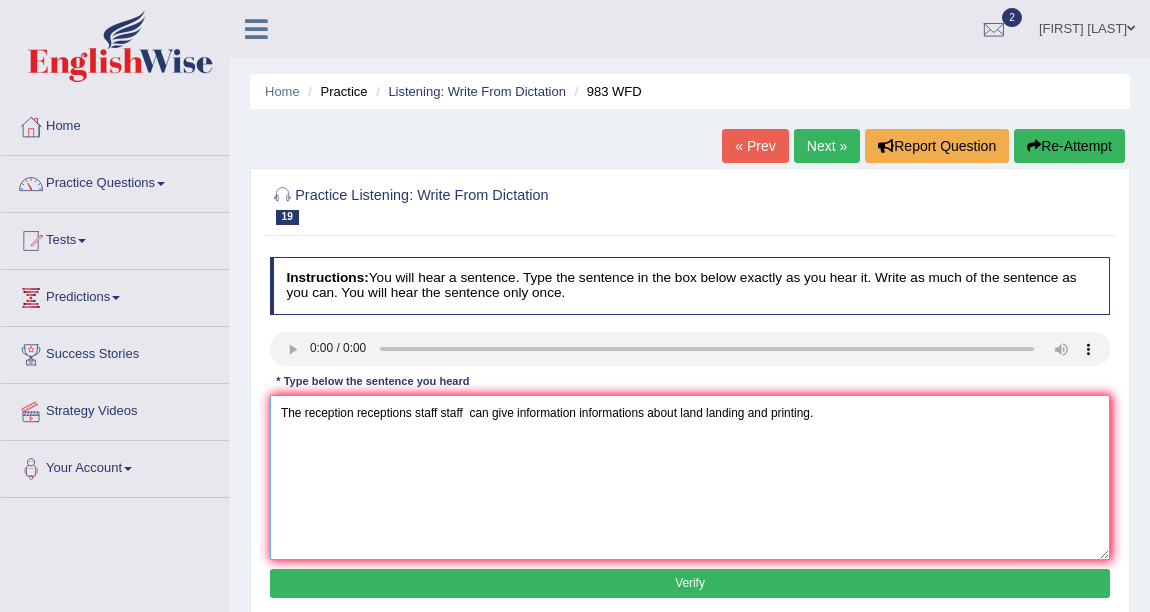 type on "The reception receptions staff staff  can give information informations about land landing and printing." 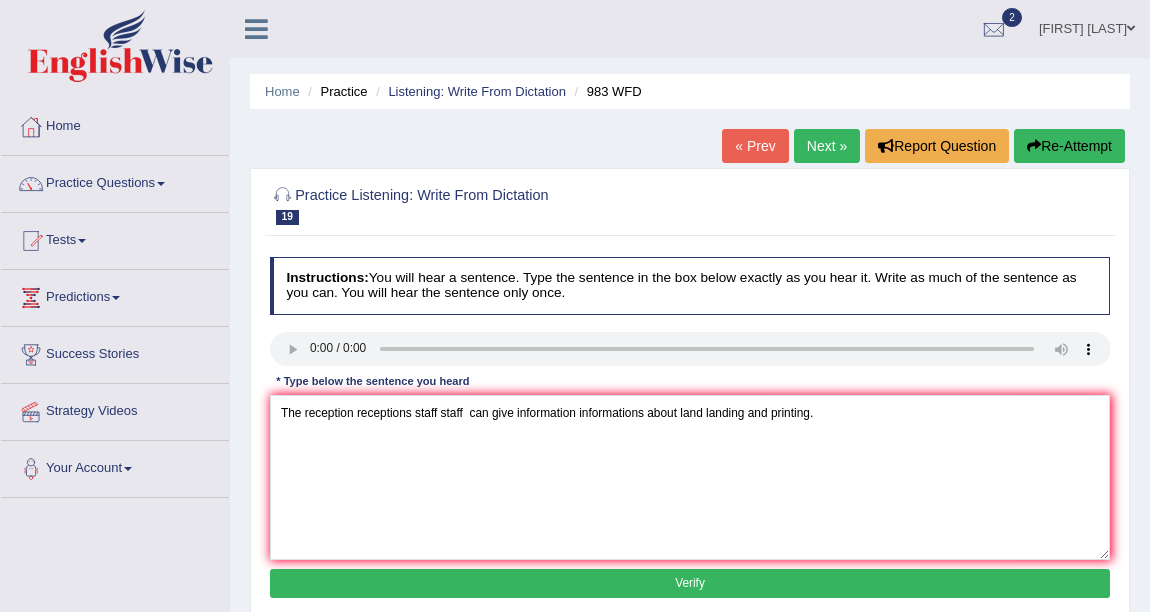 click on "Verify" at bounding box center [690, 583] 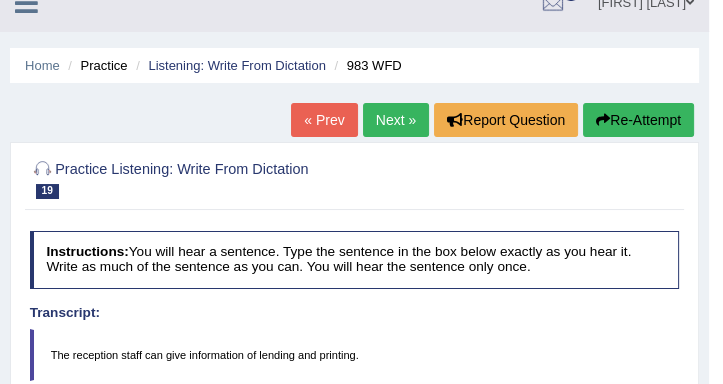 scroll, scrollTop: 0, scrollLeft: 0, axis: both 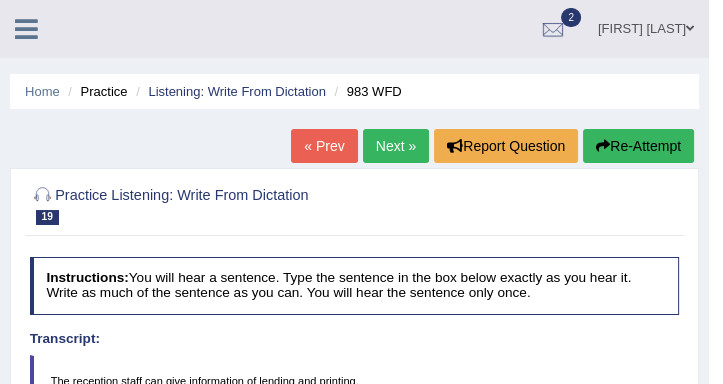 click on "Next »" at bounding box center (396, 146) 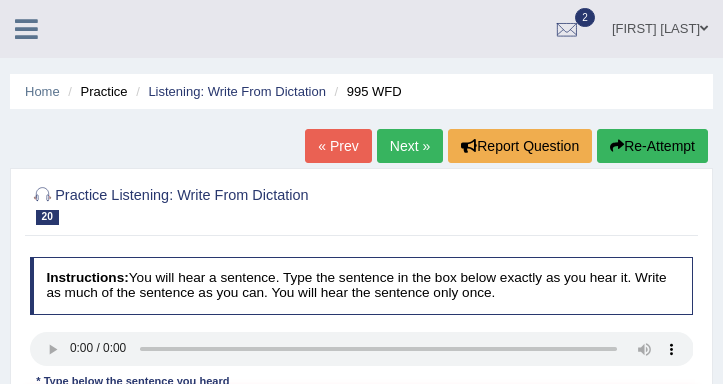 scroll, scrollTop: 171, scrollLeft: 0, axis: vertical 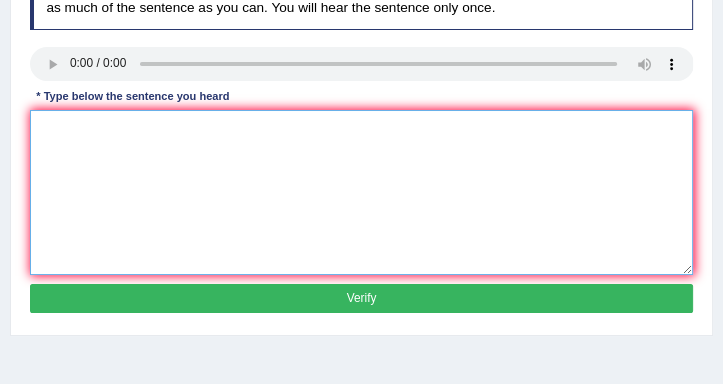 click at bounding box center (362, 192) 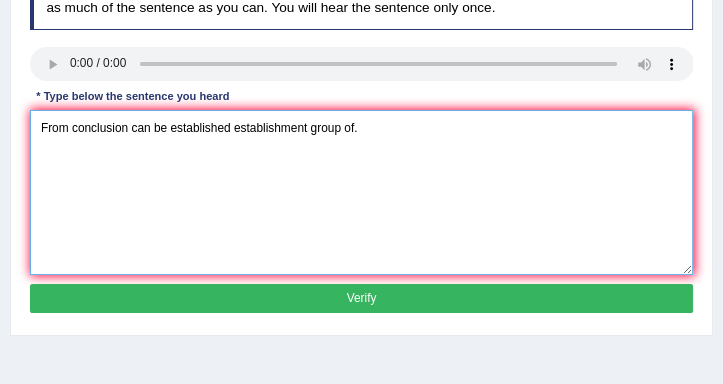 type on "From conclusion can be established establishment group of." 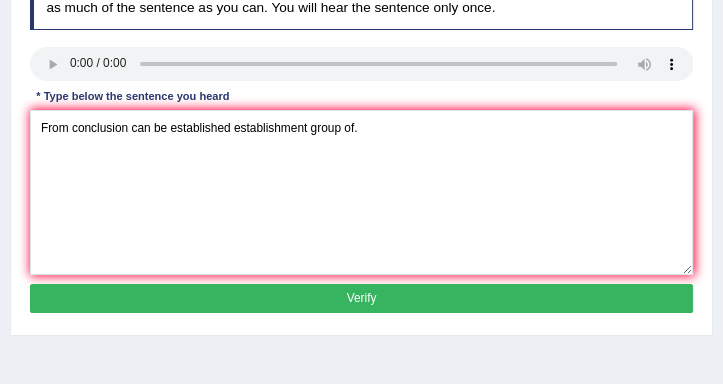 click on "Verify" at bounding box center (362, 298) 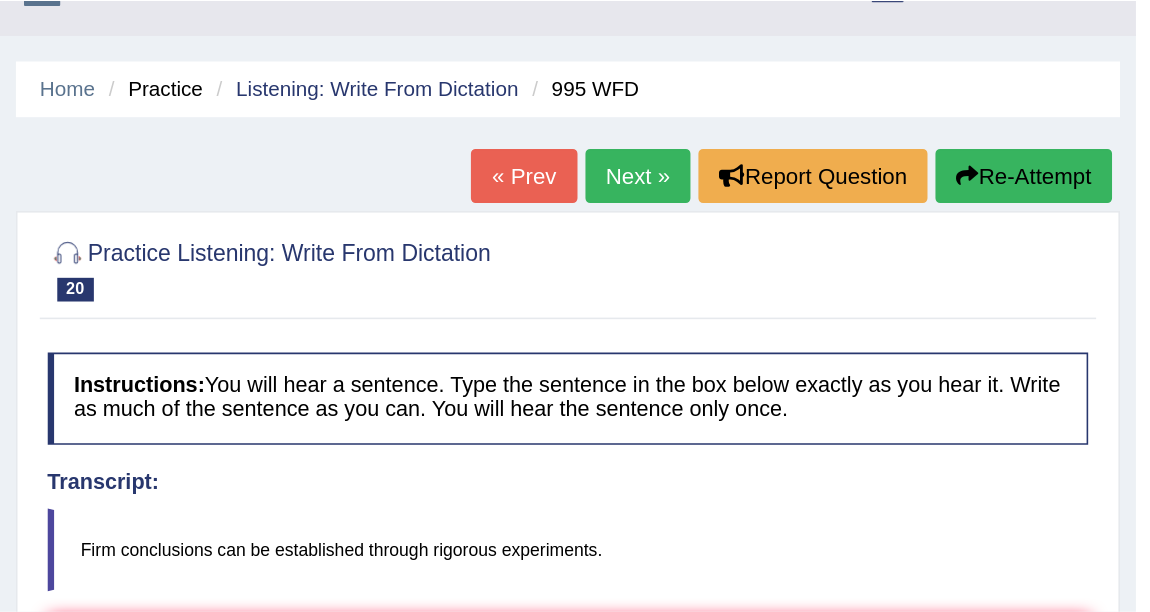 scroll, scrollTop: 0, scrollLeft: 0, axis: both 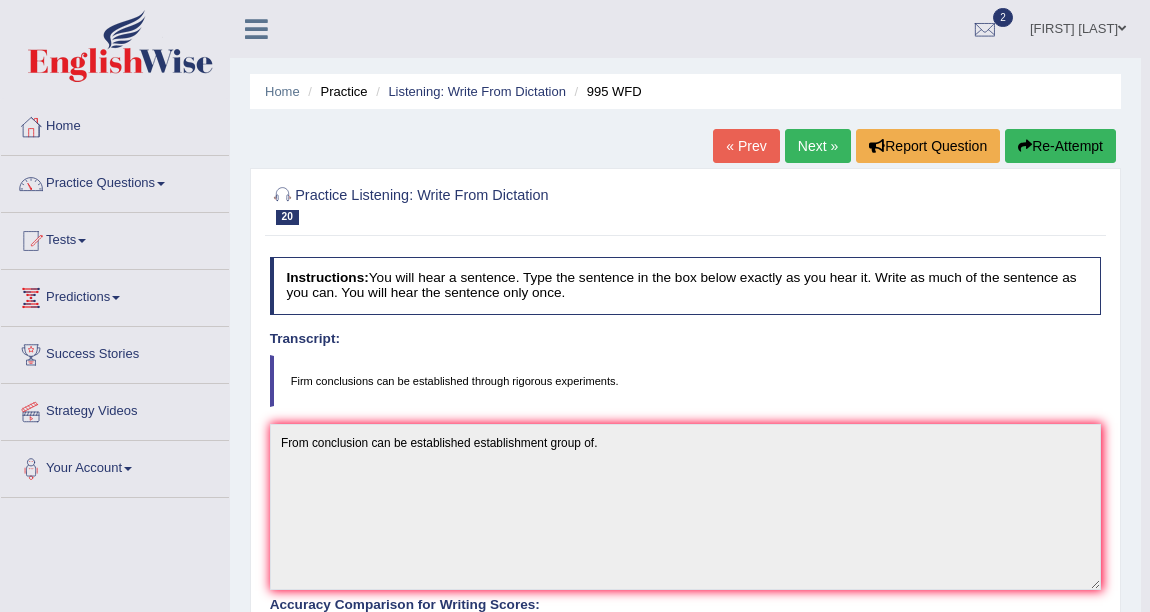 drag, startPoint x: 697, startPoint y: 4, endPoint x: 128, endPoint y: 177, distance: 594.71844 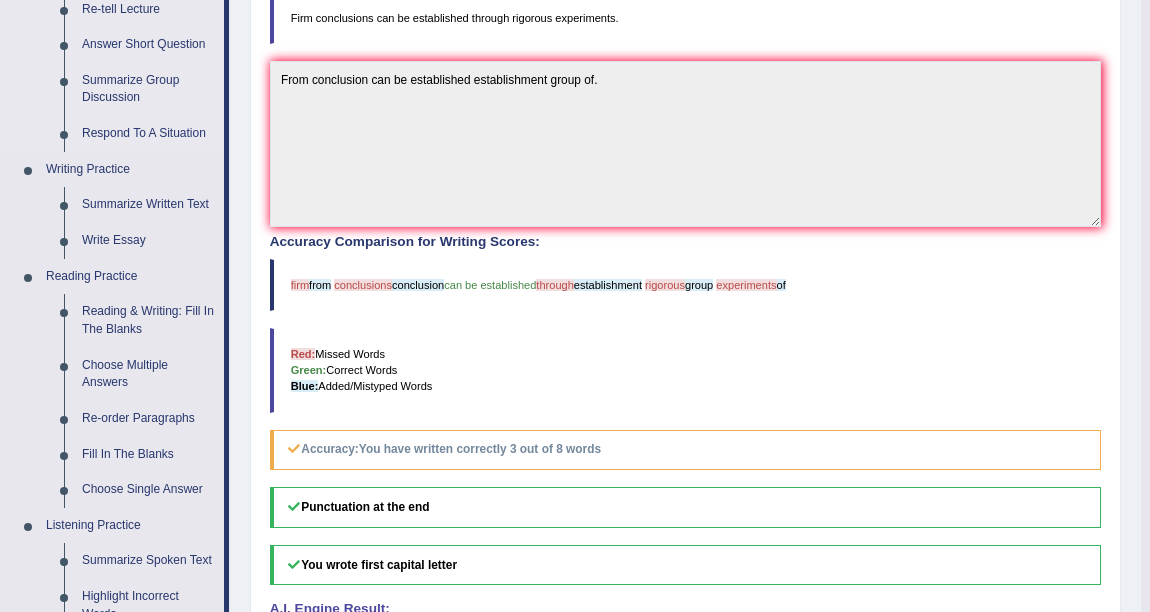 scroll, scrollTop: 0, scrollLeft: 0, axis: both 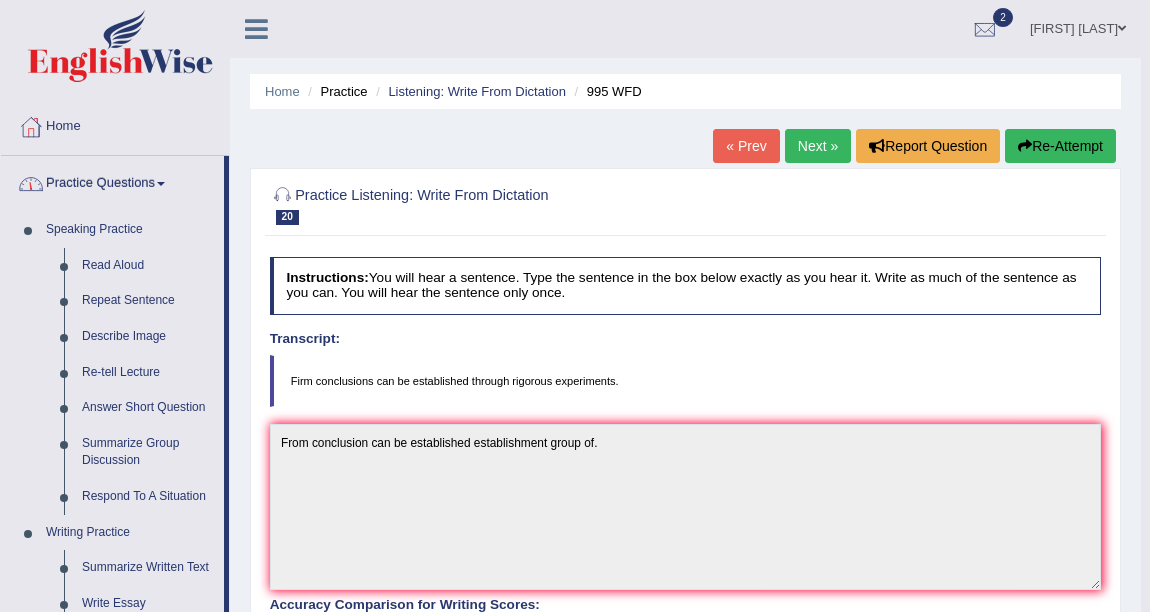 click on "Practice Questions" at bounding box center (112, 181) 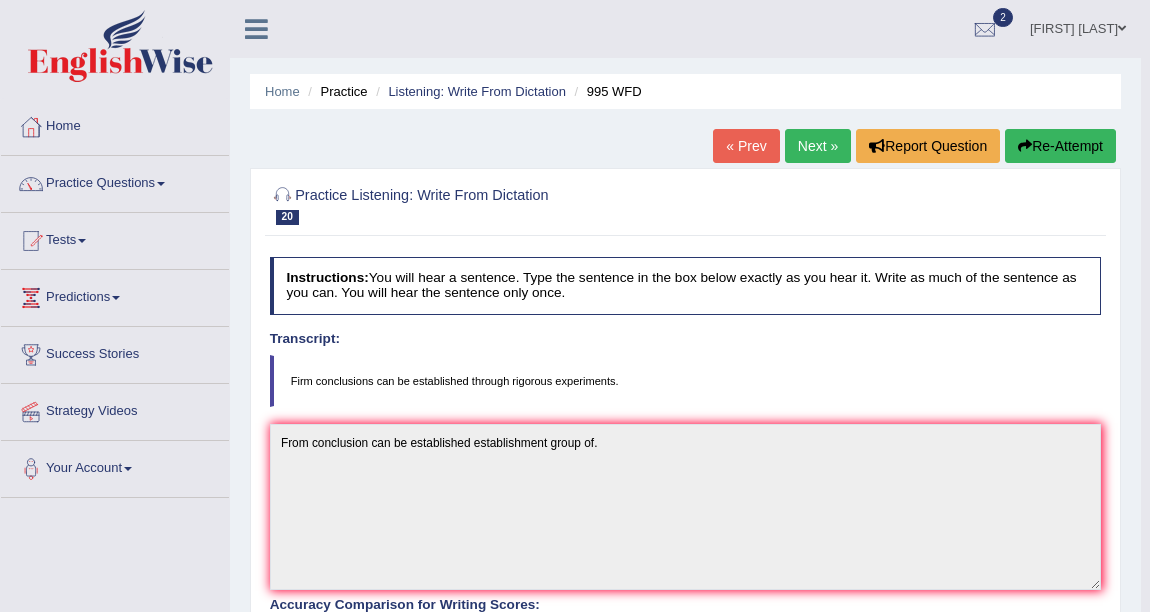 click on "Tests" at bounding box center (115, 238) 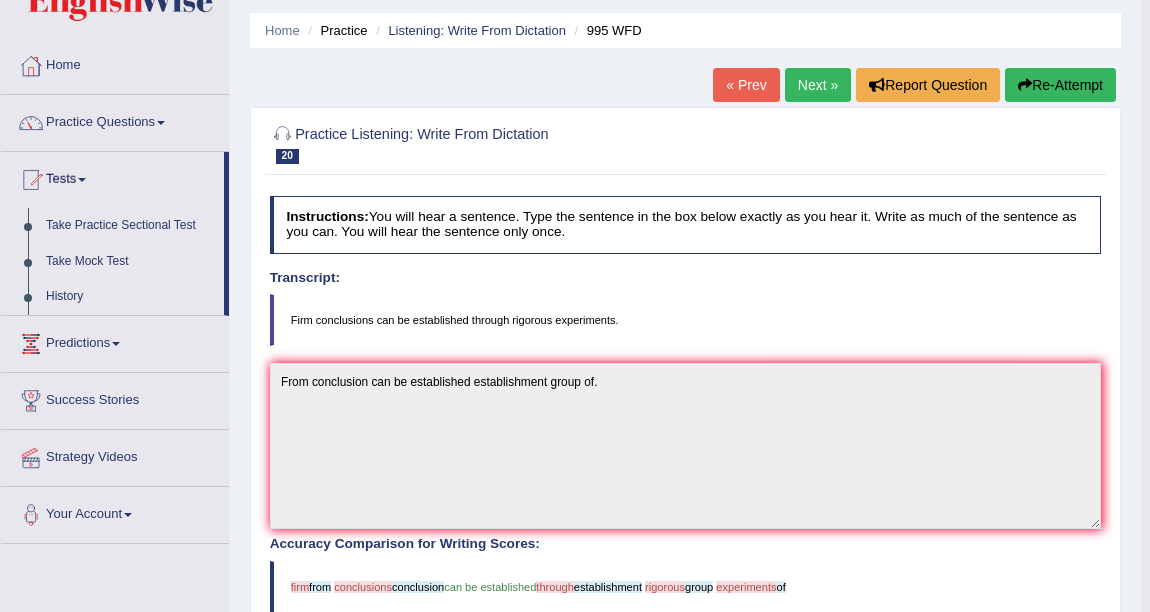 scroll, scrollTop: 90, scrollLeft: 0, axis: vertical 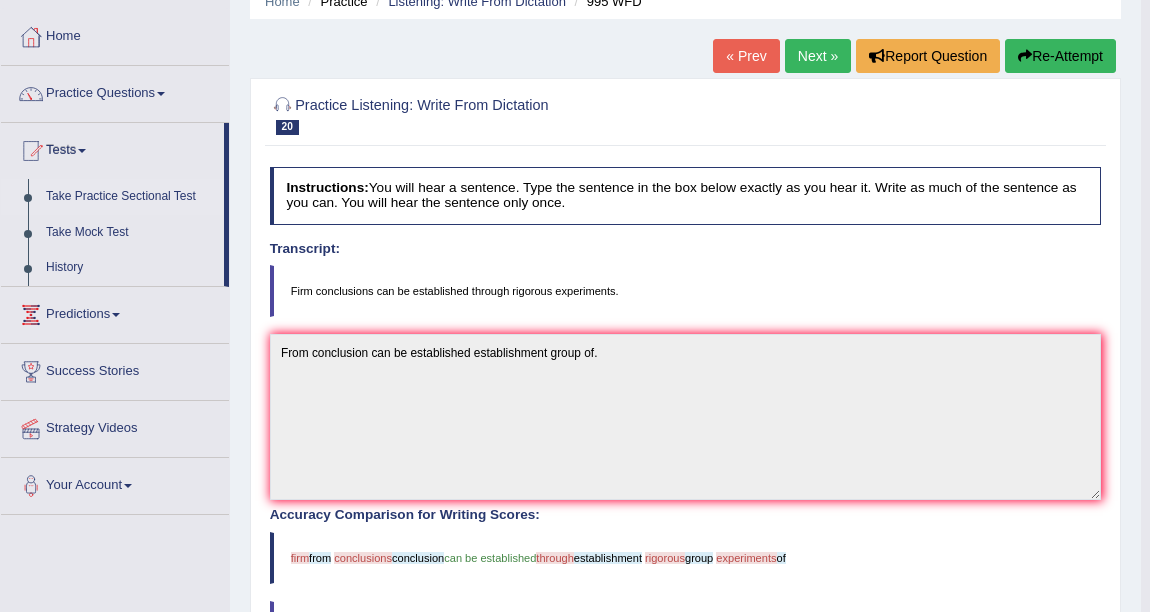 click on "Take Practice Sectional Test" at bounding box center [130, 197] 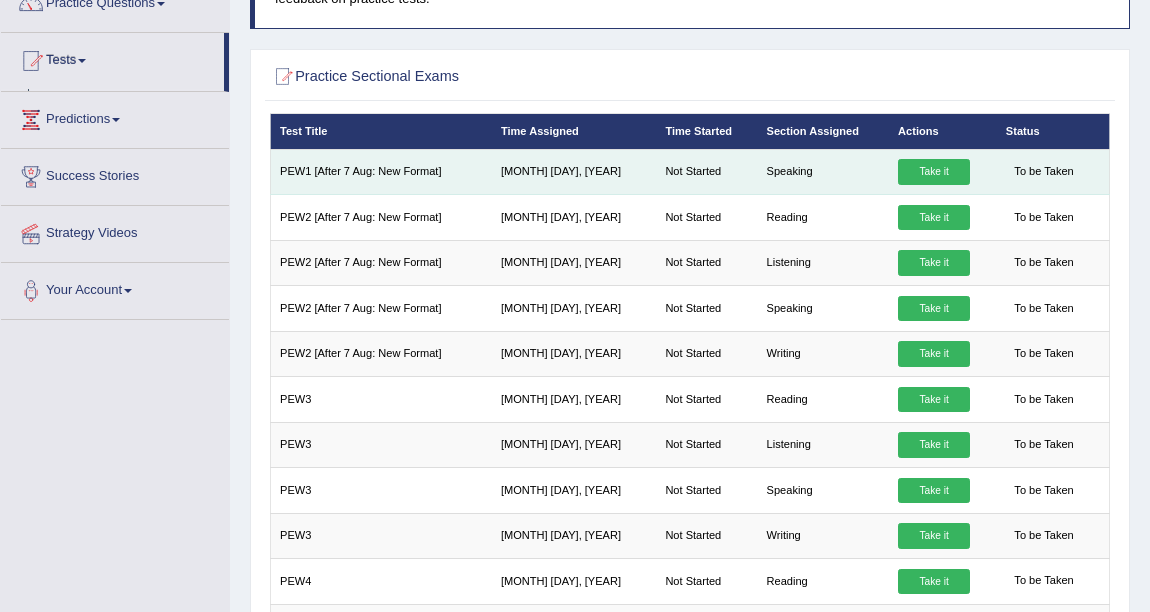 scroll, scrollTop: 0, scrollLeft: 0, axis: both 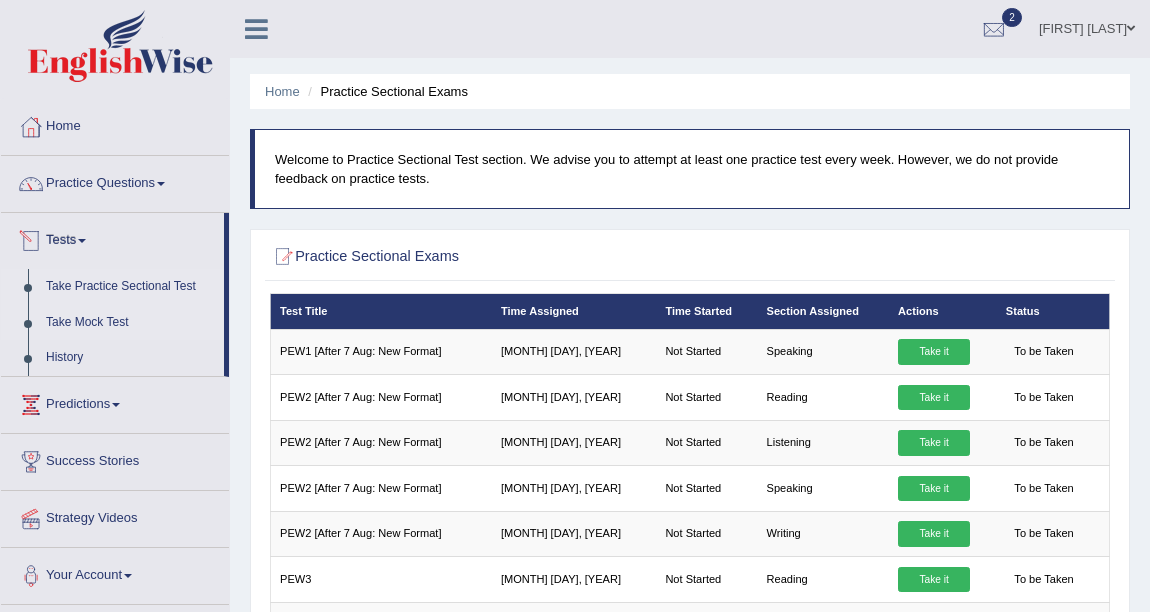click on "Take Mock Test" at bounding box center [130, 323] 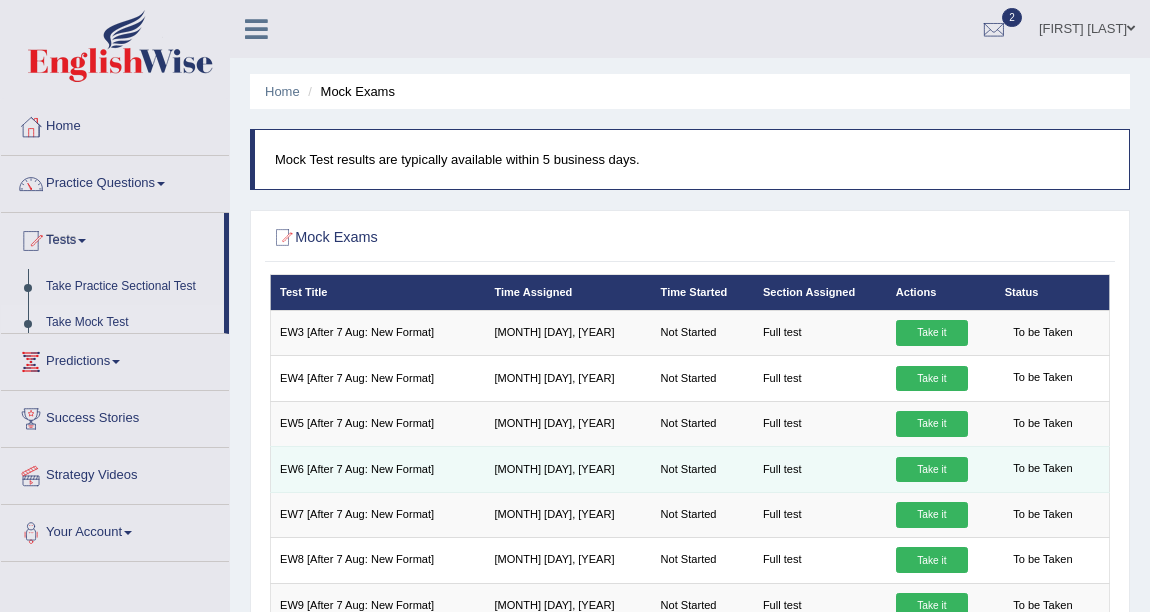 scroll, scrollTop: 272, scrollLeft: 0, axis: vertical 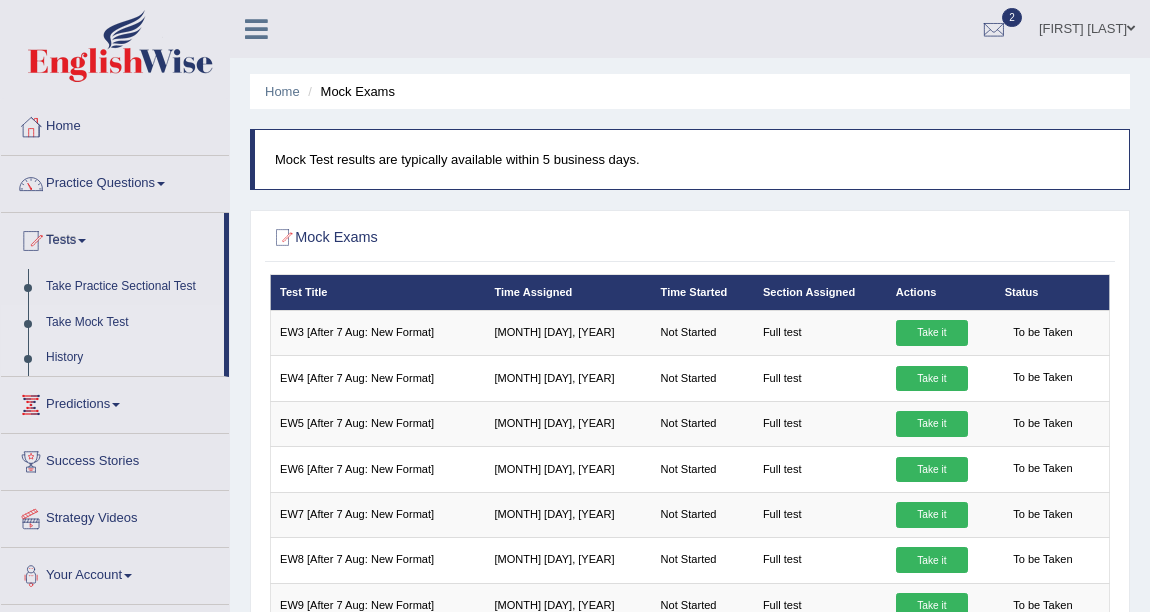 click on "History" at bounding box center (130, 358) 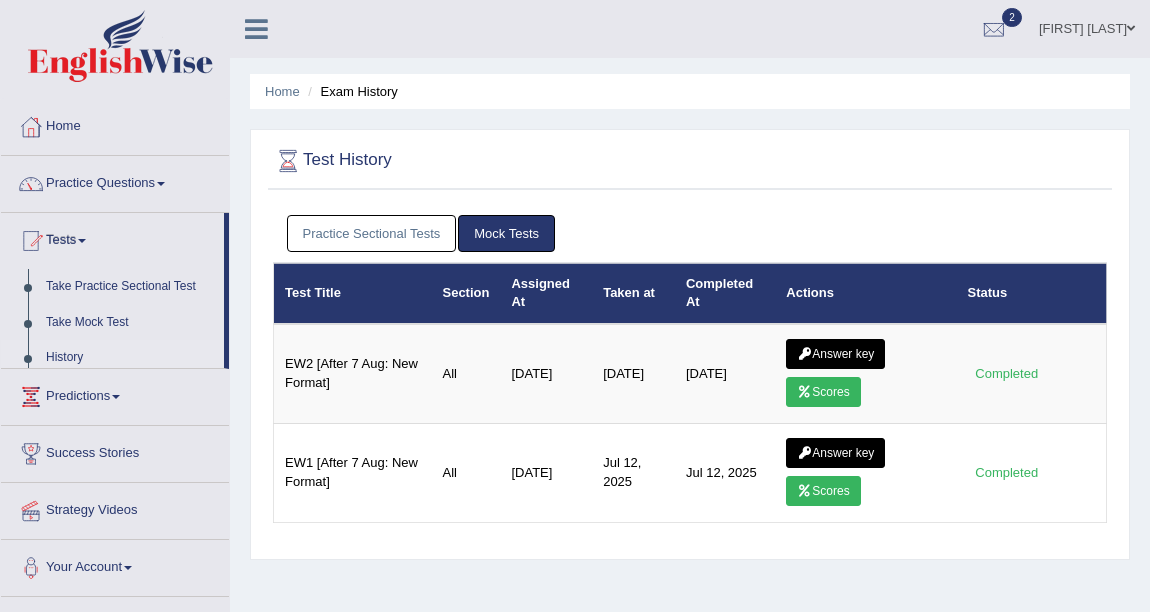 scroll, scrollTop: 0, scrollLeft: 0, axis: both 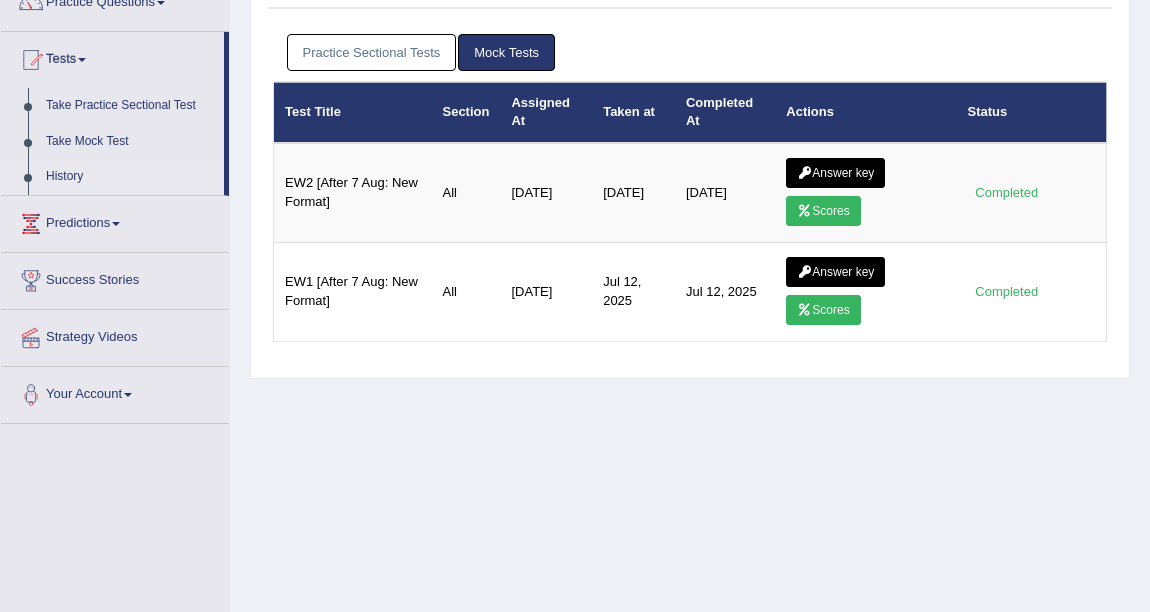 click on "Practice Sectional Tests" at bounding box center [372, 52] 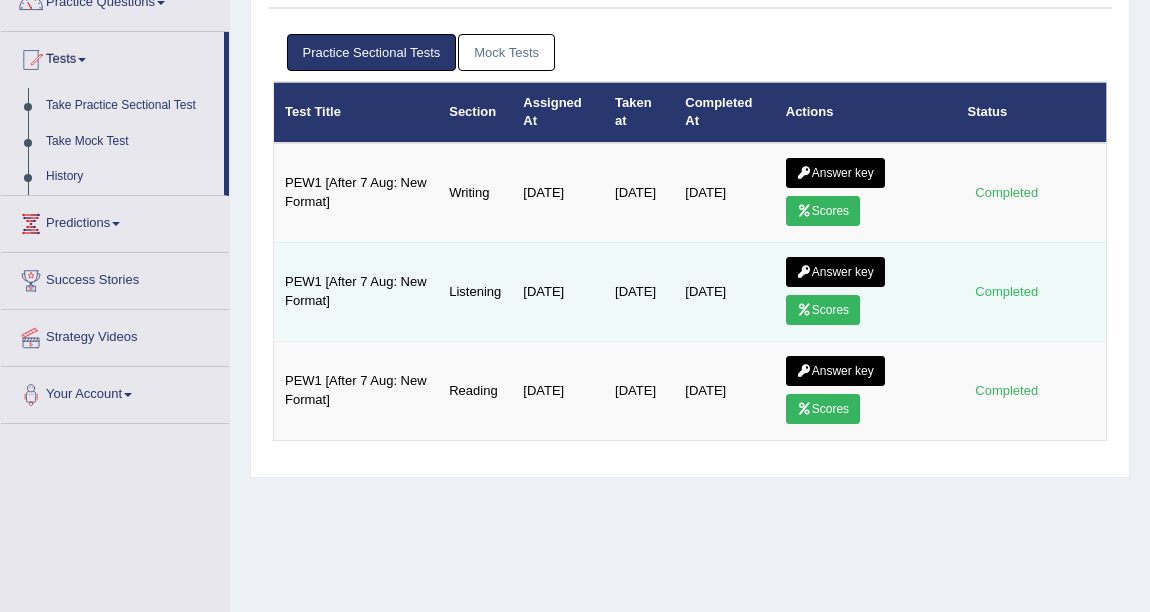 scroll, scrollTop: 0, scrollLeft: 0, axis: both 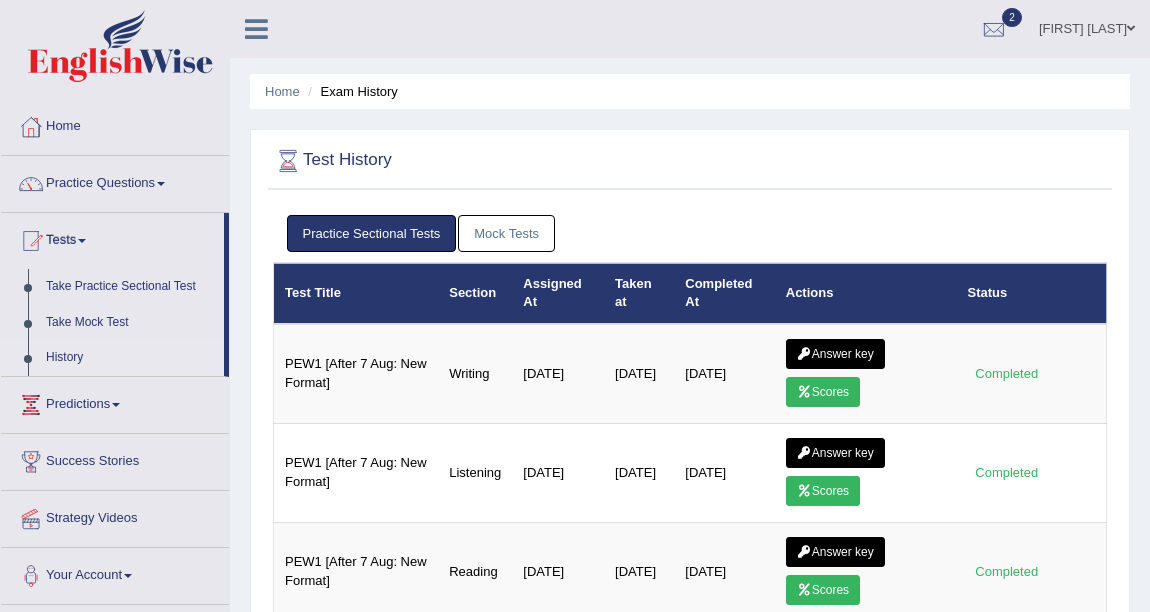 click on "Practice Questions" at bounding box center (115, 181) 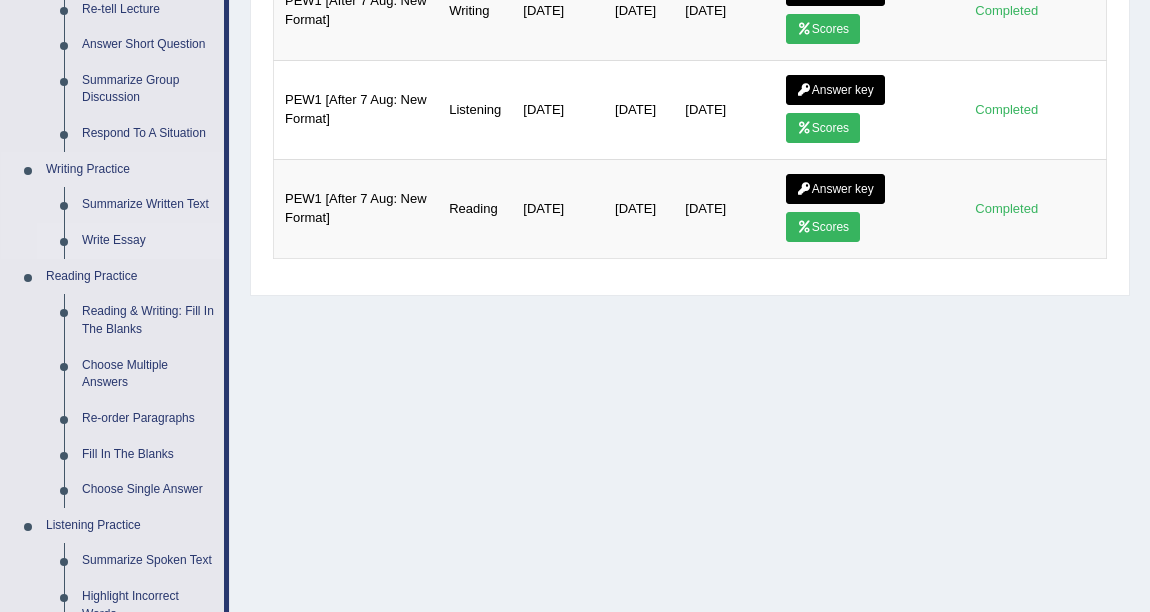 scroll, scrollTop: 818, scrollLeft: 0, axis: vertical 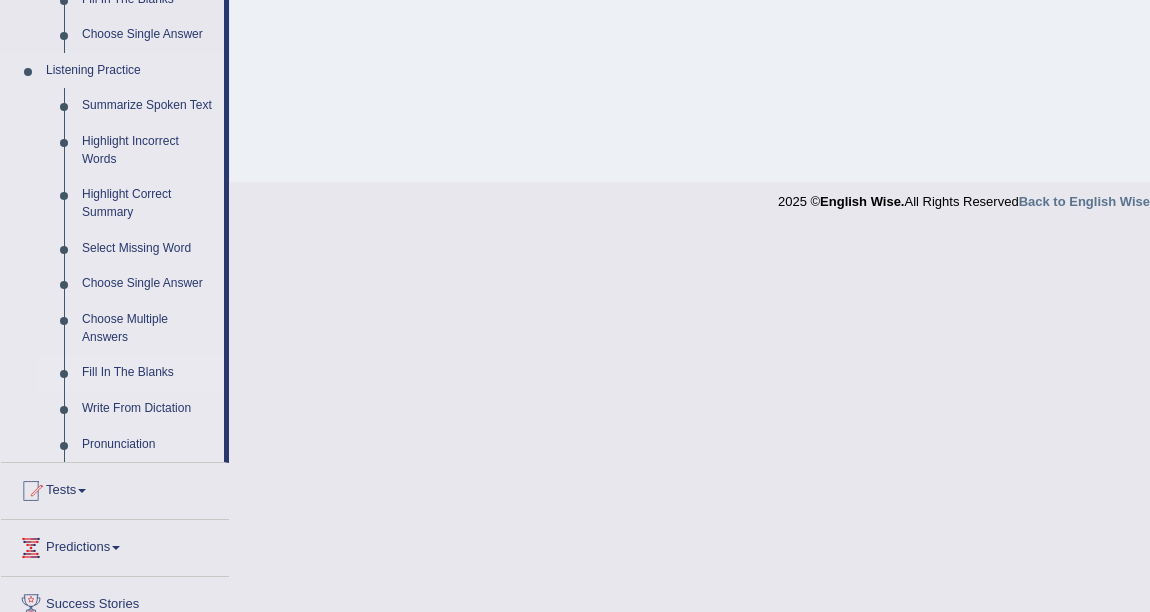 click on "Fill In The Blanks" at bounding box center [148, 373] 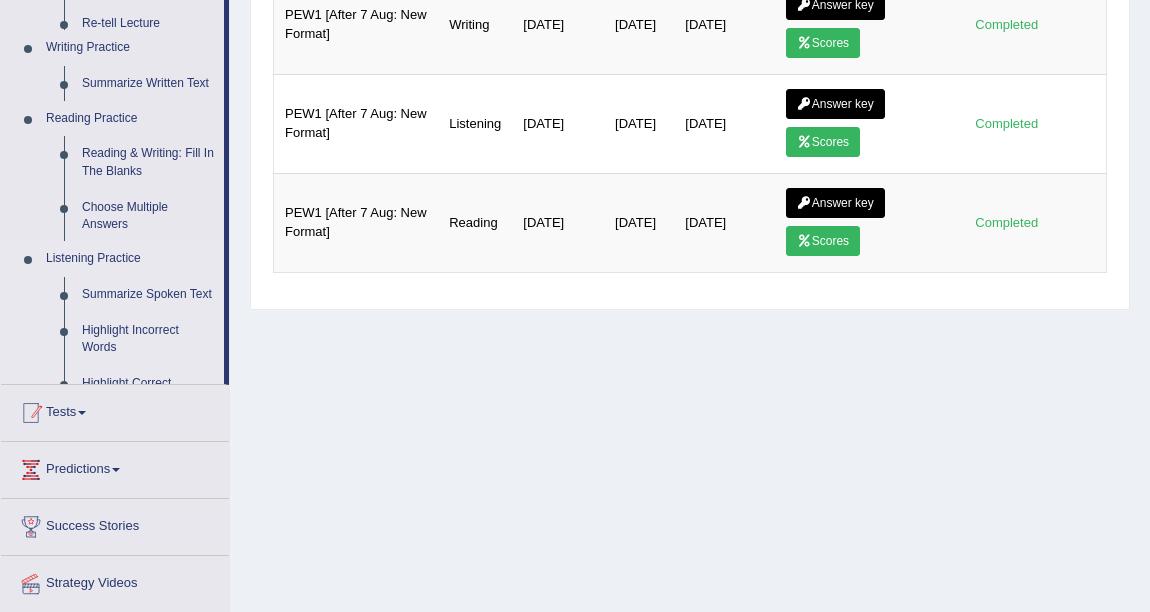 scroll, scrollTop: 257, scrollLeft: 0, axis: vertical 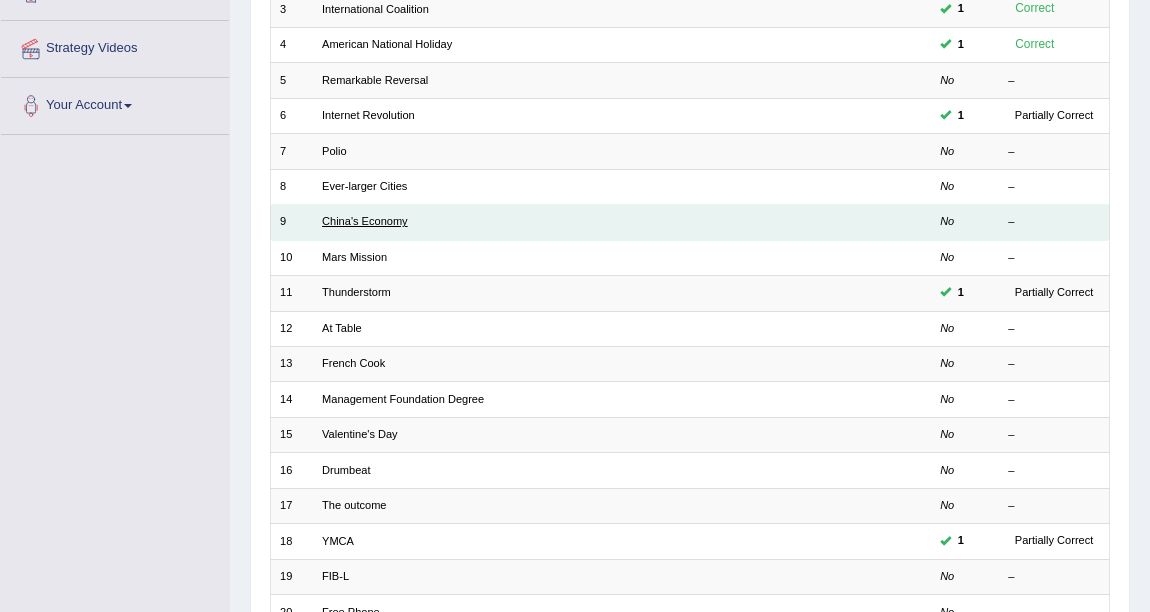 click on "China's Economy" at bounding box center [365, 221] 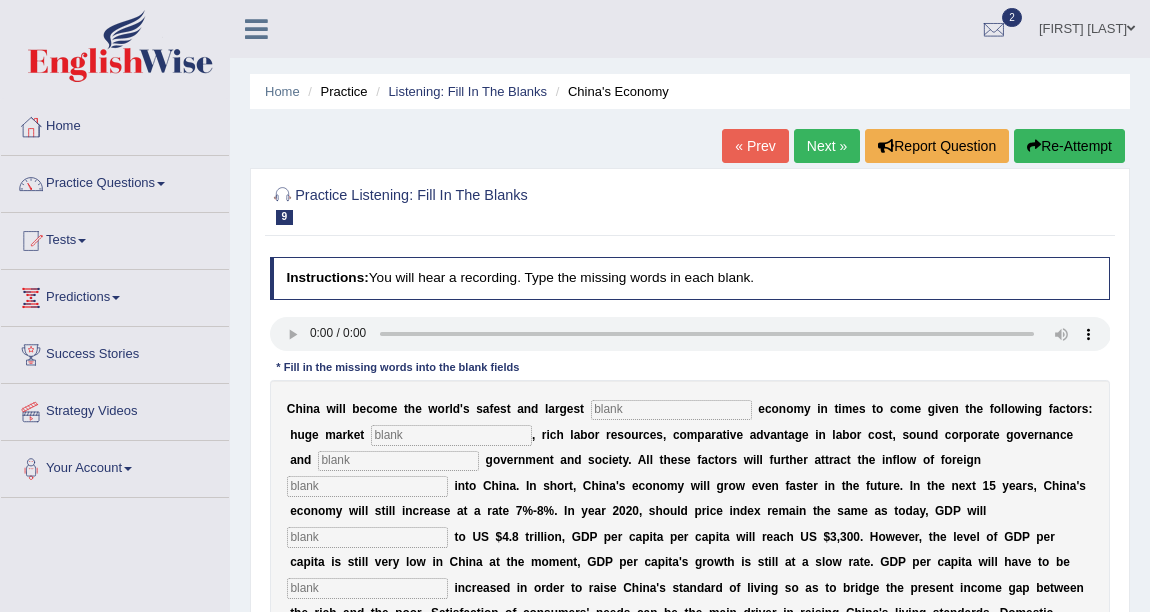 scroll, scrollTop: 0, scrollLeft: 0, axis: both 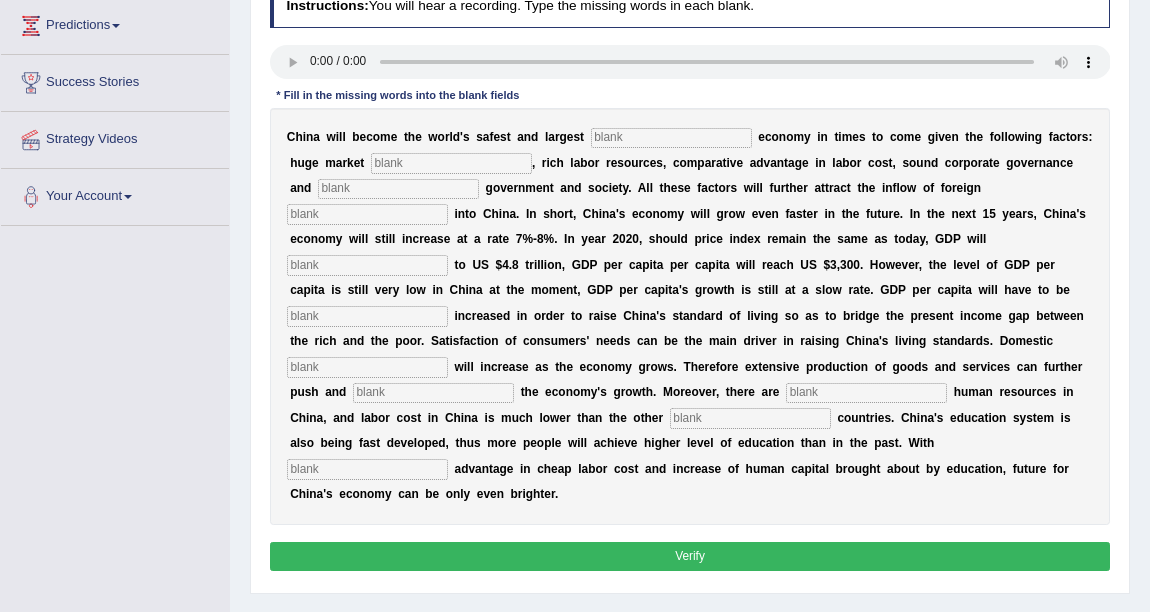 click at bounding box center (671, 138) 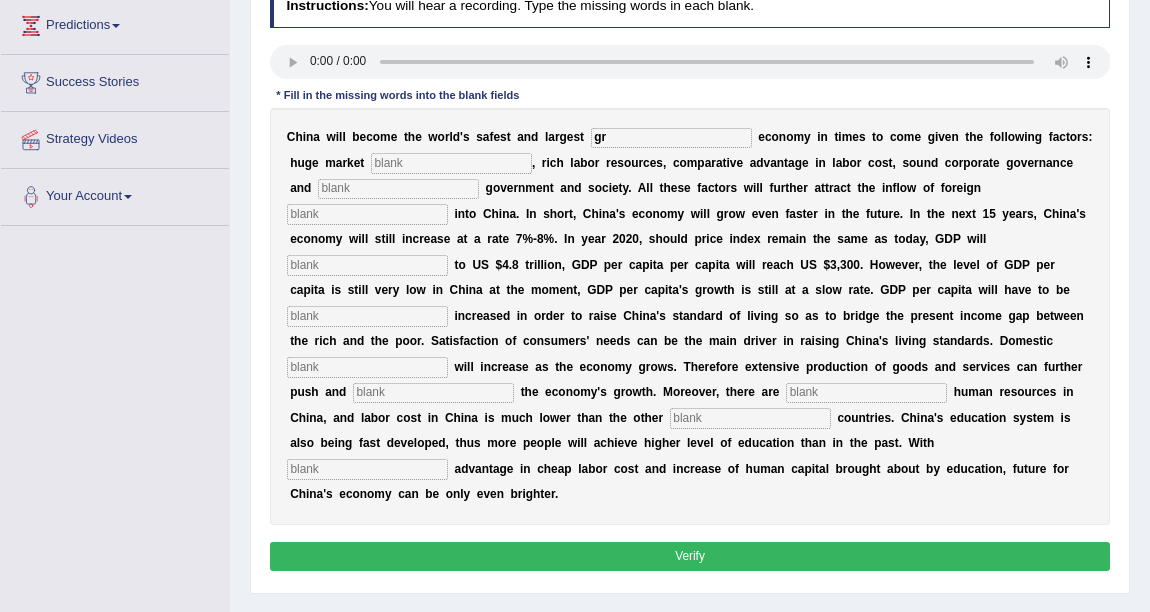 type on "g" 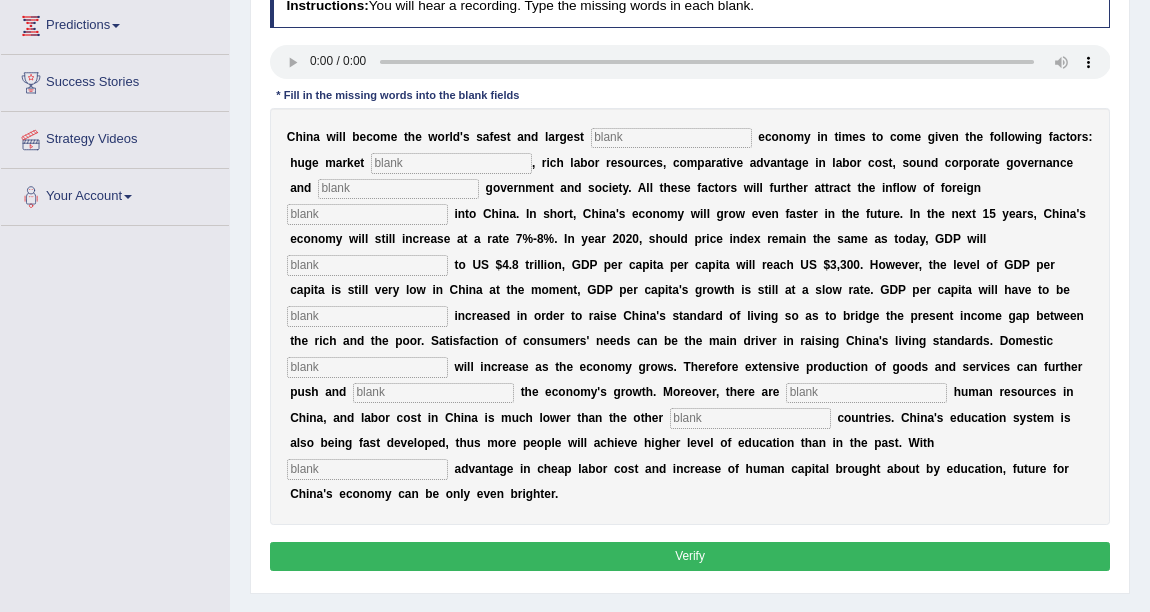 click at bounding box center [671, 138] 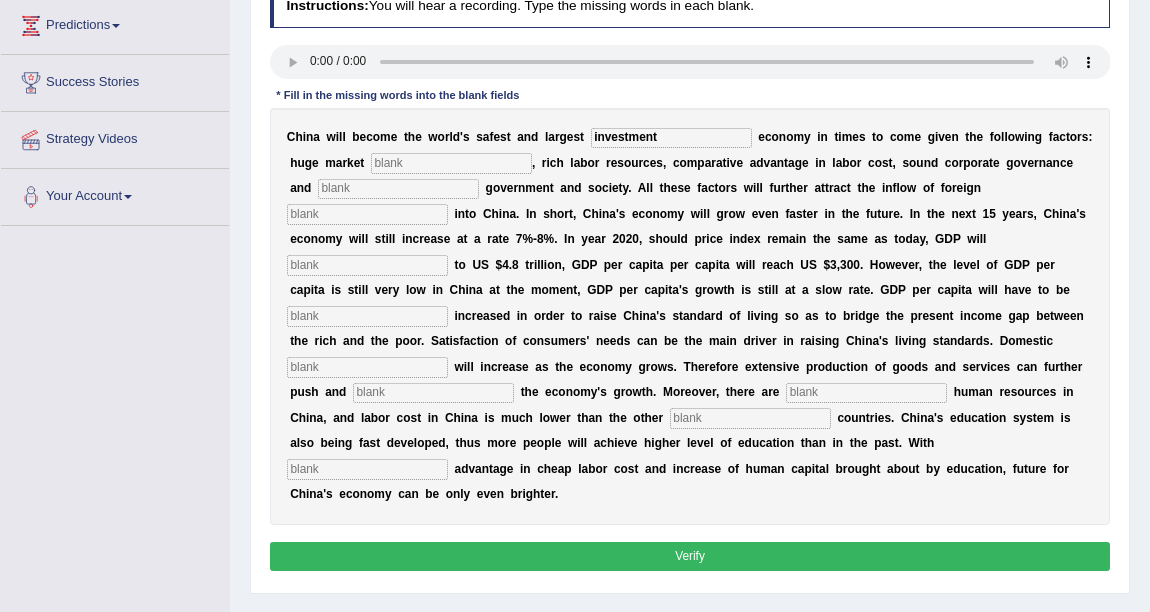 type on "investment" 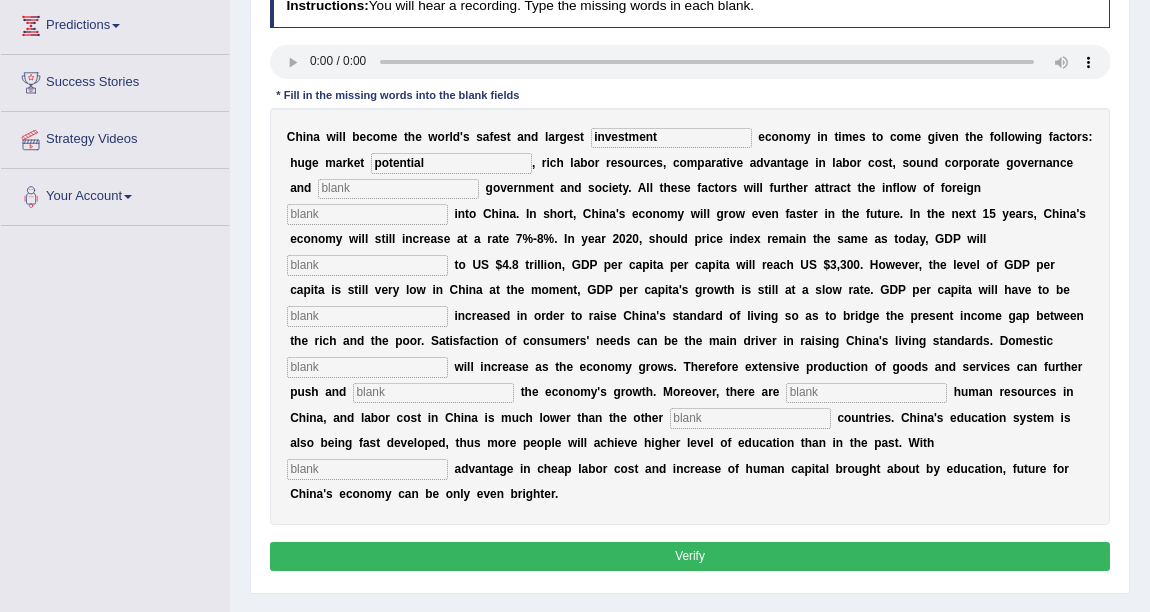 type on "potential" 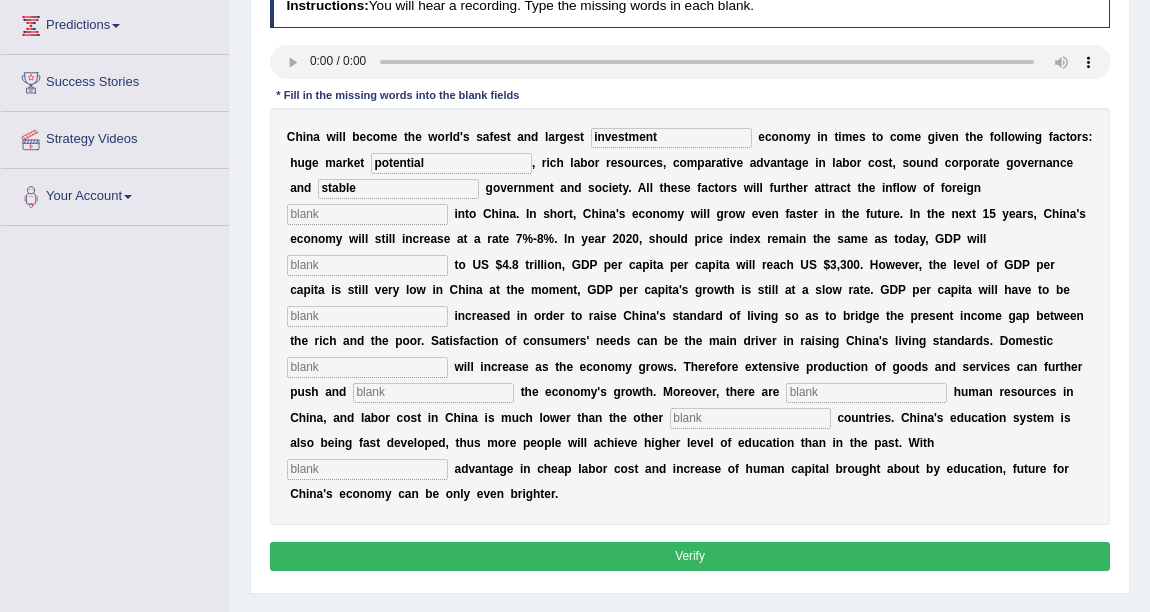type on "stable" 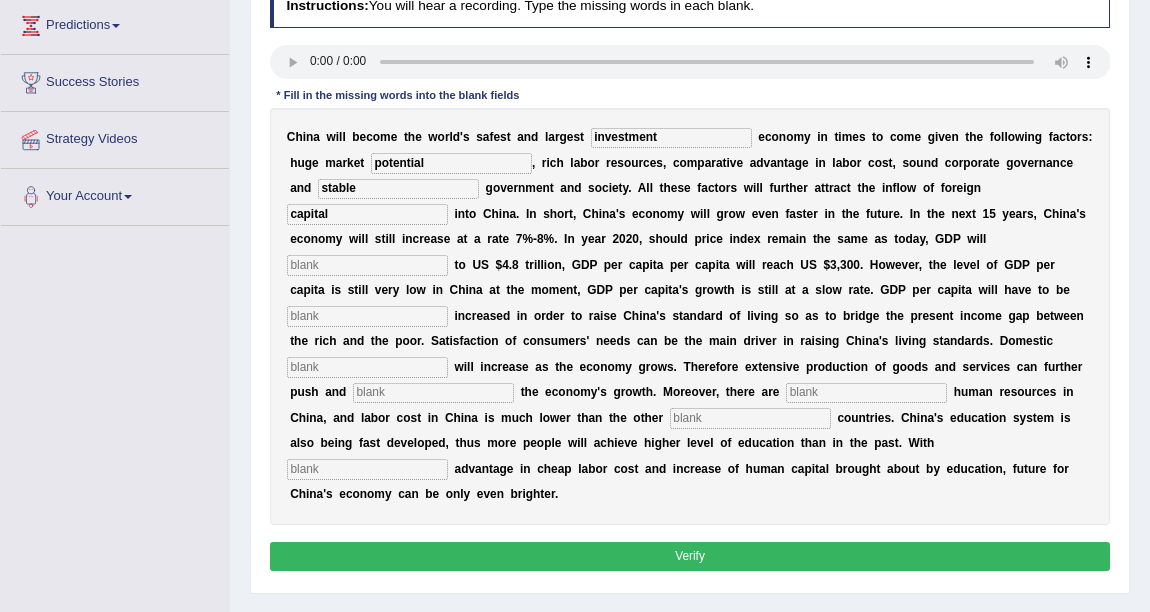 type on "capital" 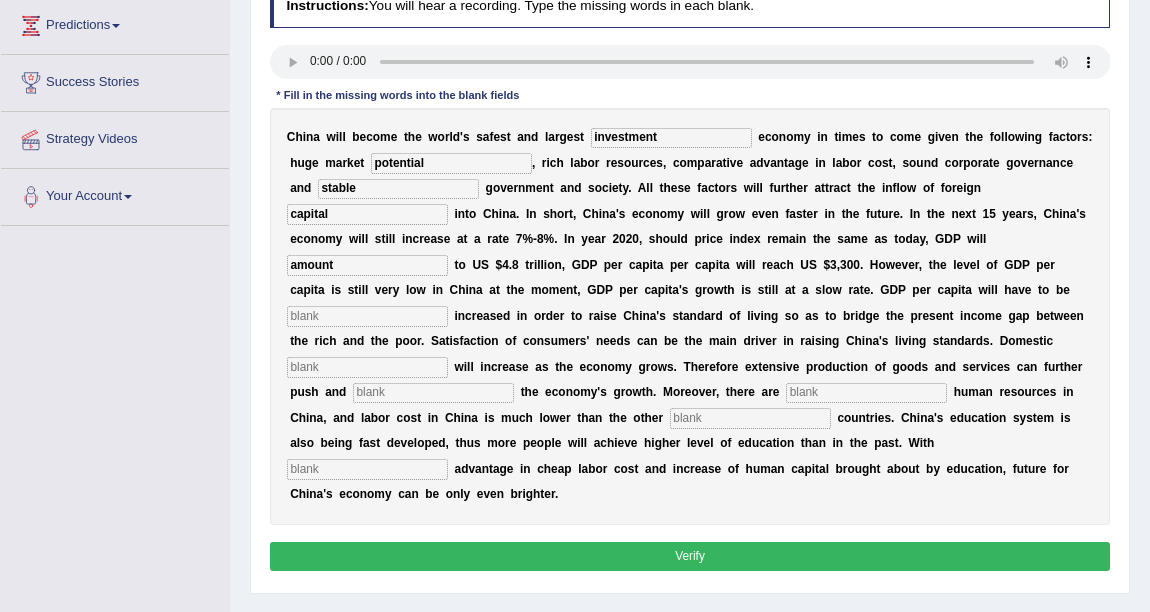 type on "amount" 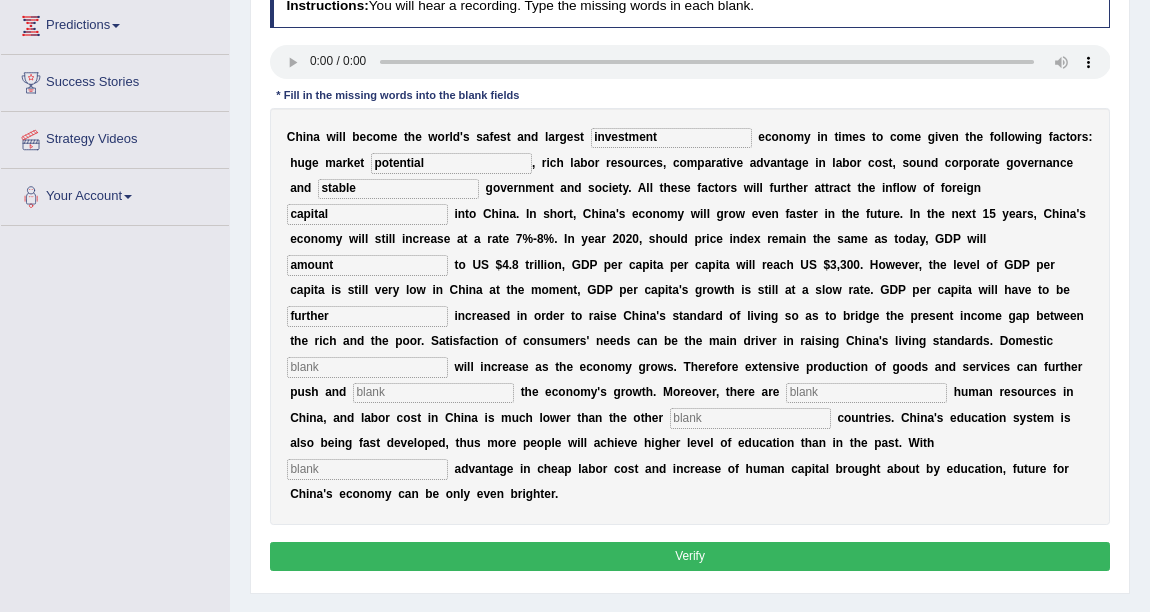 type on "further" 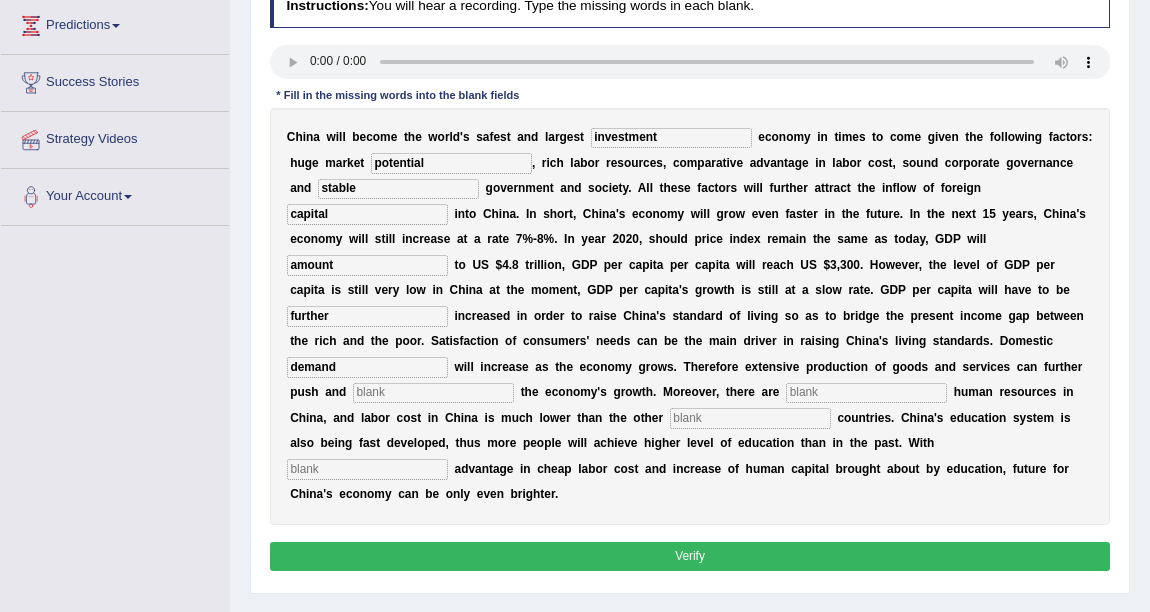 type on "demand" 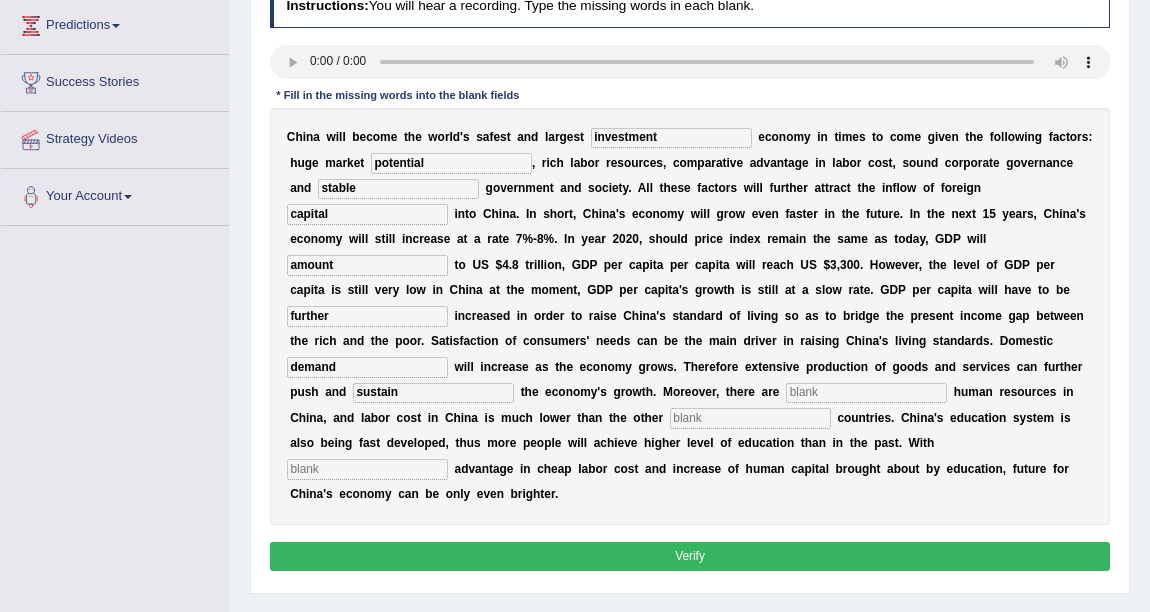 type on "sustain" 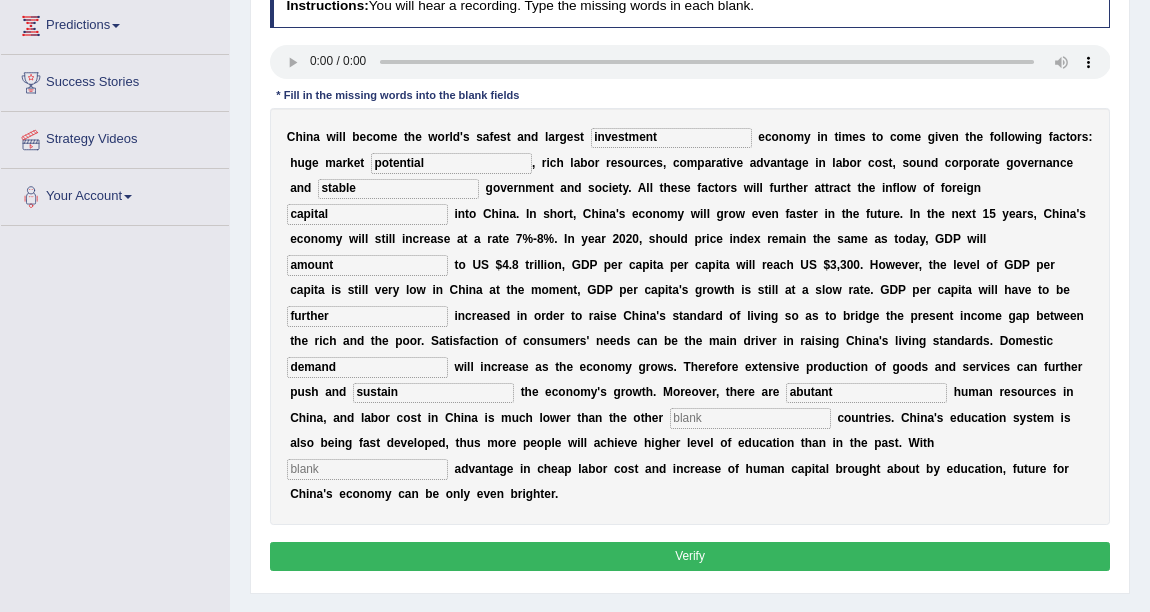 type on "abutant" 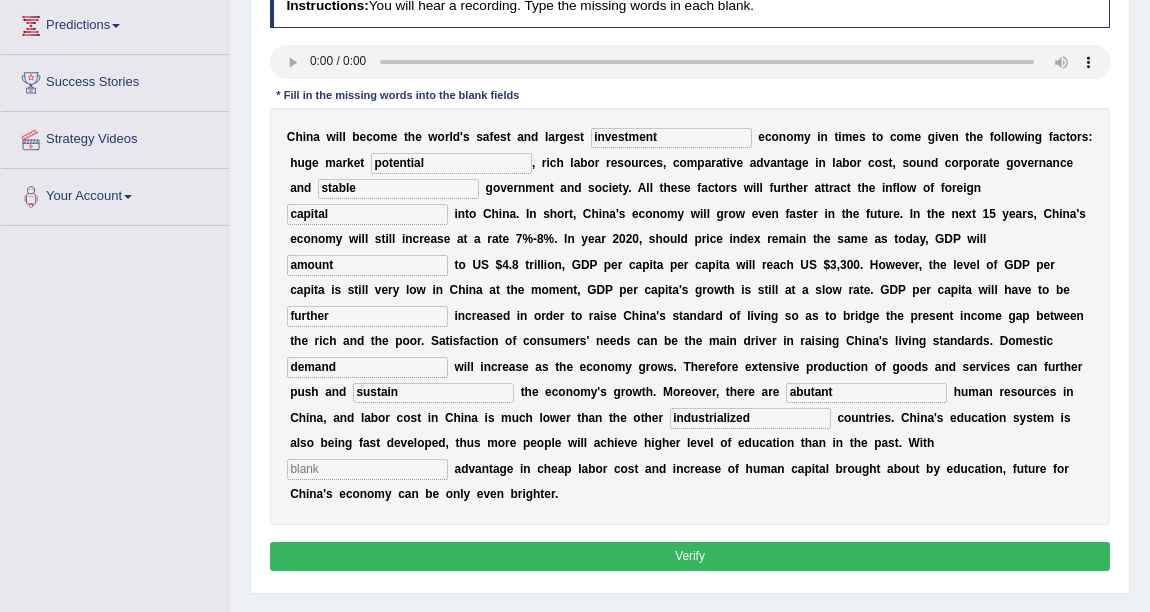 type on "industrialized" 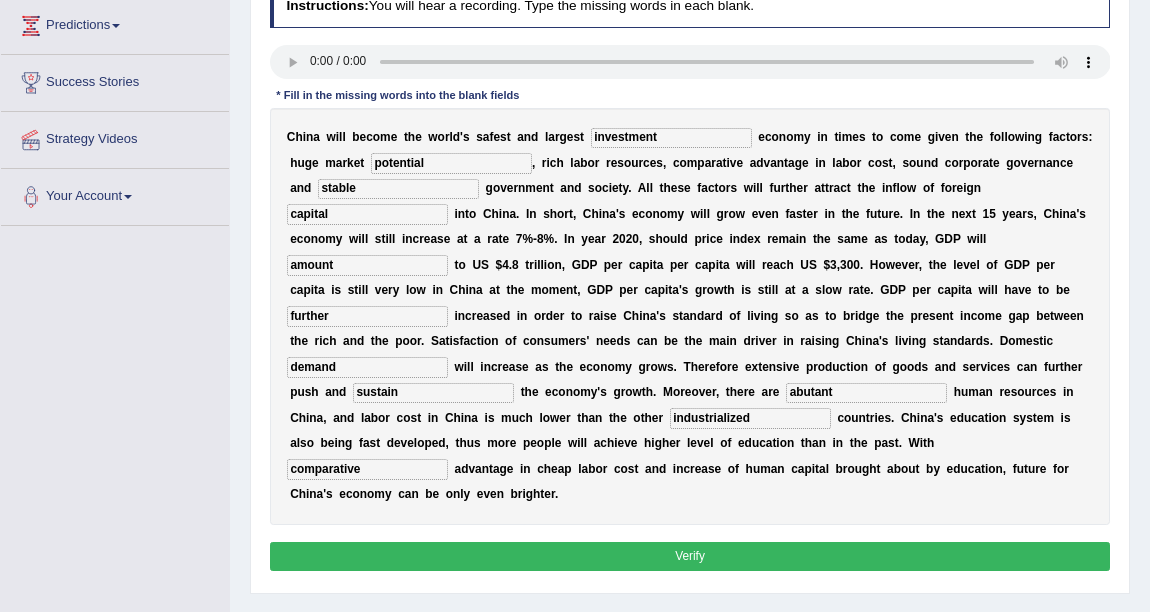 type on "comparative" 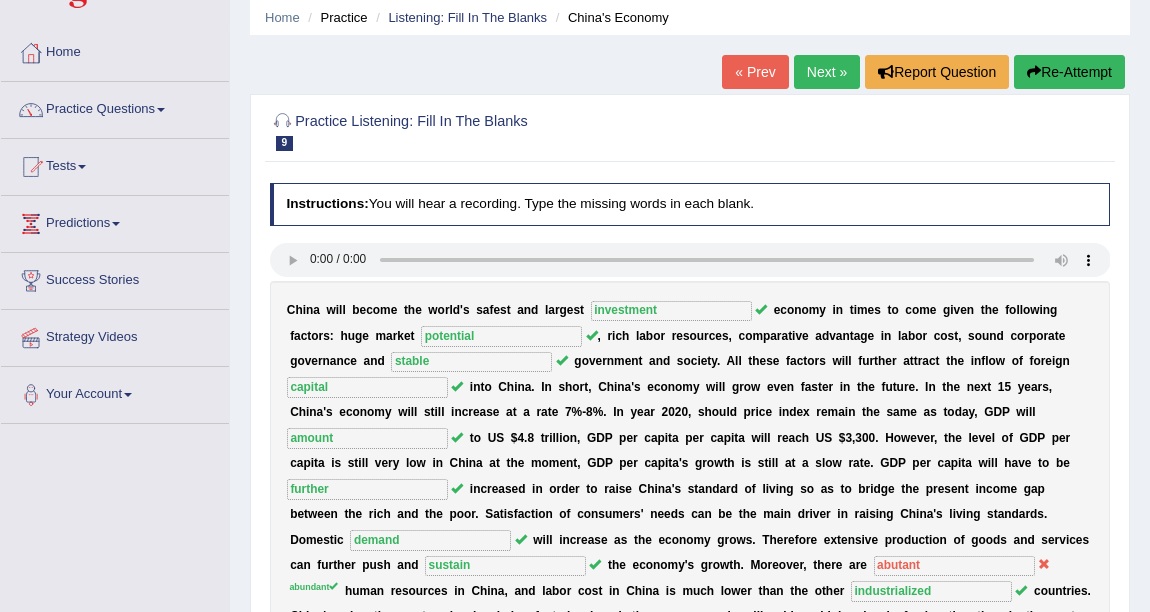 scroll, scrollTop: 0, scrollLeft: 0, axis: both 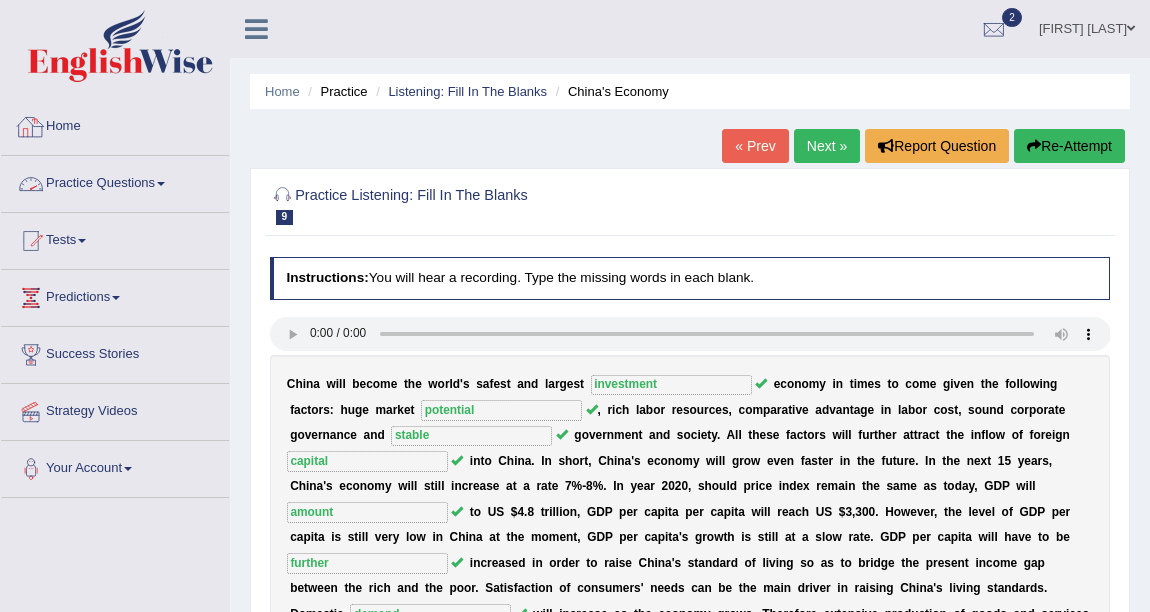 click on "Practice Questions" at bounding box center [115, 181] 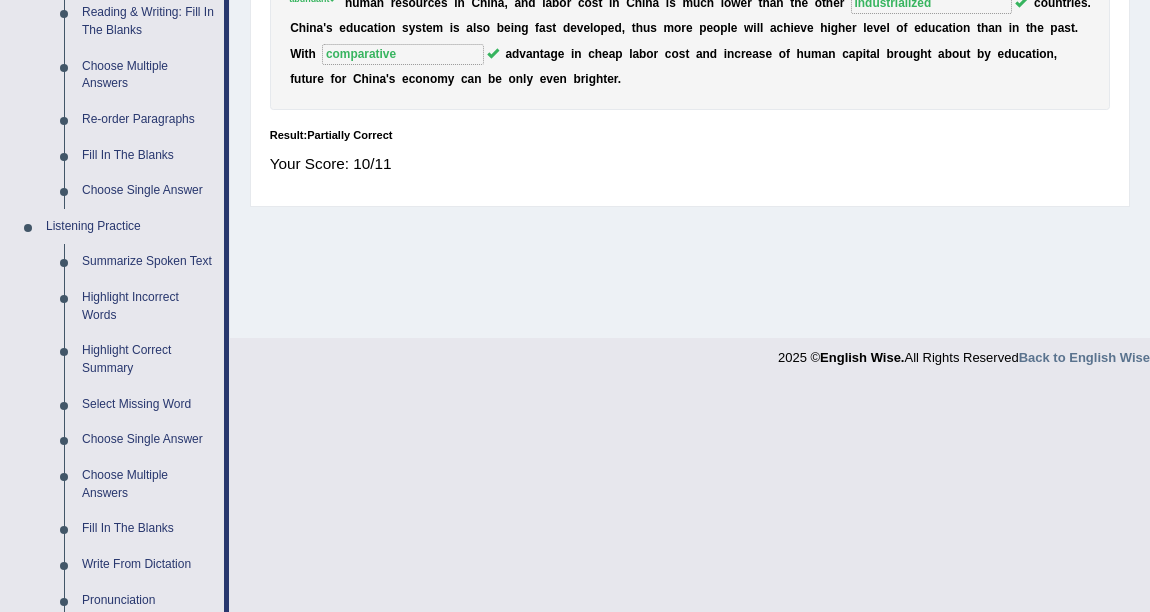 scroll, scrollTop: 818, scrollLeft: 0, axis: vertical 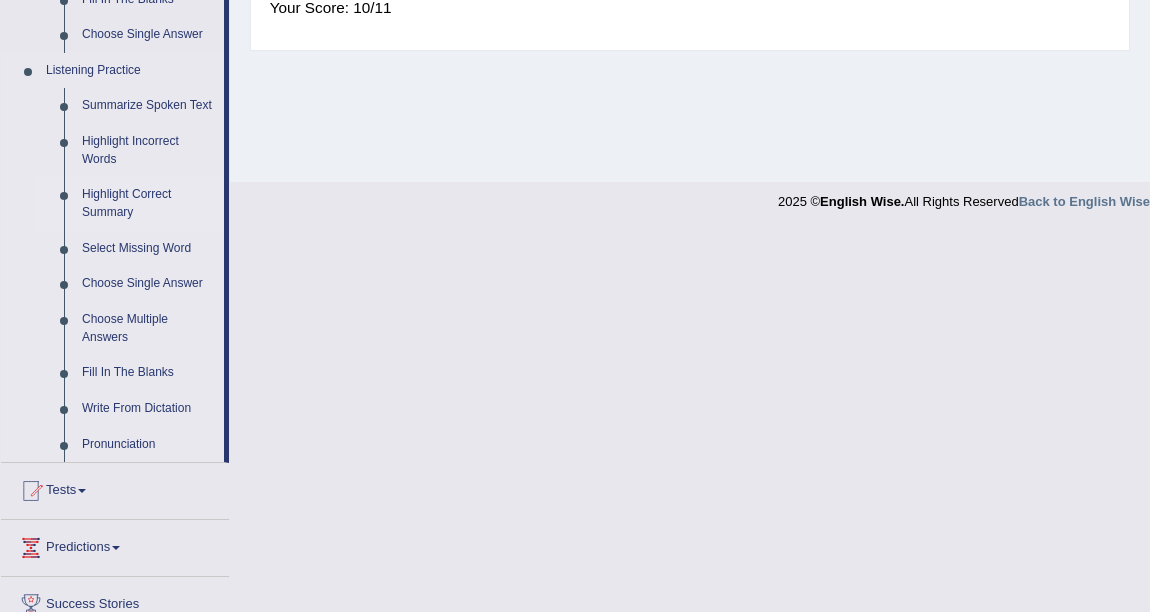 click on "Highlight Correct Summary" at bounding box center (148, 203) 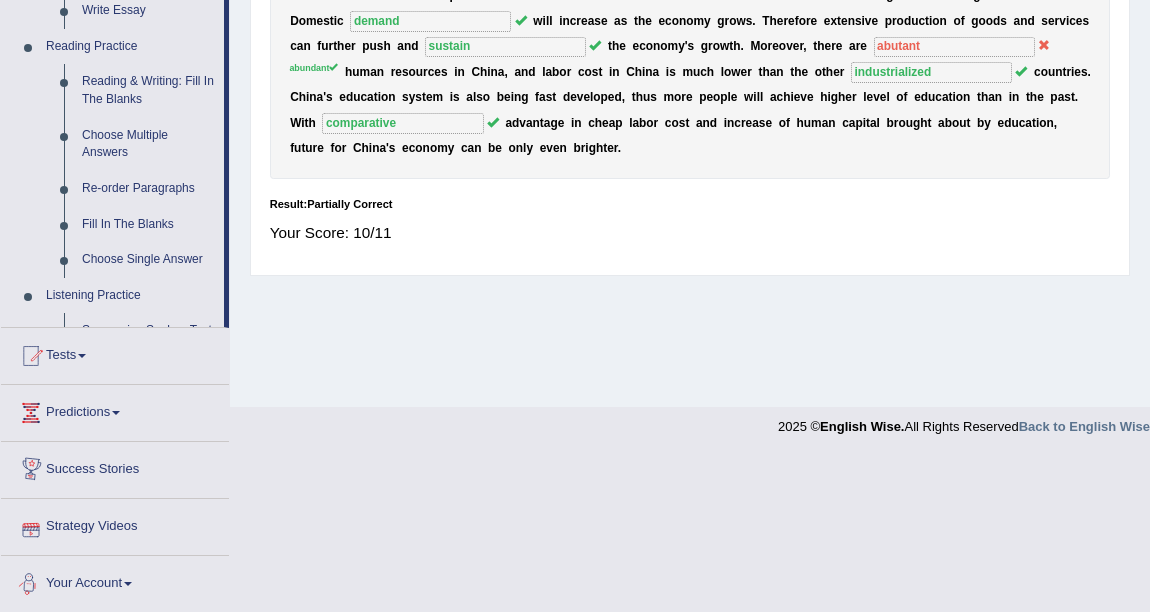 scroll, scrollTop: 743, scrollLeft: 0, axis: vertical 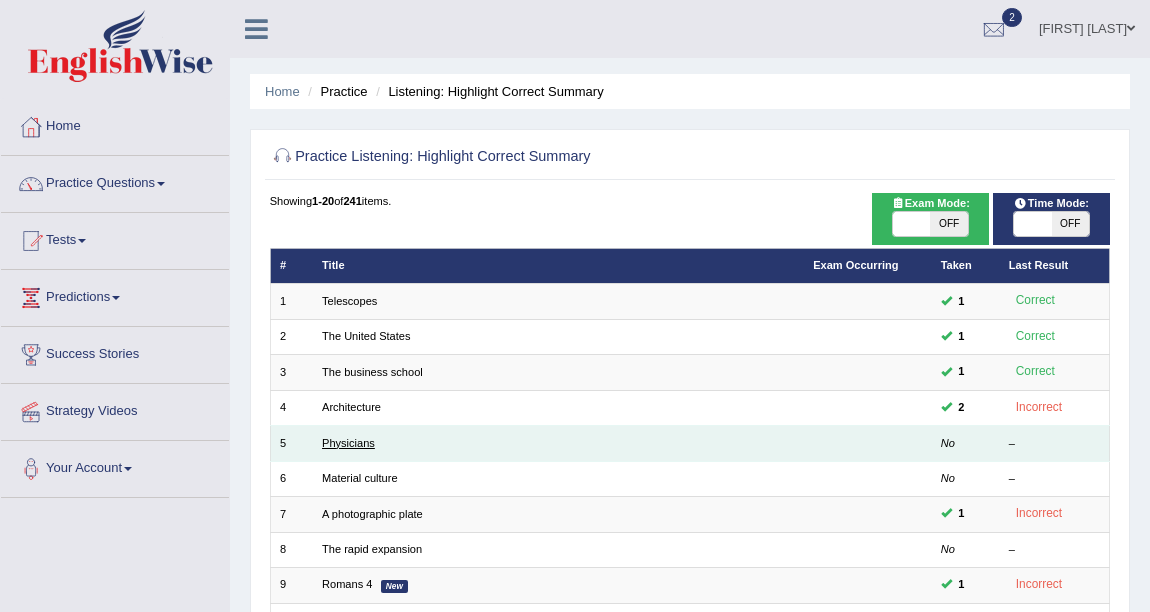 click on "Physicians" at bounding box center (348, 443) 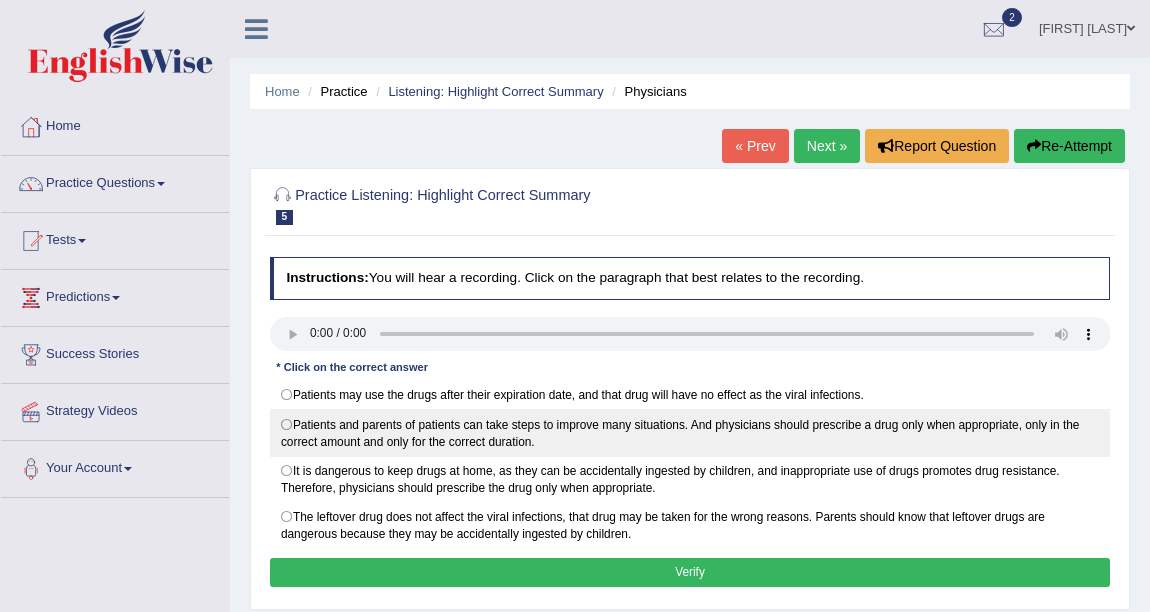 scroll, scrollTop: 0, scrollLeft: 0, axis: both 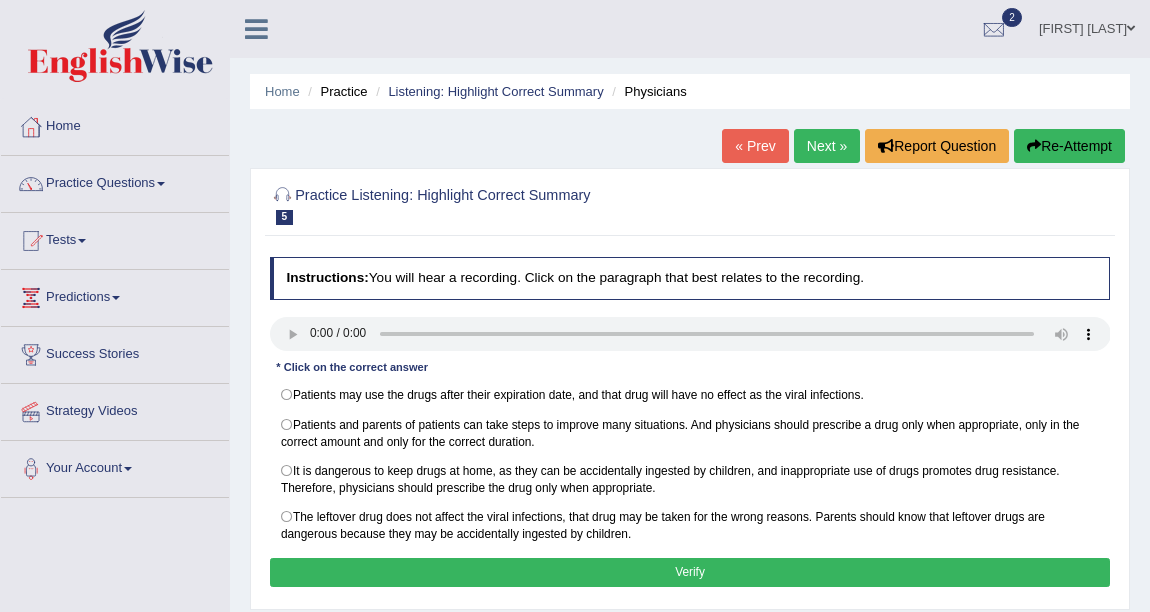click on "Next »" at bounding box center (827, 146) 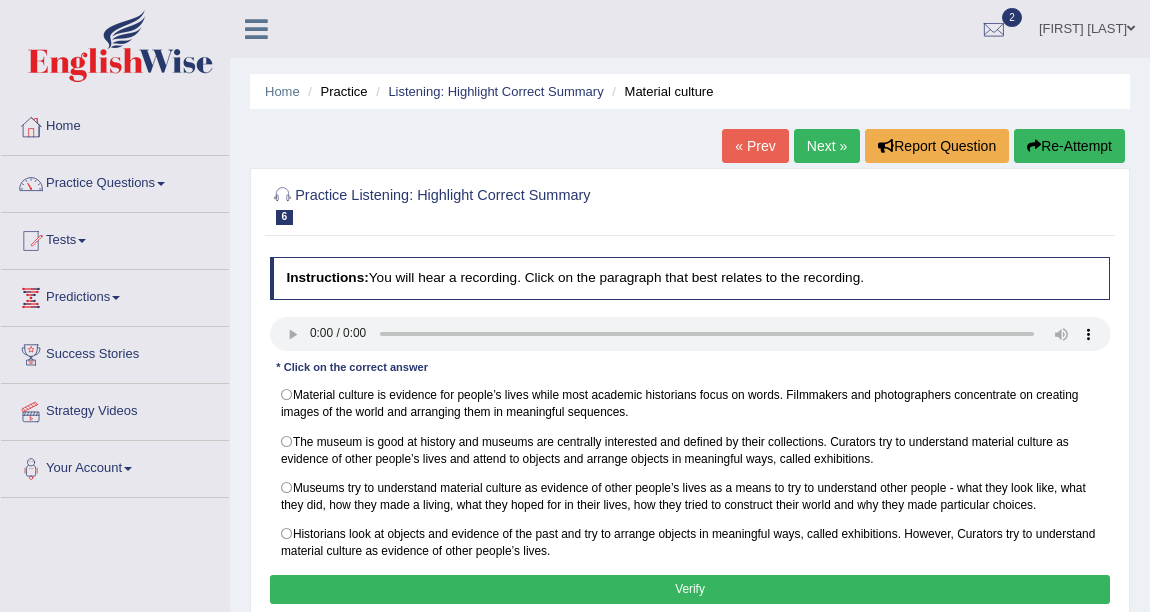 scroll, scrollTop: 0, scrollLeft: 0, axis: both 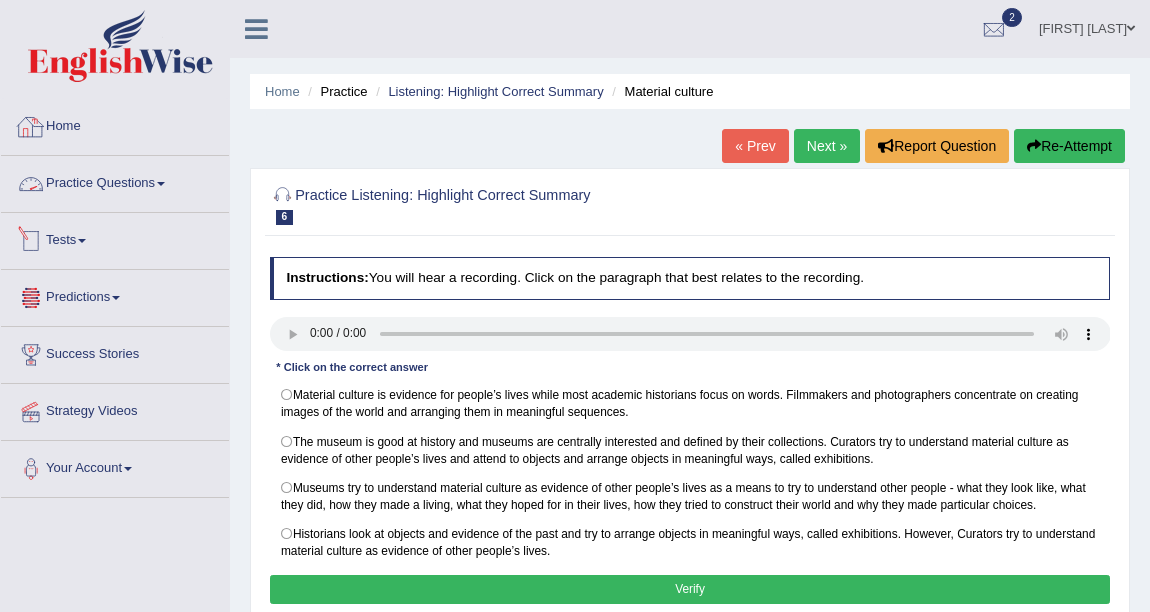 click on "Practice Questions" at bounding box center [115, 181] 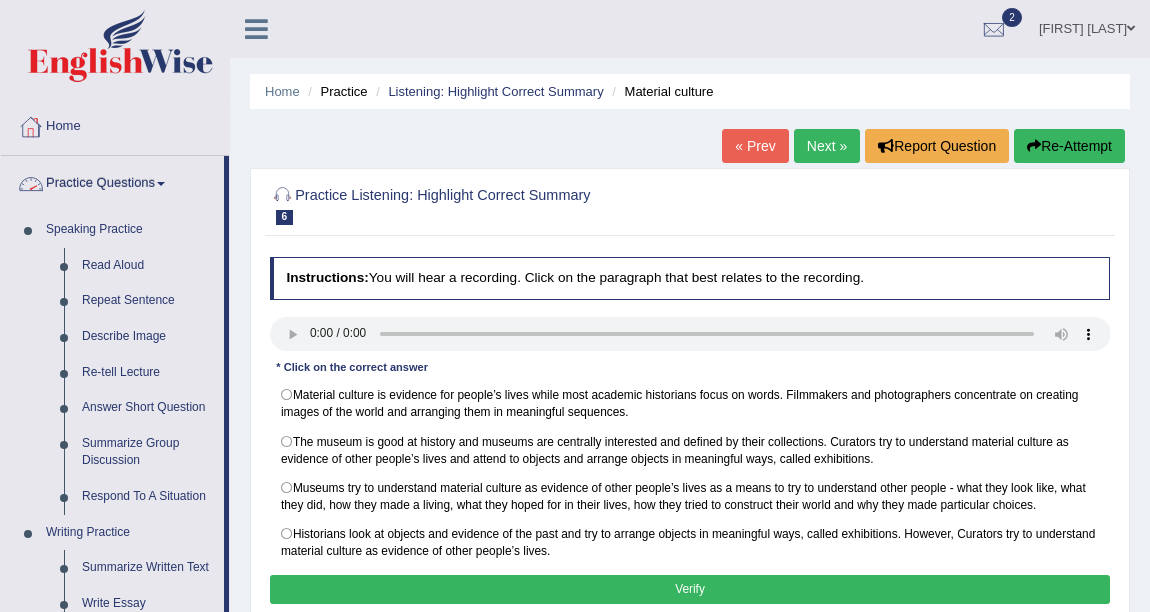 click on "Practice Questions" at bounding box center [112, 181] 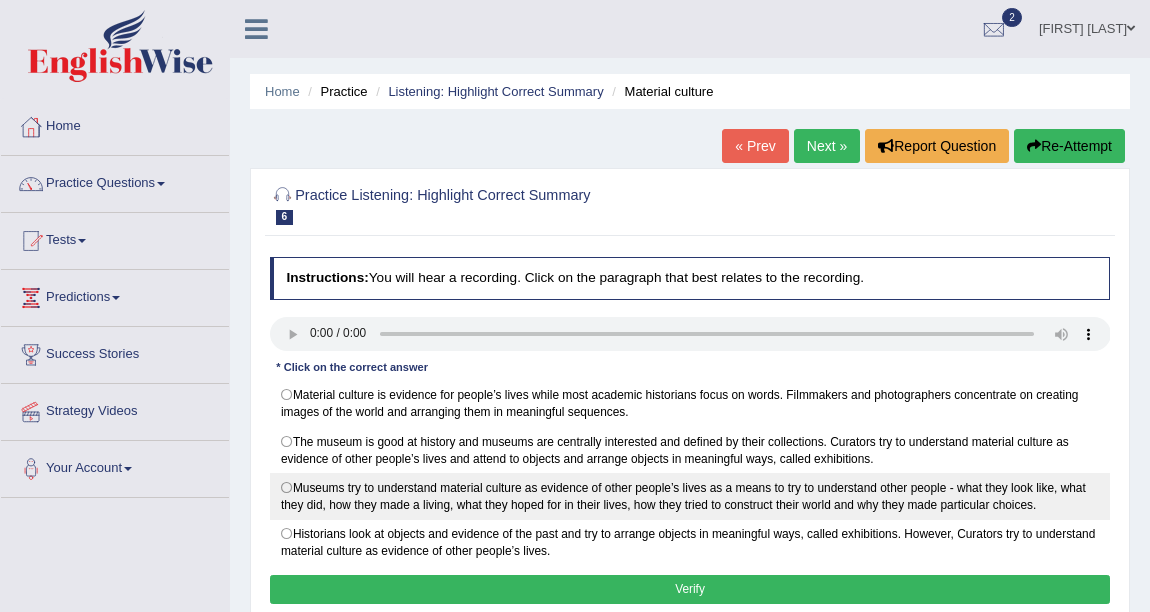 click on "Museums try to understand material culture as evidence of other people’s lives as a means to try to understand other people - what they look like, what they did, how they made a living, what they hoped for in their lives, how they tried to construct their world and why they made particular choices." at bounding box center (690, 496) 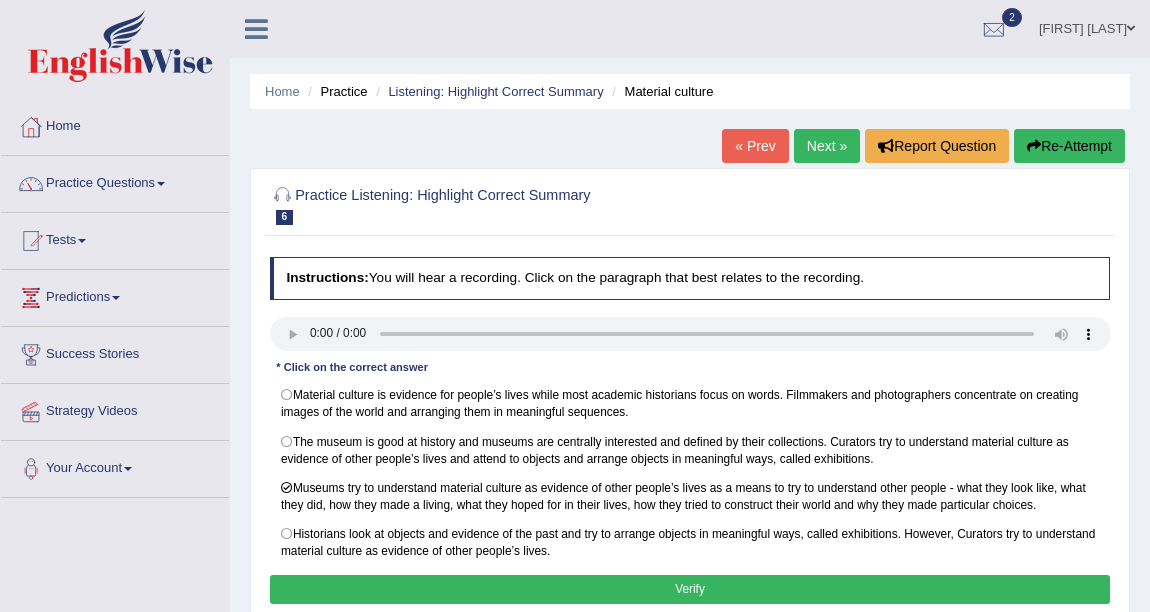 click on "Verify" at bounding box center [690, 589] 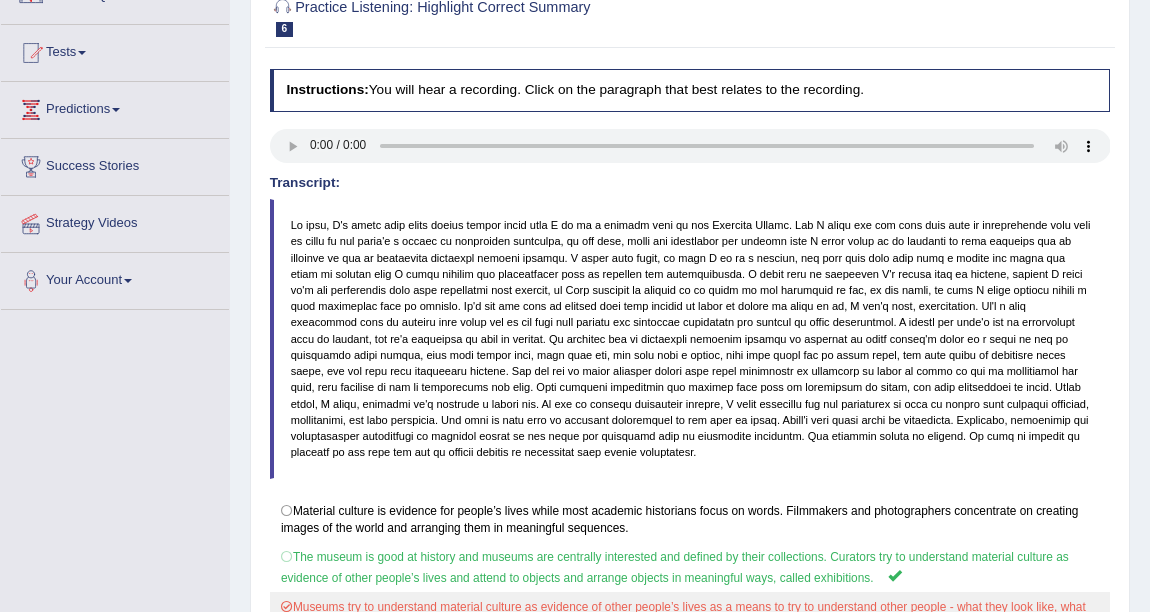 scroll, scrollTop: 0, scrollLeft: 0, axis: both 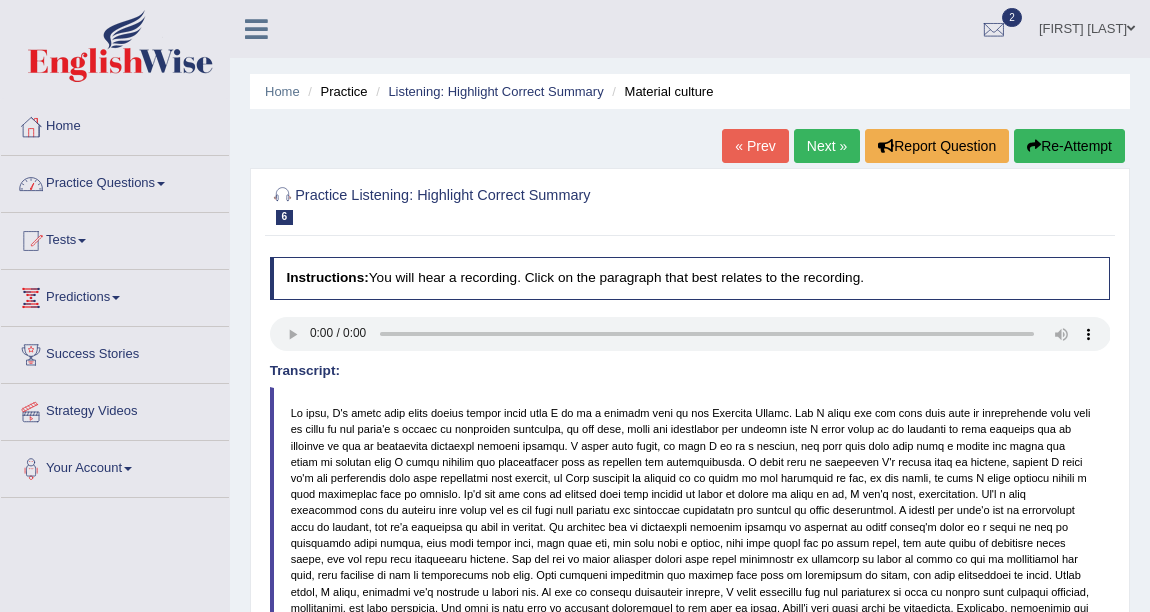 click on "Practice Questions" at bounding box center [115, 181] 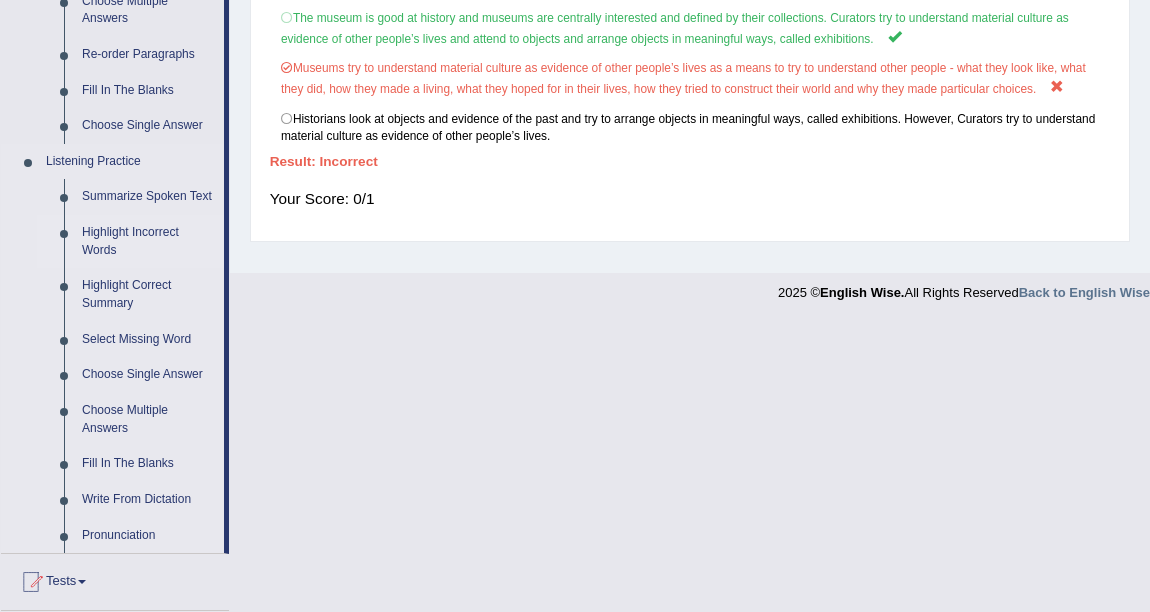 scroll, scrollTop: 818, scrollLeft: 0, axis: vertical 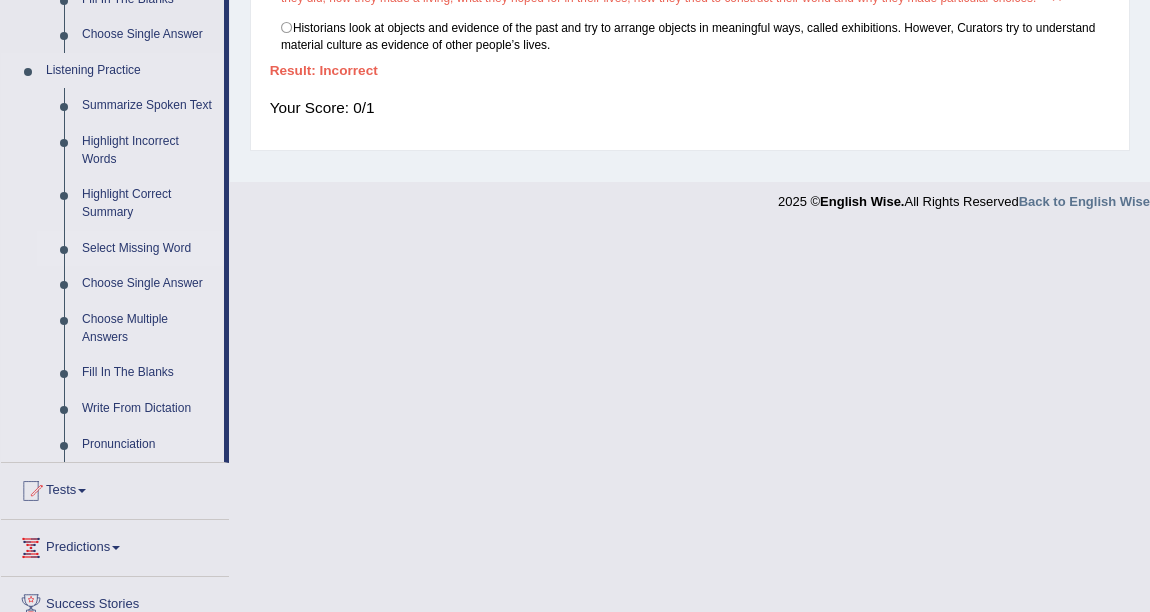 click on "Select Missing Word" at bounding box center (148, 249) 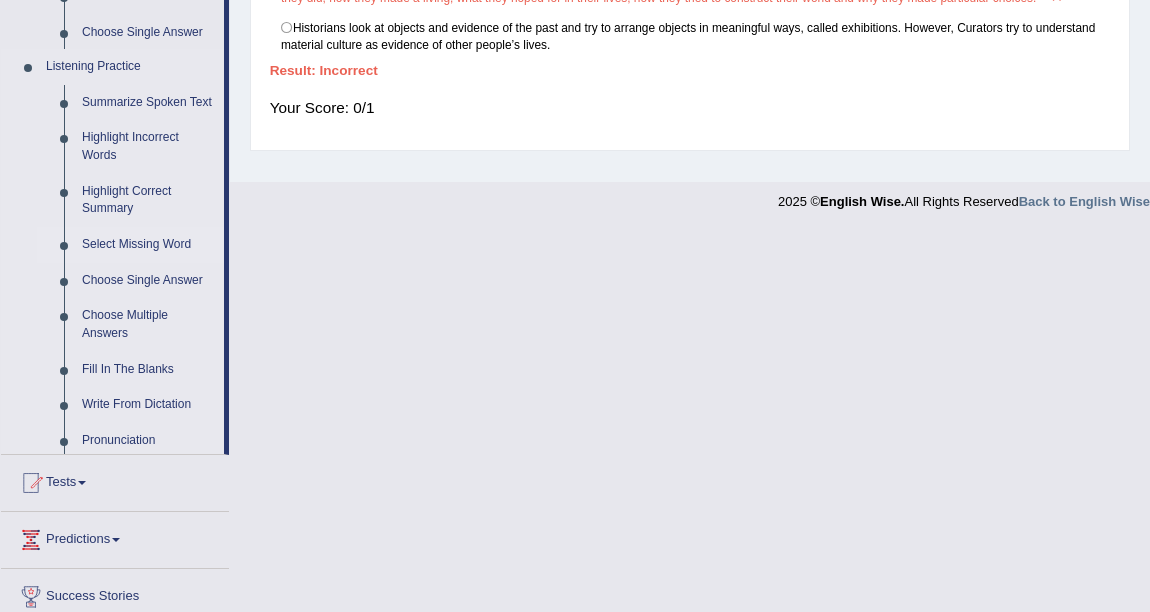 scroll, scrollTop: 438, scrollLeft: 0, axis: vertical 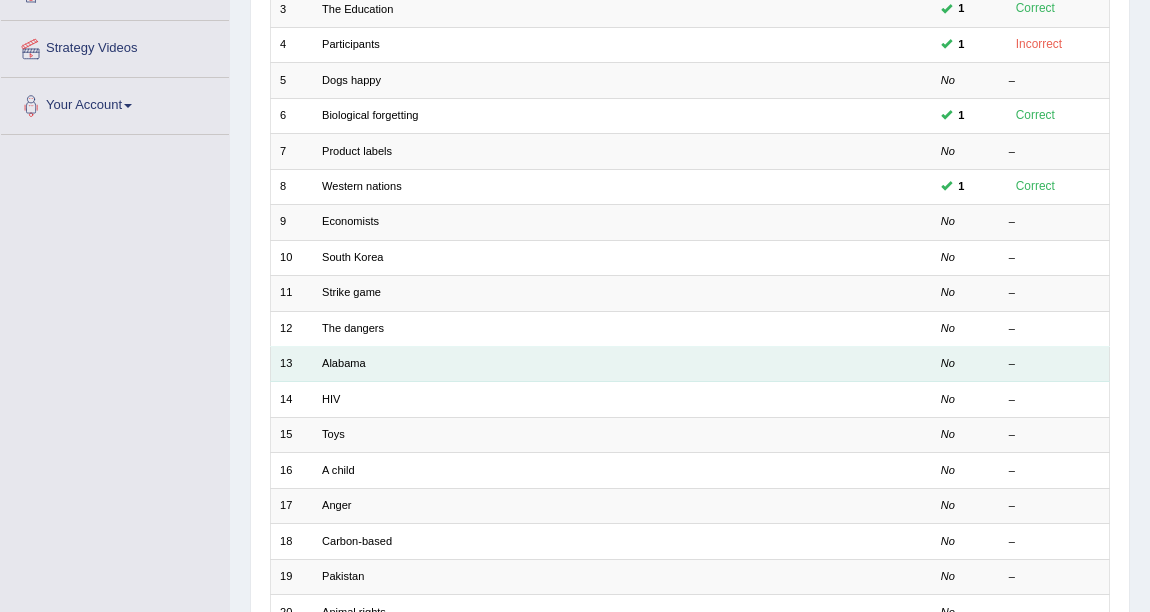 click on "Alabama" at bounding box center (558, 364) 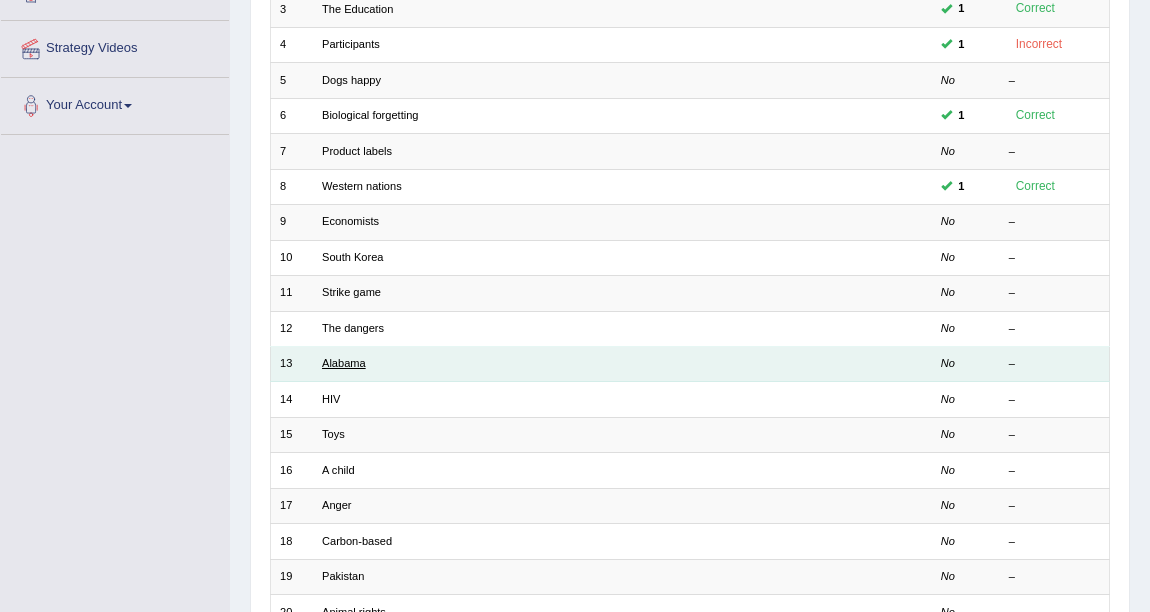 click on "Alabama" at bounding box center (344, 363) 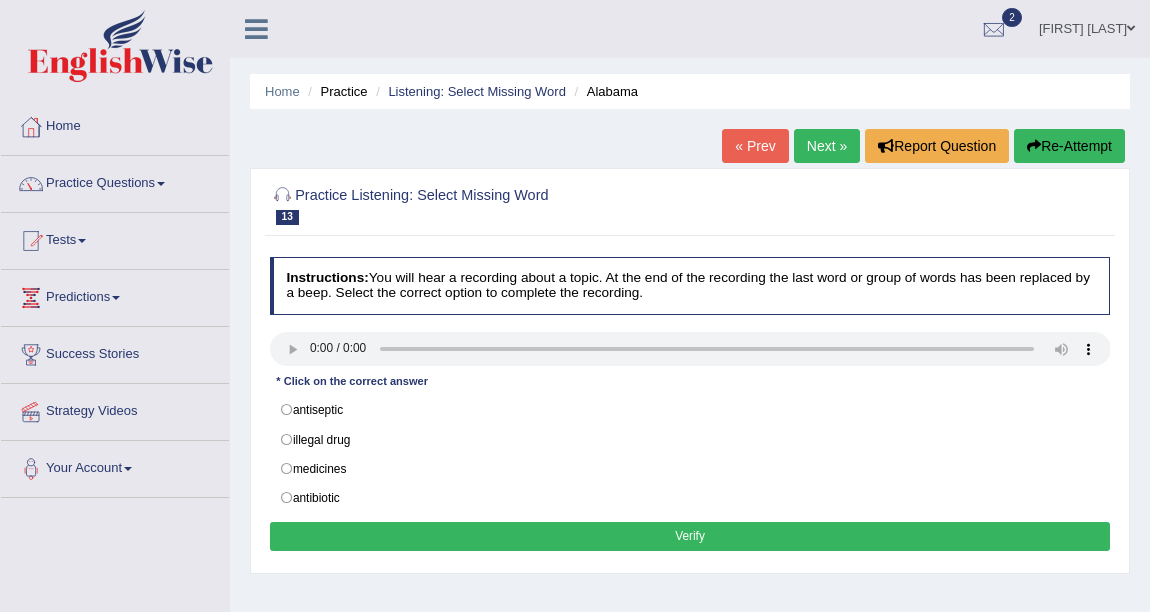 scroll, scrollTop: 0, scrollLeft: 0, axis: both 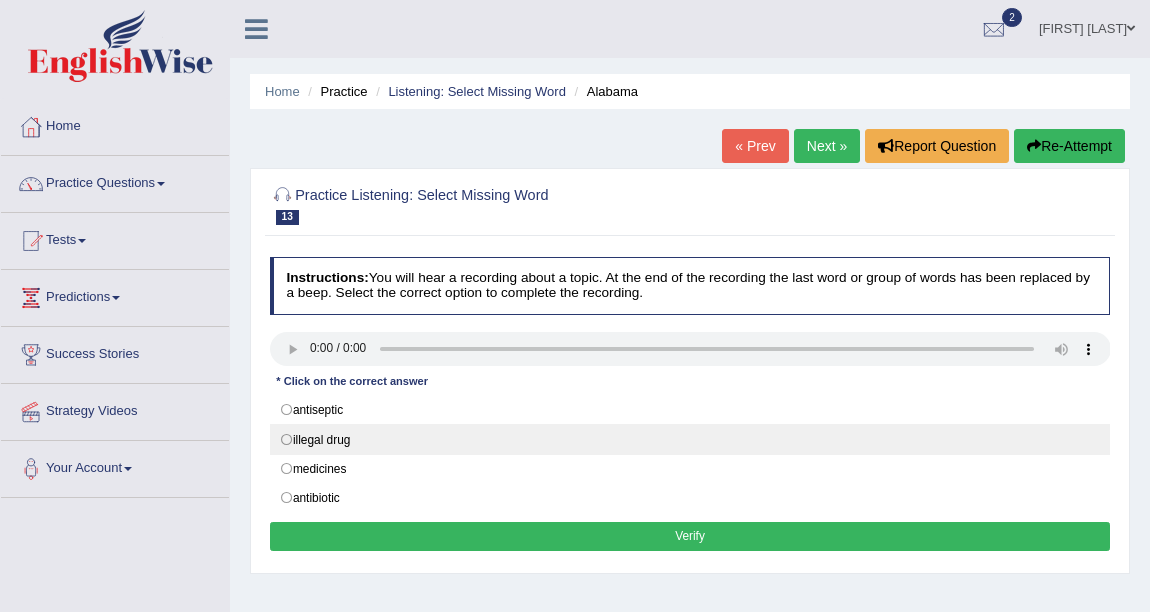 click on "illegal  drug" at bounding box center [690, 439] 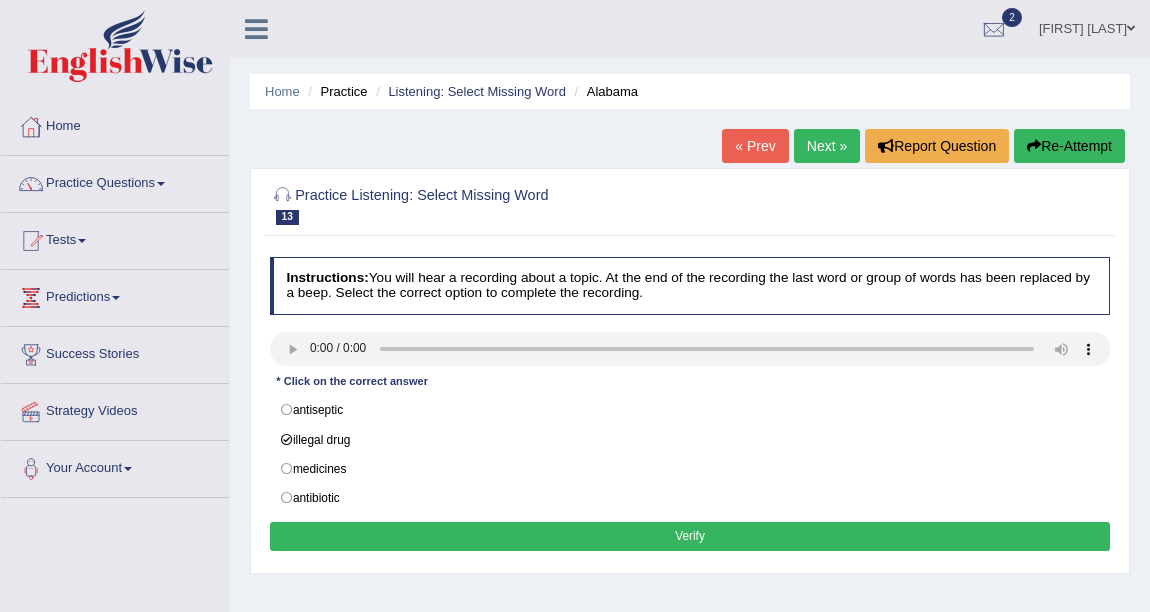click on "Verify" at bounding box center [690, 536] 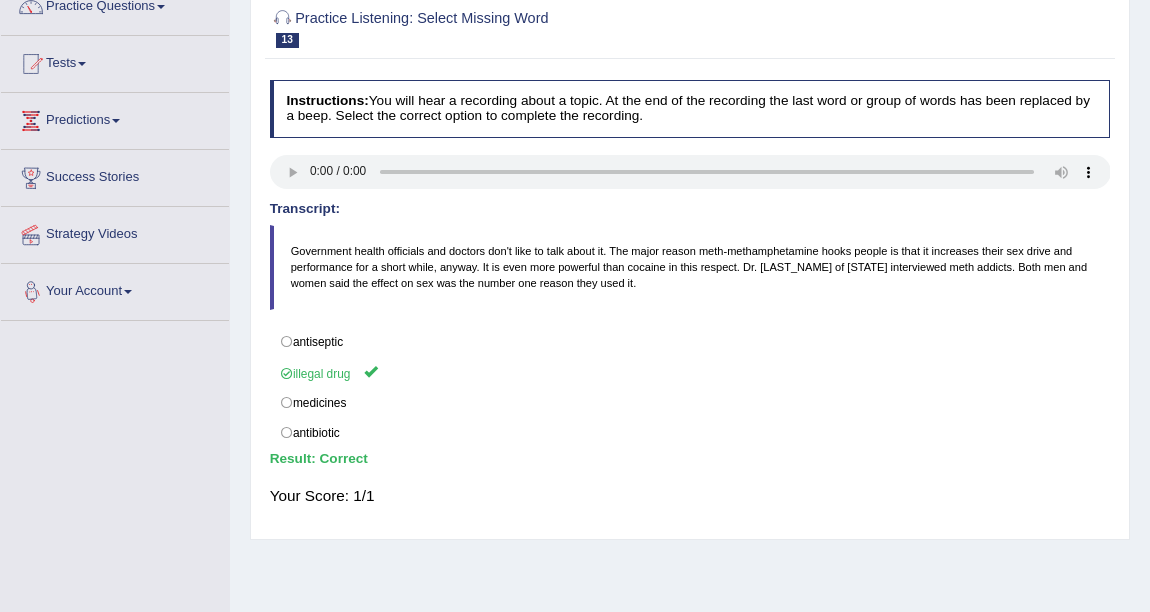 scroll, scrollTop: 0, scrollLeft: 0, axis: both 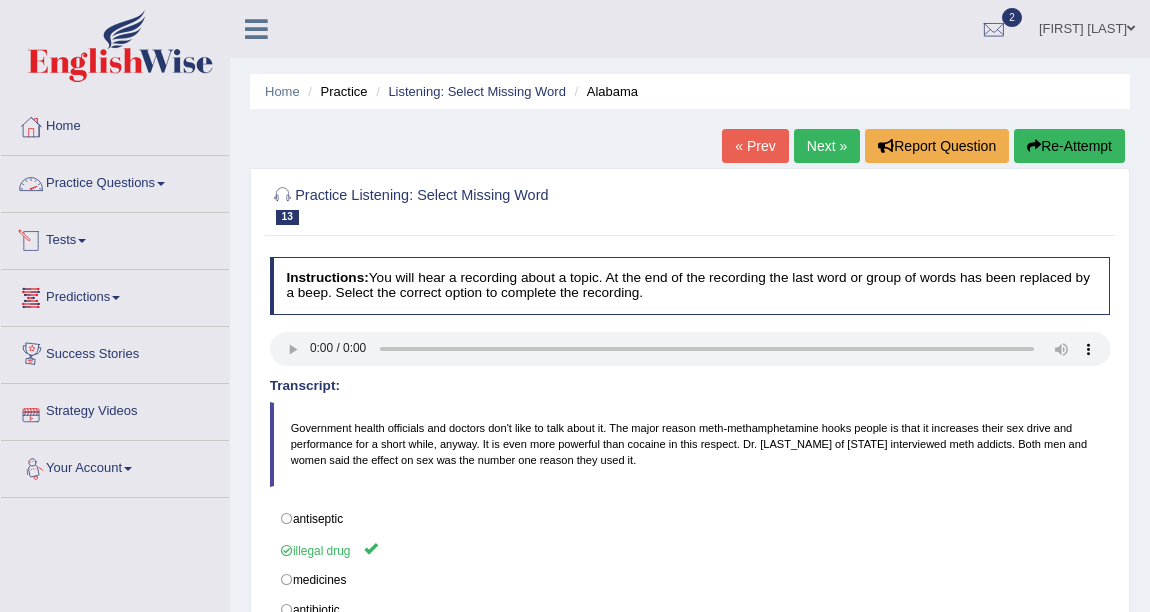 click on "Practice Questions" at bounding box center [115, 181] 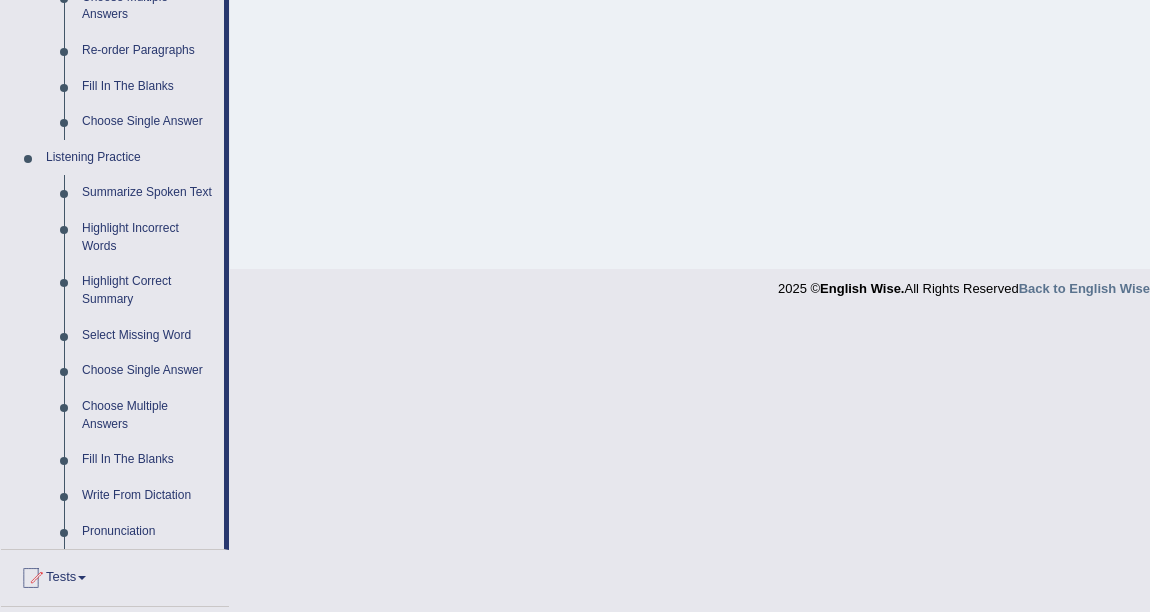 scroll, scrollTop: 818, scrollLeft: 0, axis: vertical 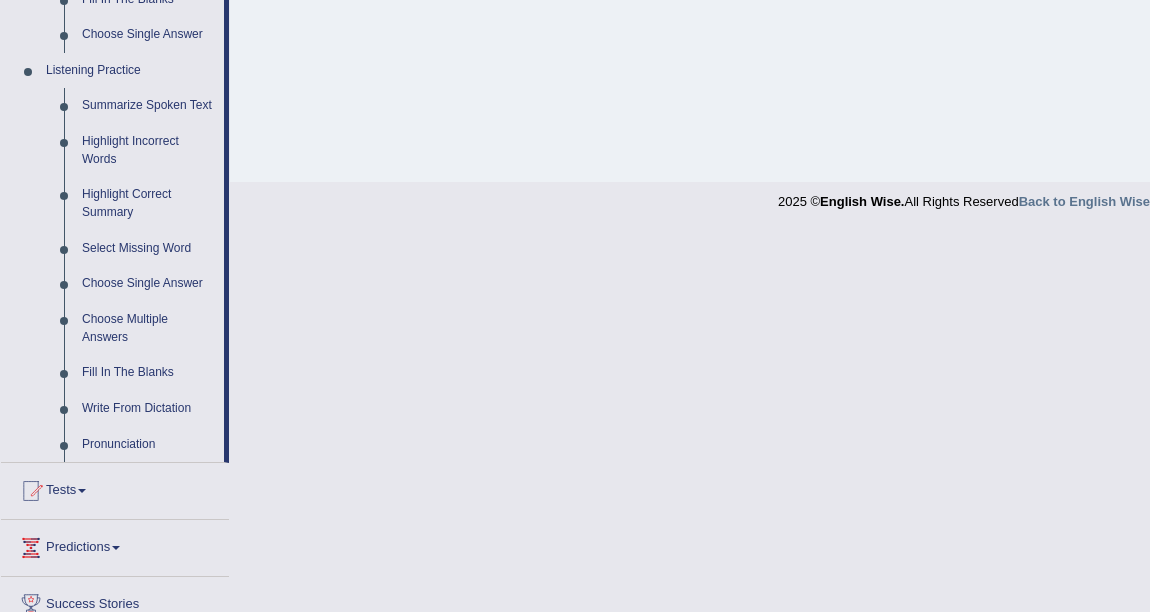 drag, startPoint x: 352, startPoint y: 259, endPoint x: 350, endPoint y: 231, distance: 28.071337 